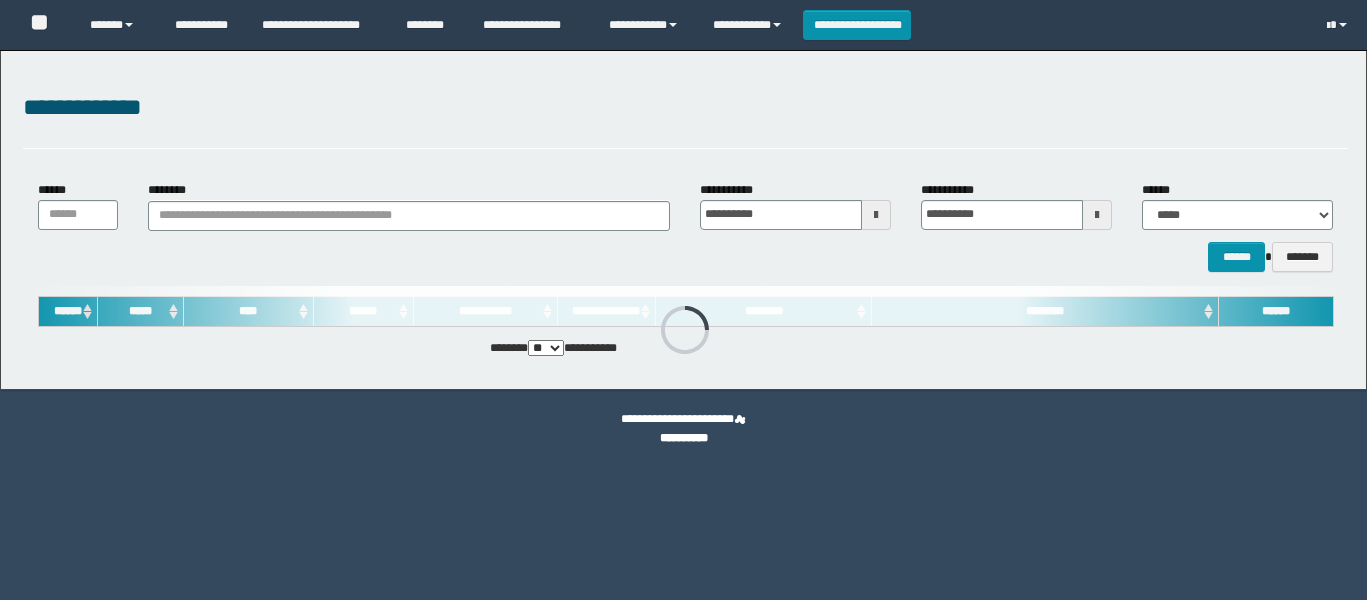 scroll, scrollTop: 0, scrollLeft: 0, axis: both 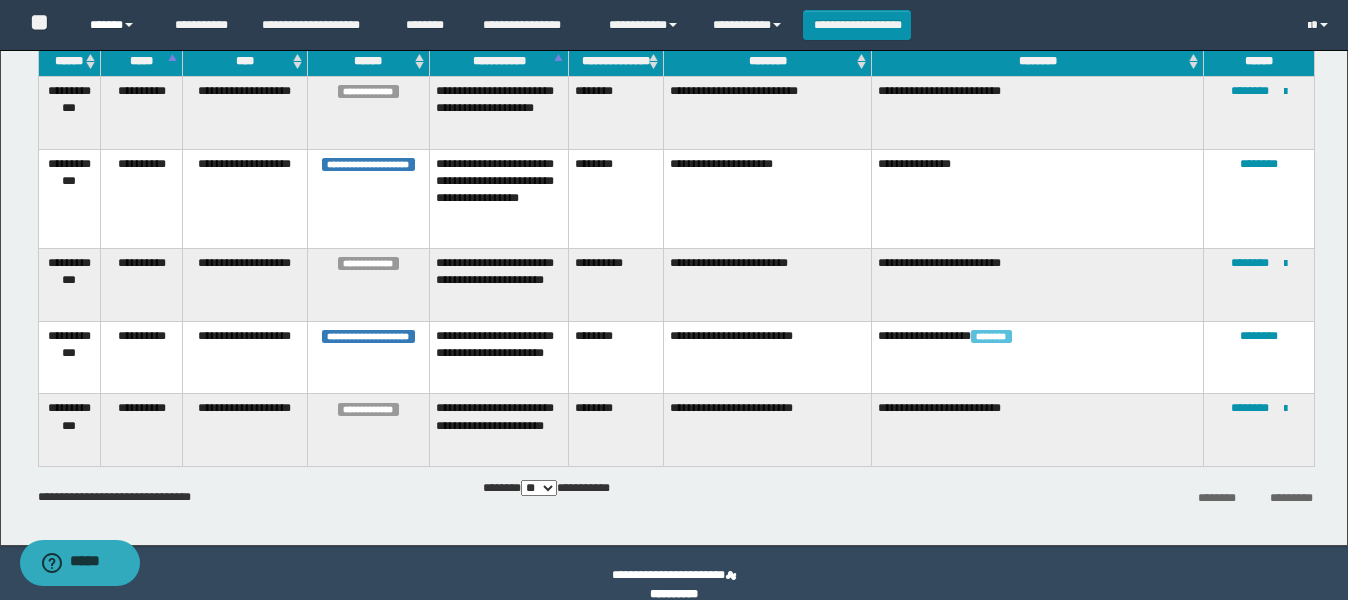 drag, startPoint x: 108, startPoint y: 21, endPoint x: 142, endPoint y: 76, distance: 64.66065 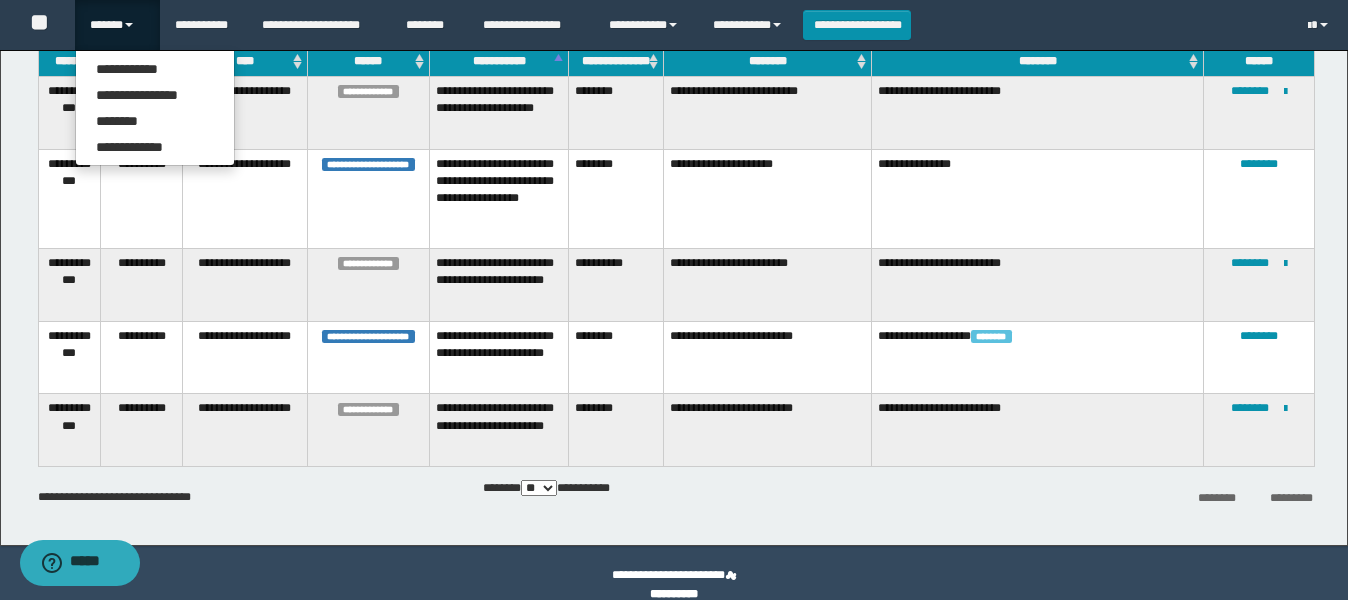 click on "**********" at bounding box center [155, 108] 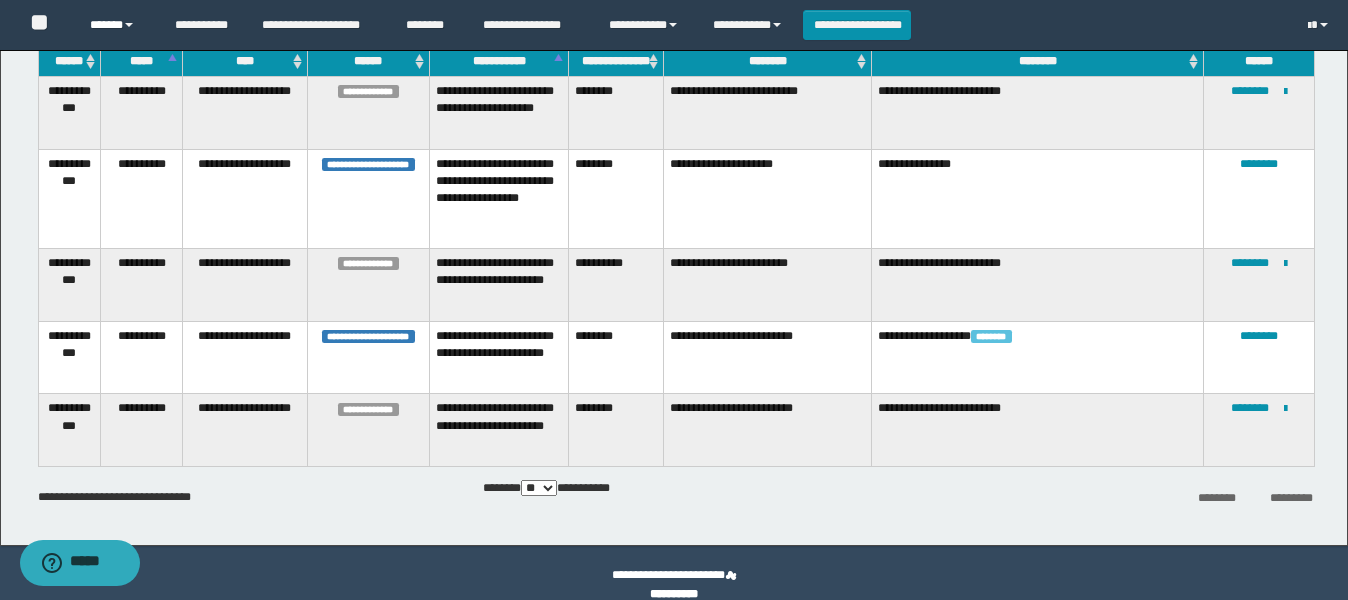 click on "******" at bounding box center [117, 25] 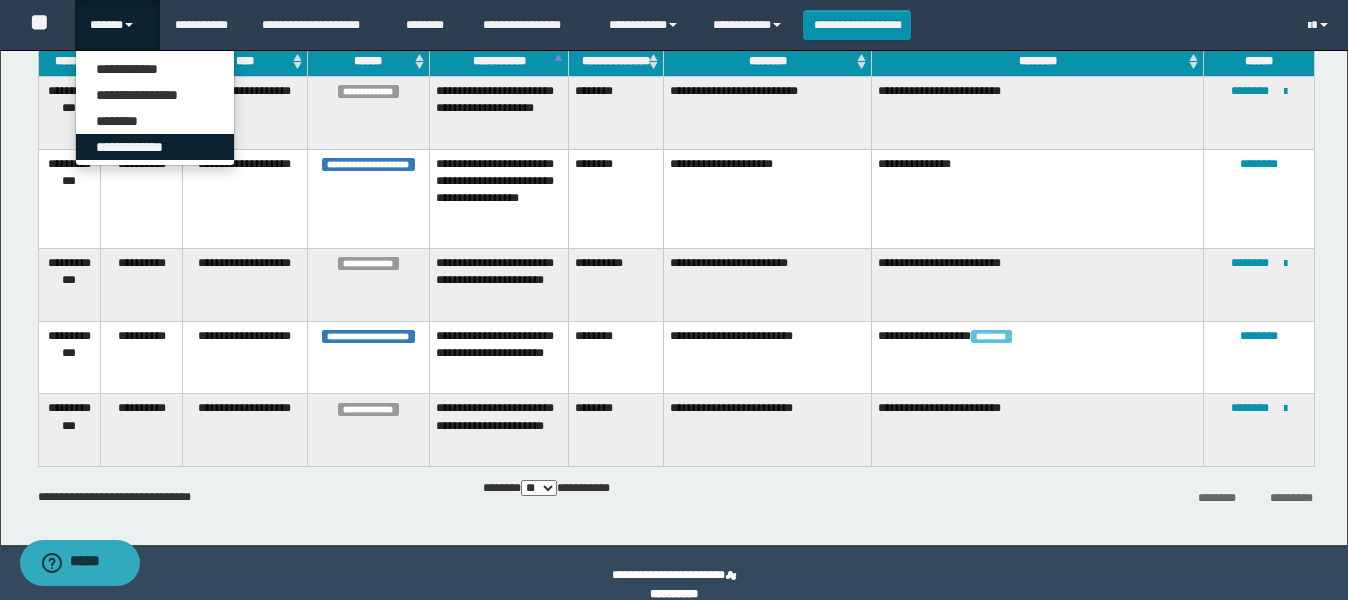 click on "**********" at bounding box center (155, 147) 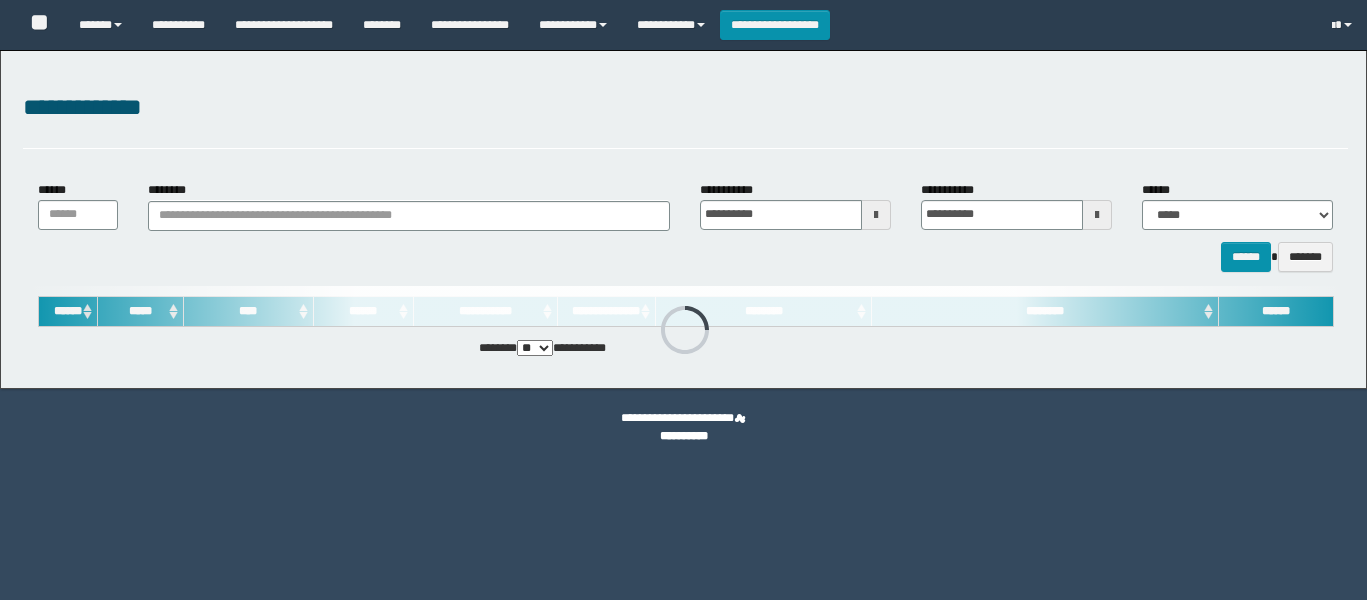 scroll, scrollTop: 0, scrollLeft: 0, axis: both 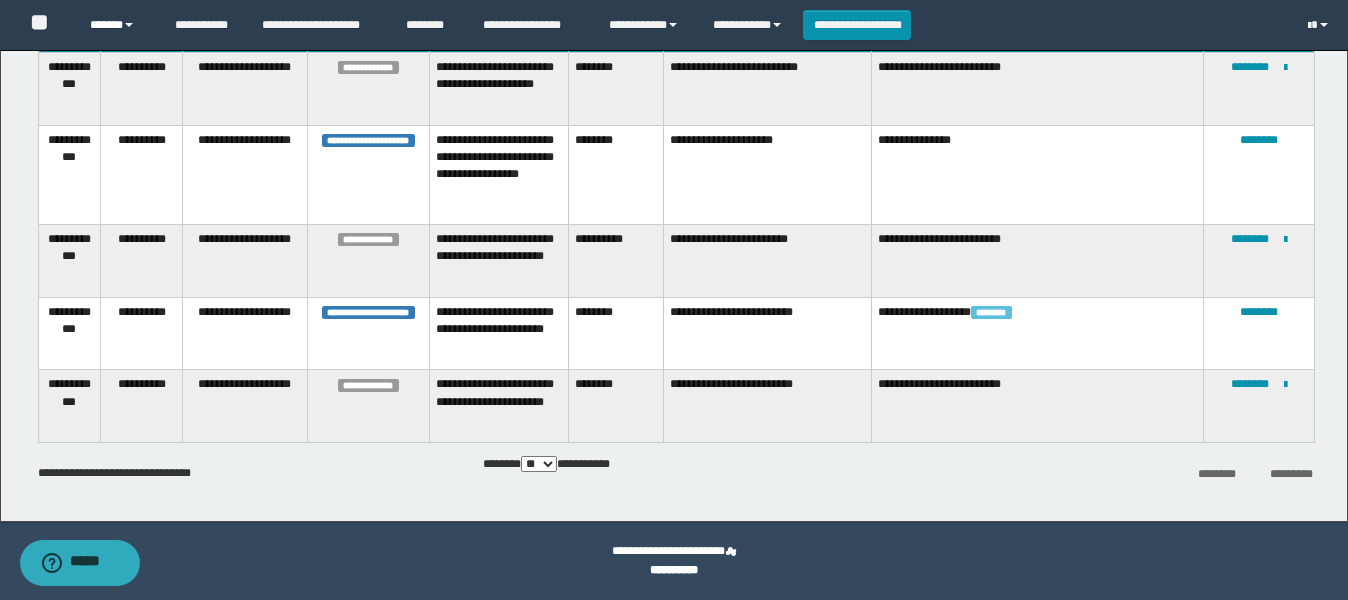 click on "******" at bounding box center (117, 25) 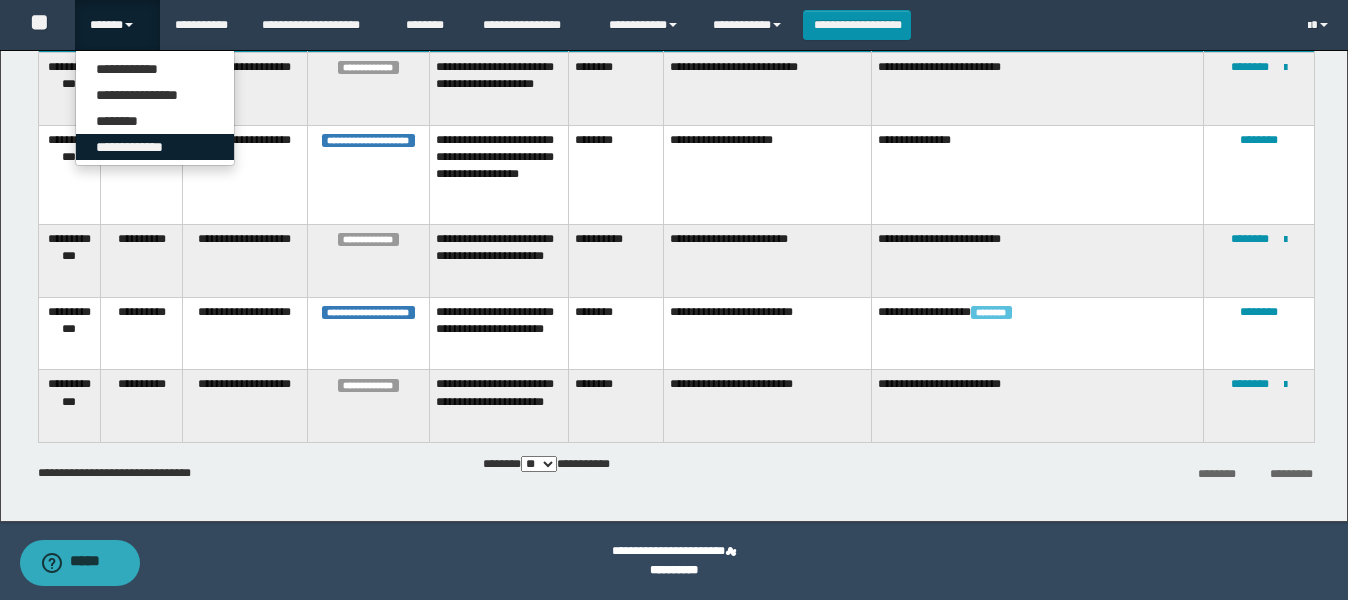 click on "**********" at bounding box center (155, 147) 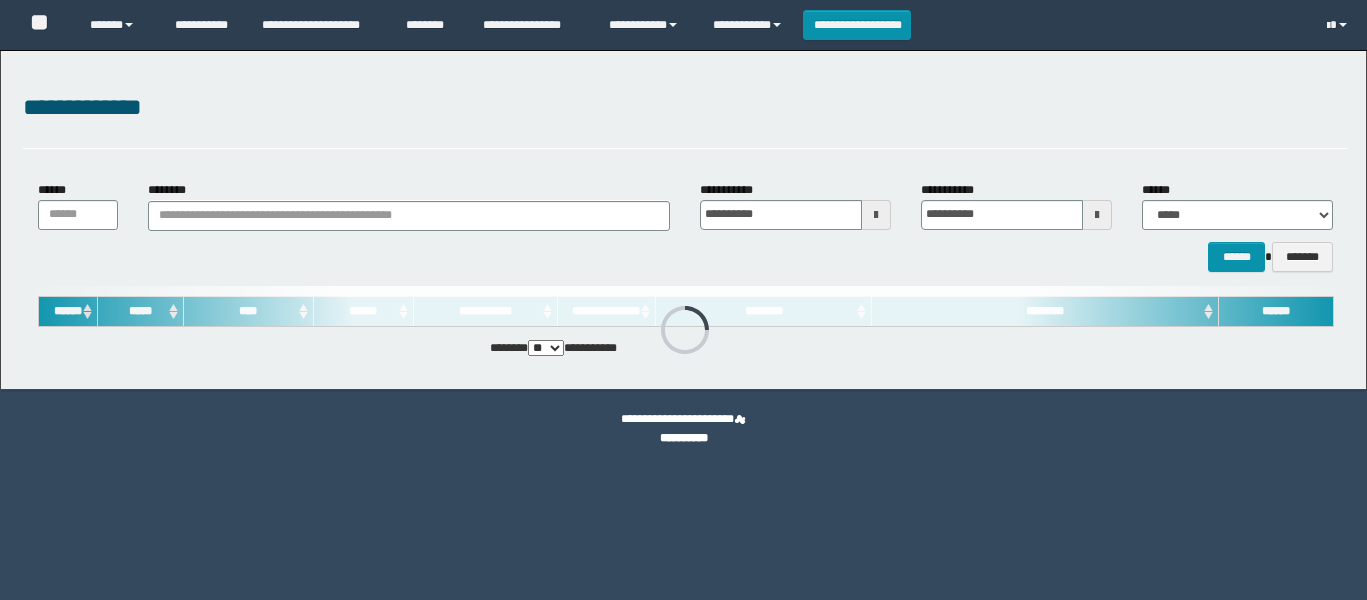 scroll, scrollTop: 0, scrollLeft: 0, axis: both 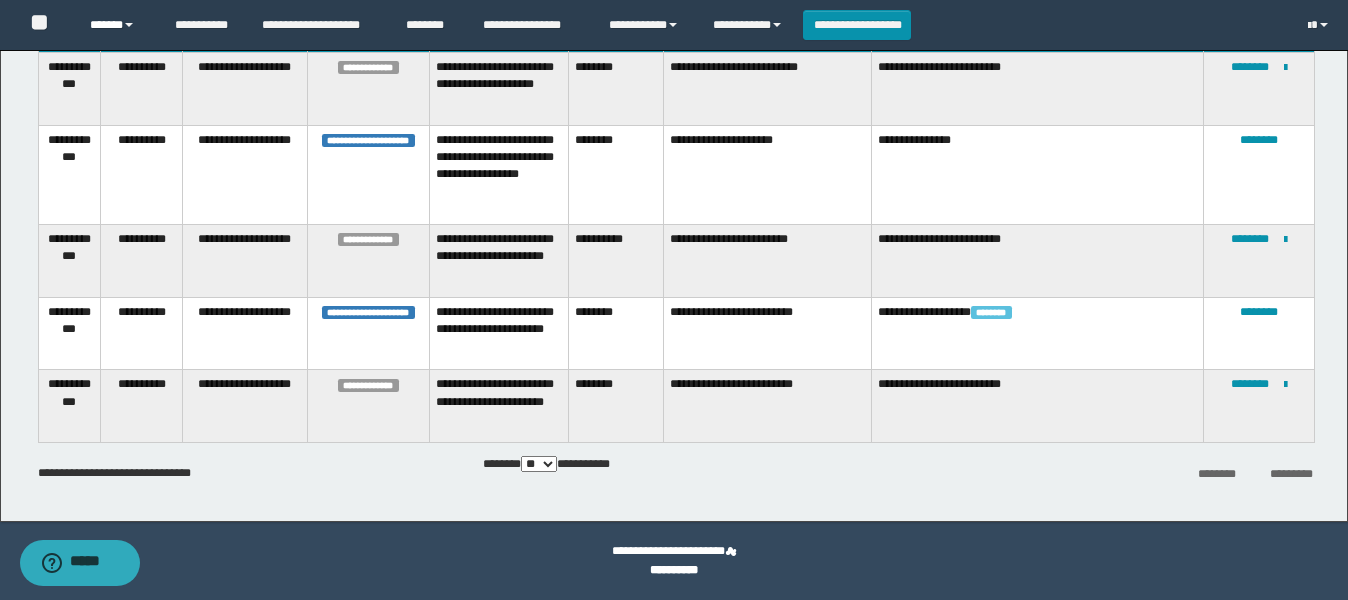 click on "******" at bounding box center [117, 25] 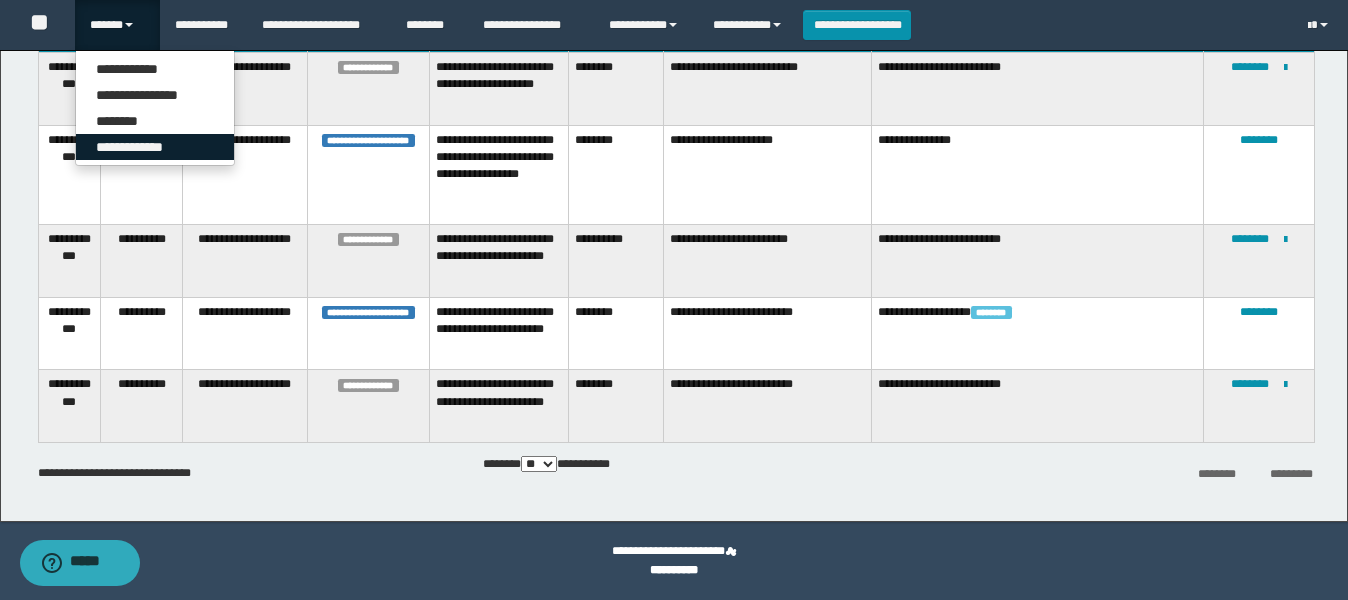click on "**********" at bounding box center (155, 147) 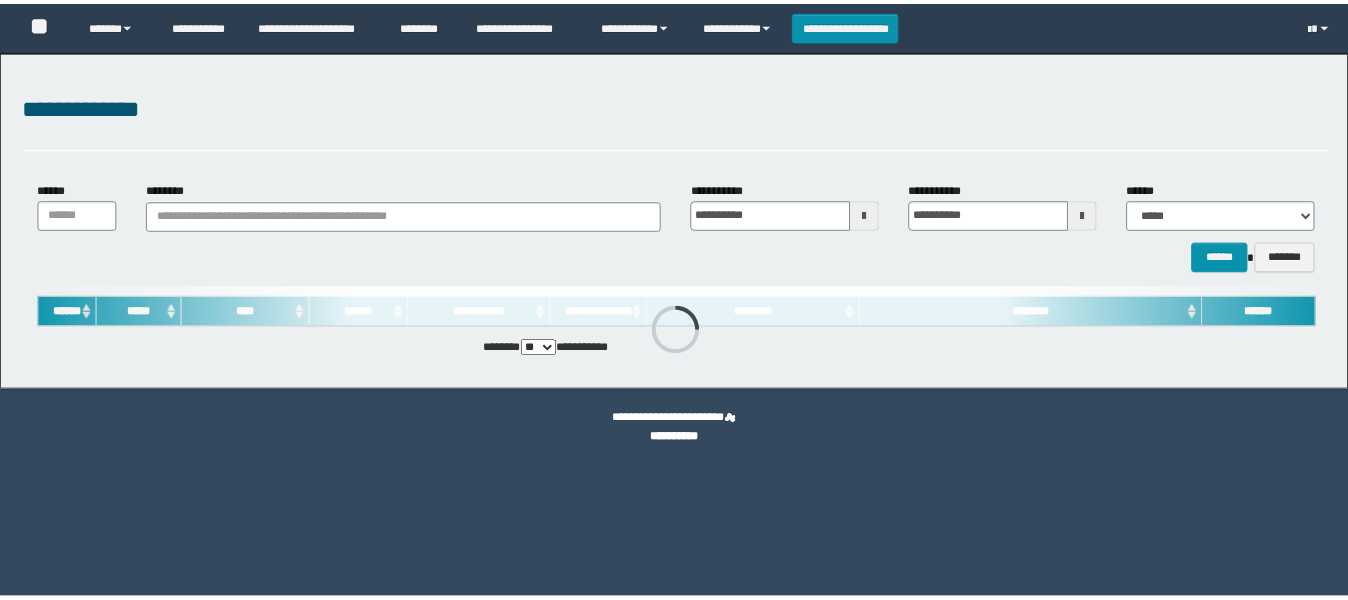 scroll, scrollTop: 0, scrollLeft: 0, axis: both 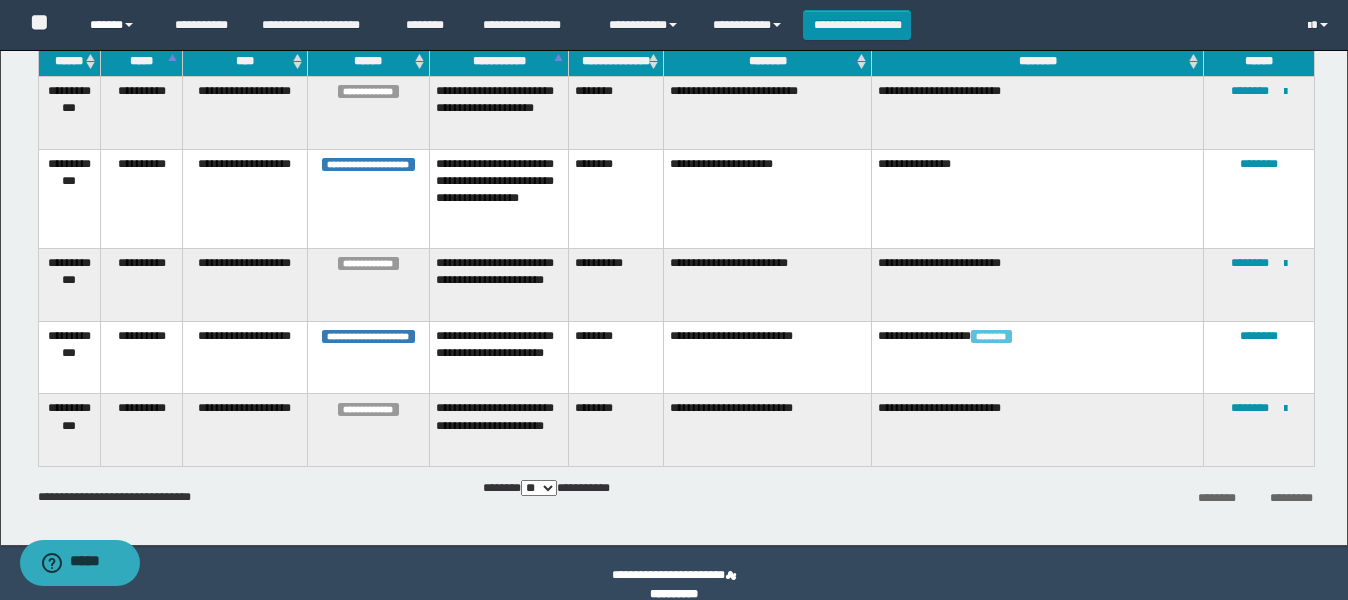 click on "******" at bounding box center (117, 25) 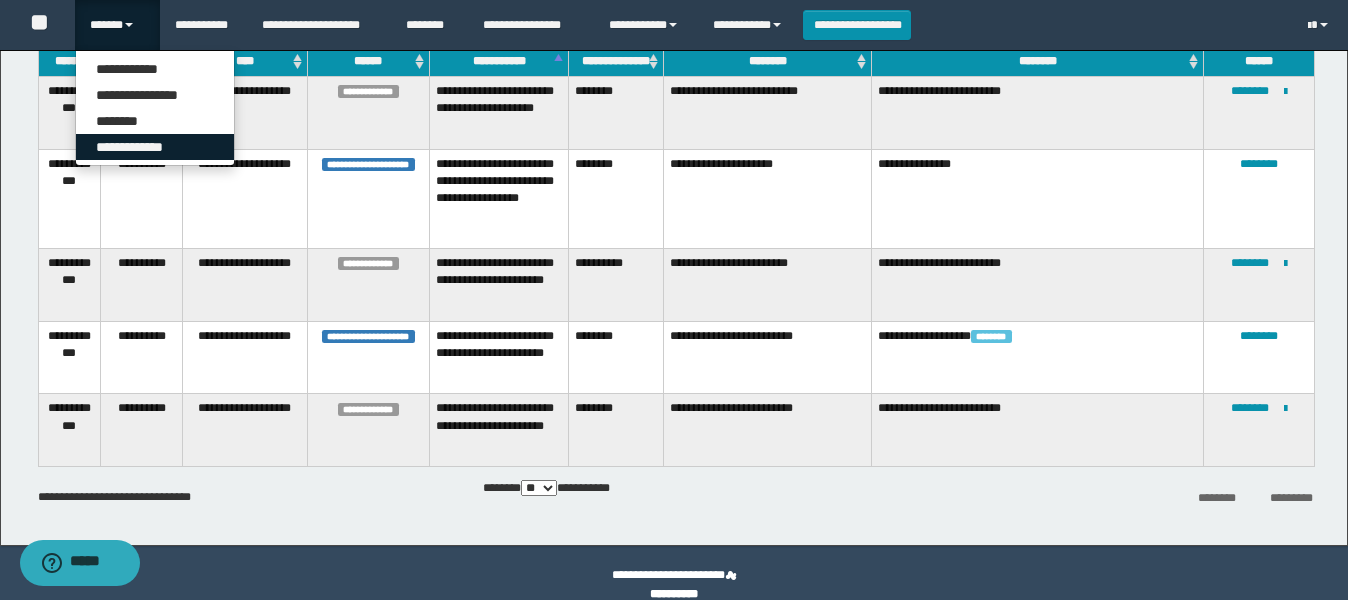 click on "**********" at bounding box center [155, 147] 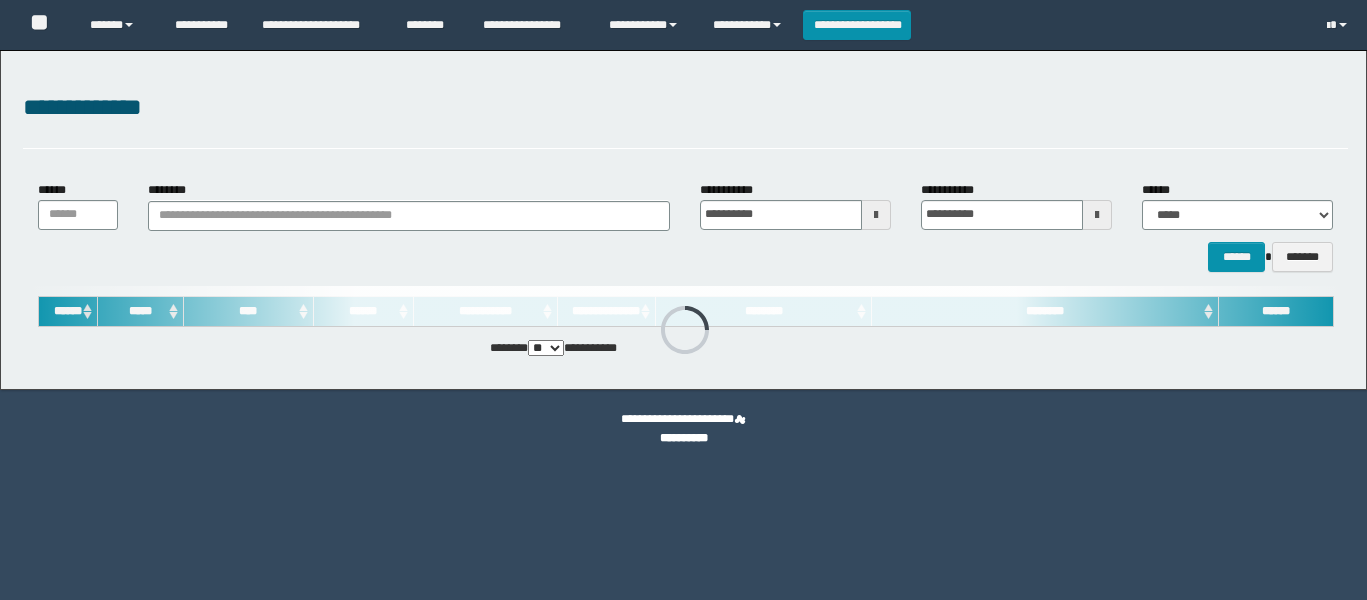 scroll, scrollTop: 0, scrollLeft: 0, axis: both 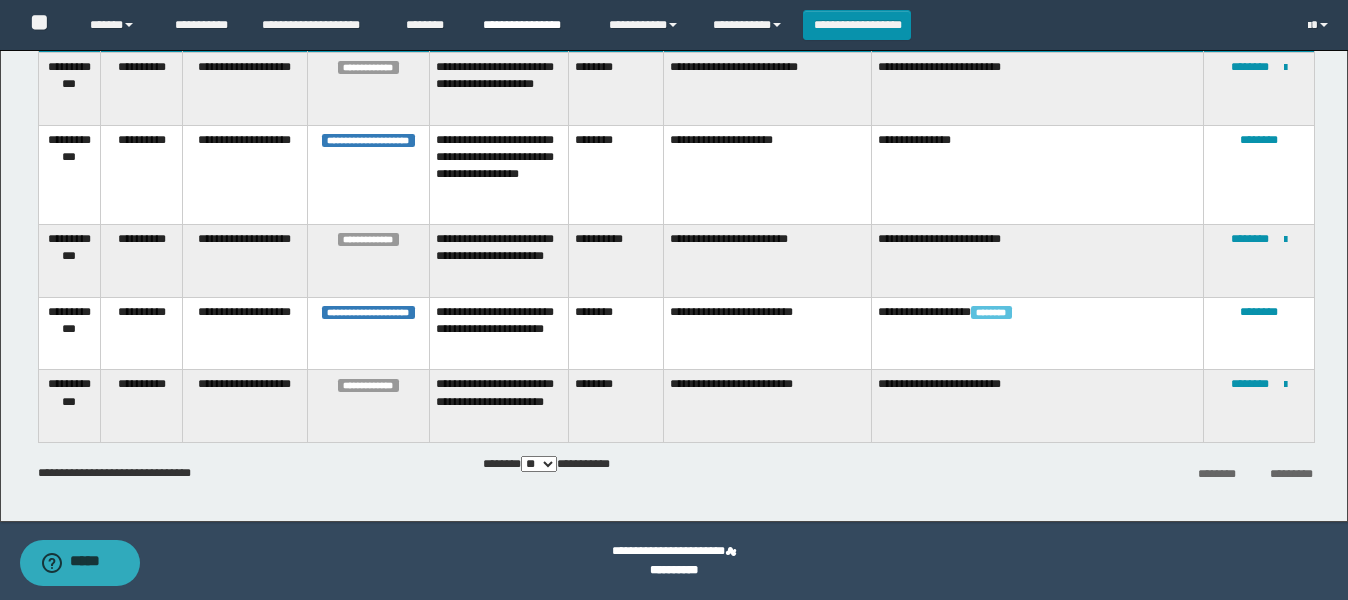 click on "**********" at bounding box center (531, 25) 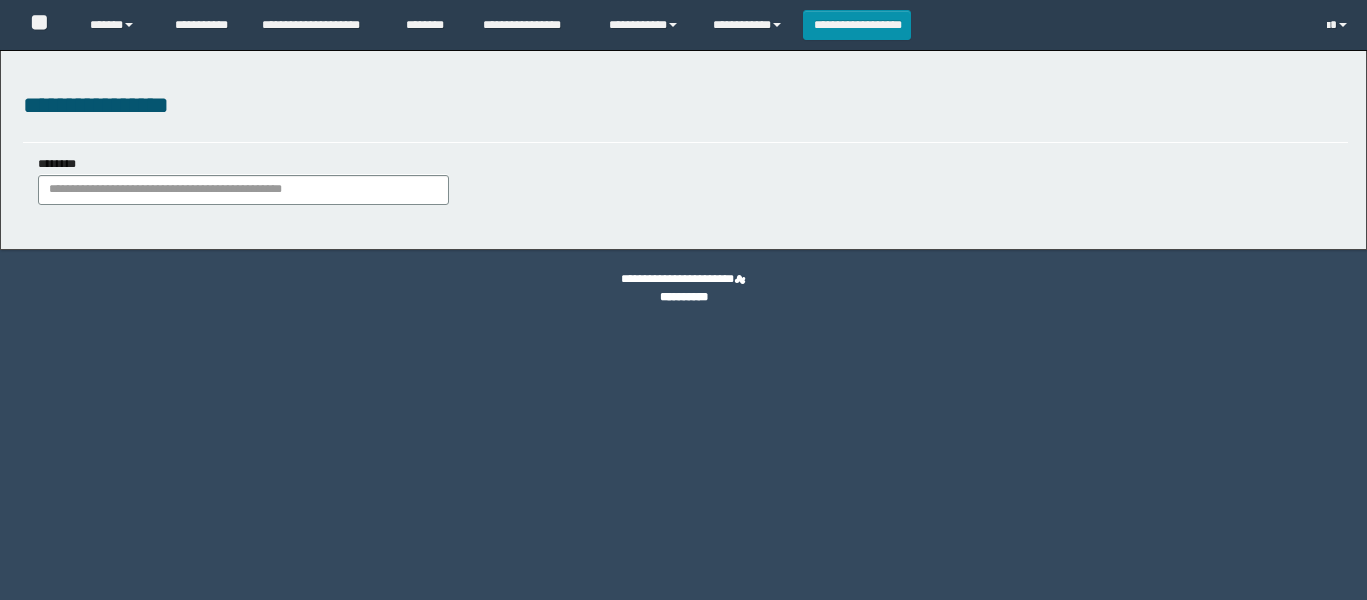 scroll, scrollTop: 0, scrollLeft: 0, axis: both 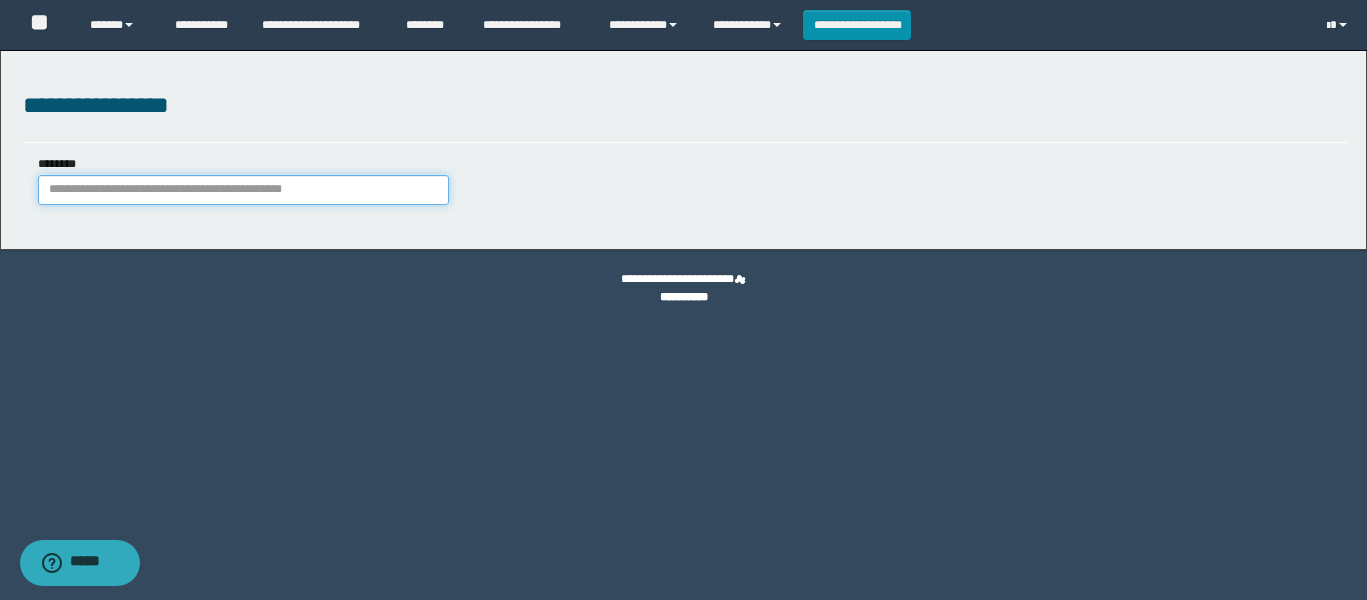 click on "********" at bounding box center (244, 190) 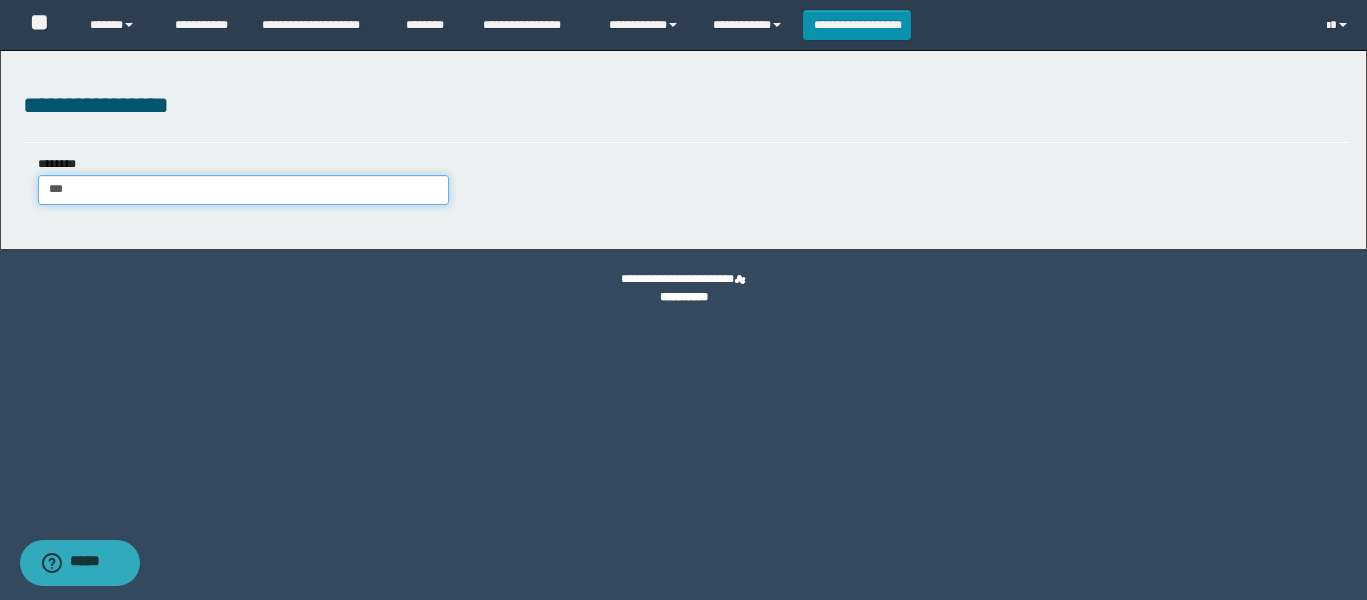 type on "****" 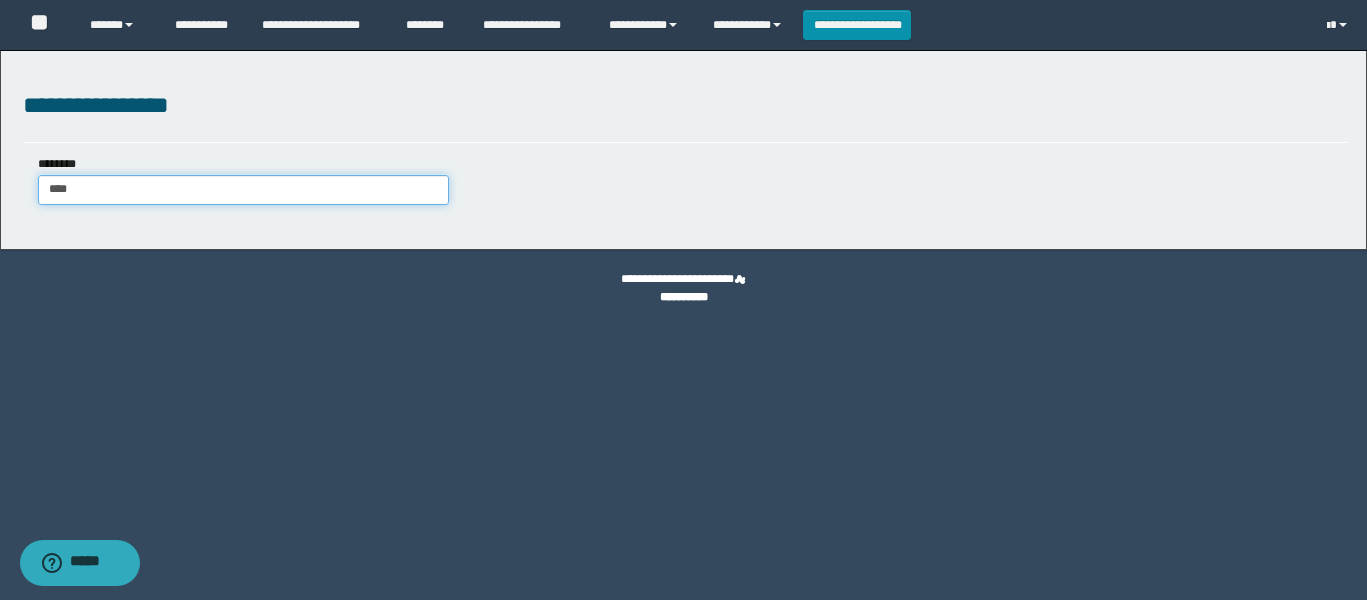 type on "****" 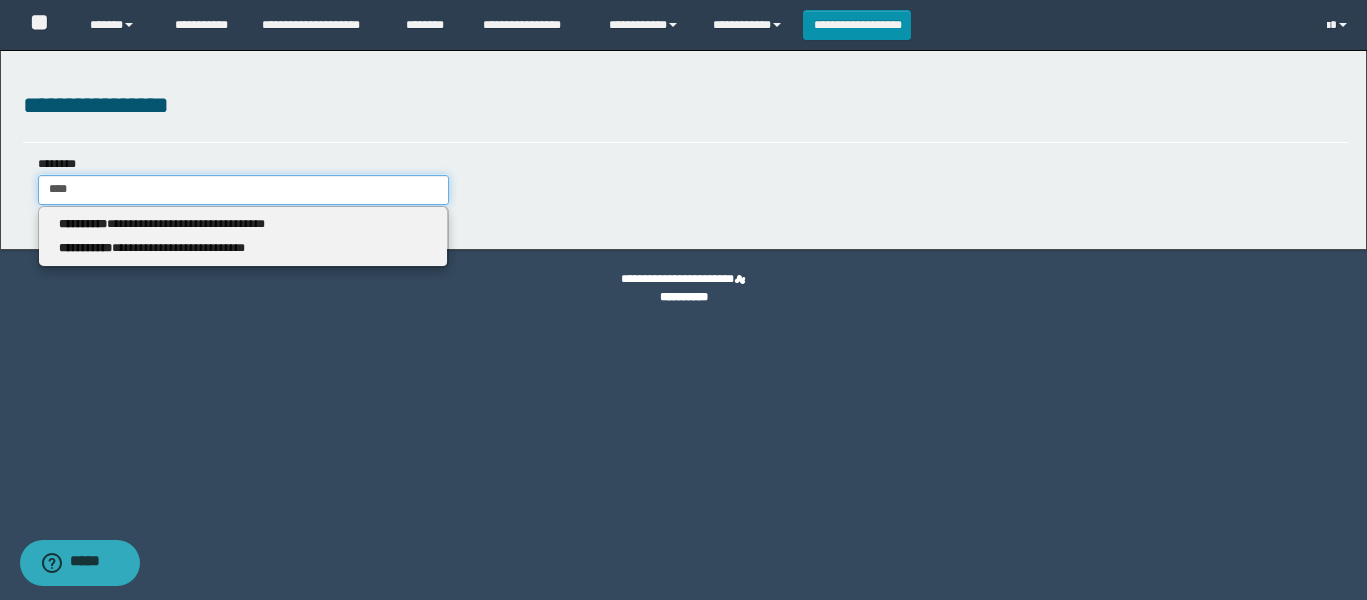 type 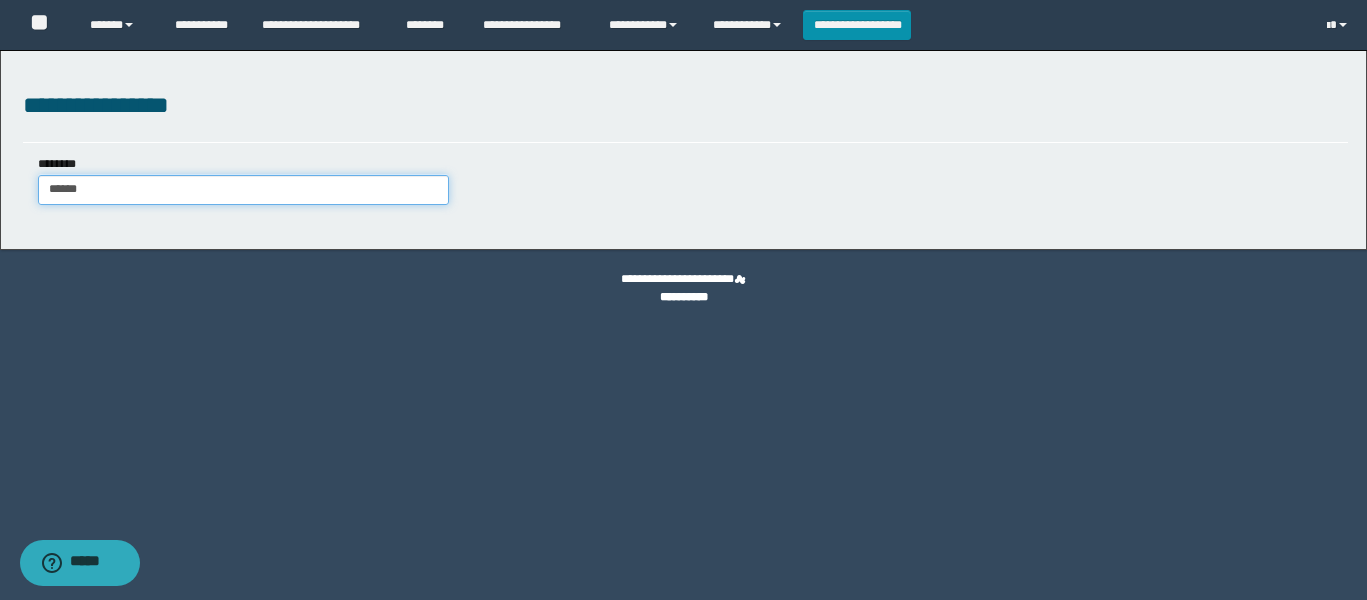 type on "*******" 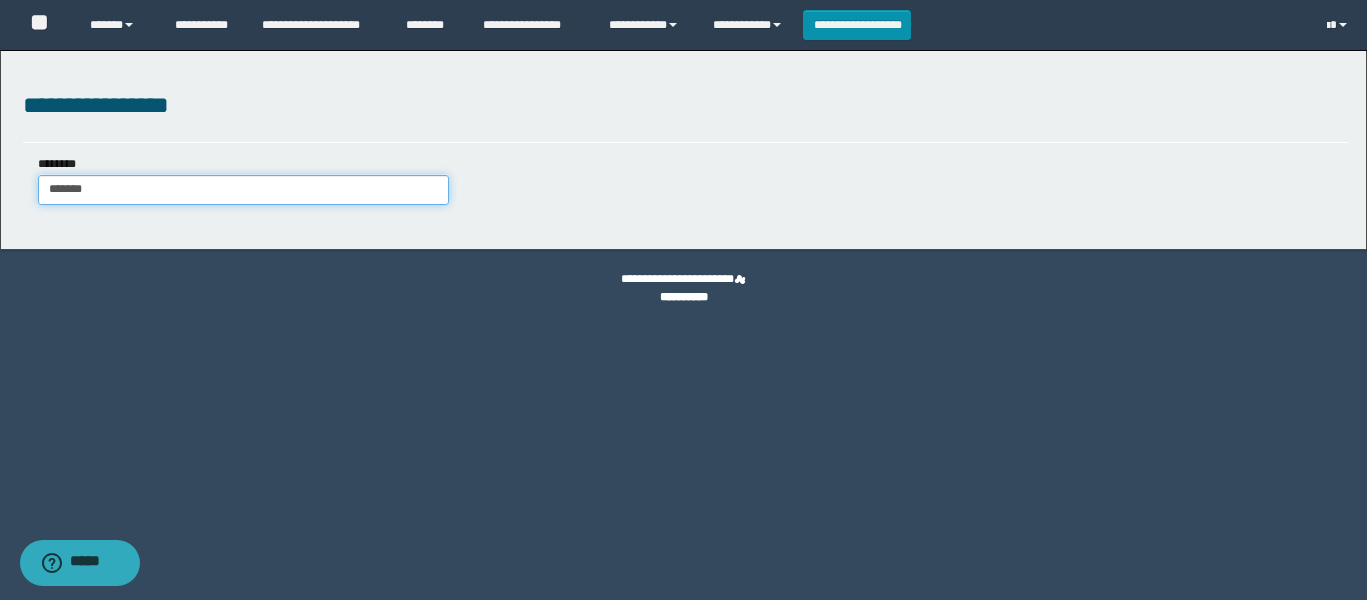 click on "*******" at bounding box center [244, 190] 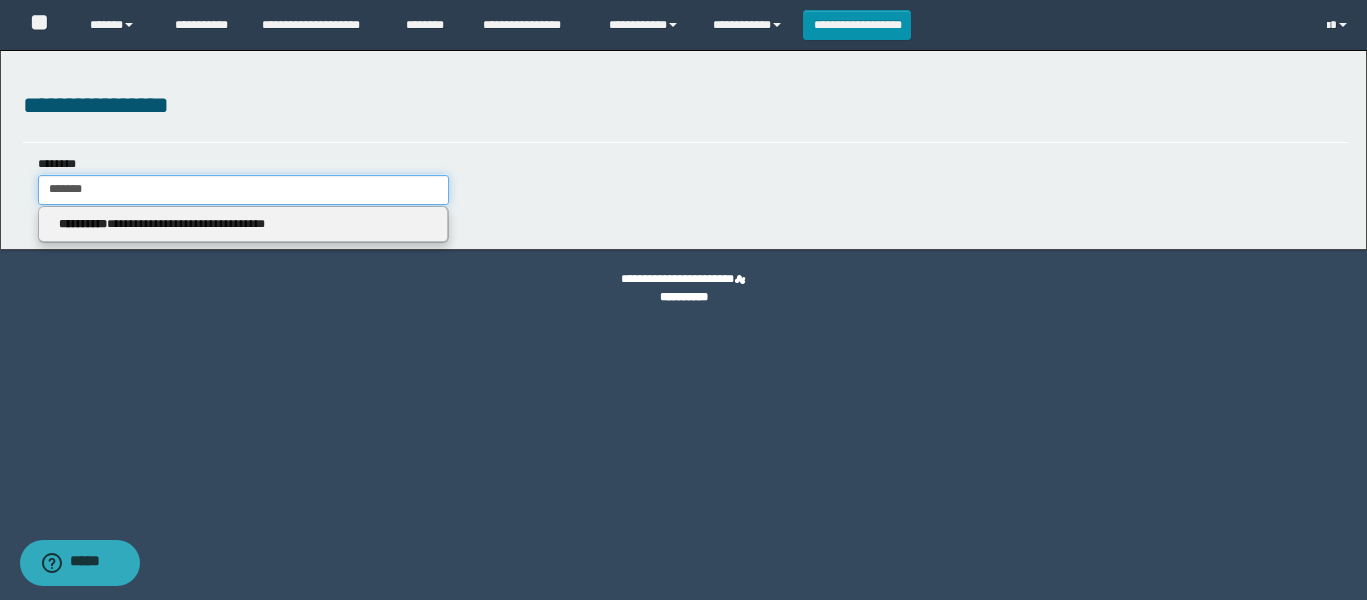 click on "*******" at bounding box center [244, 190] 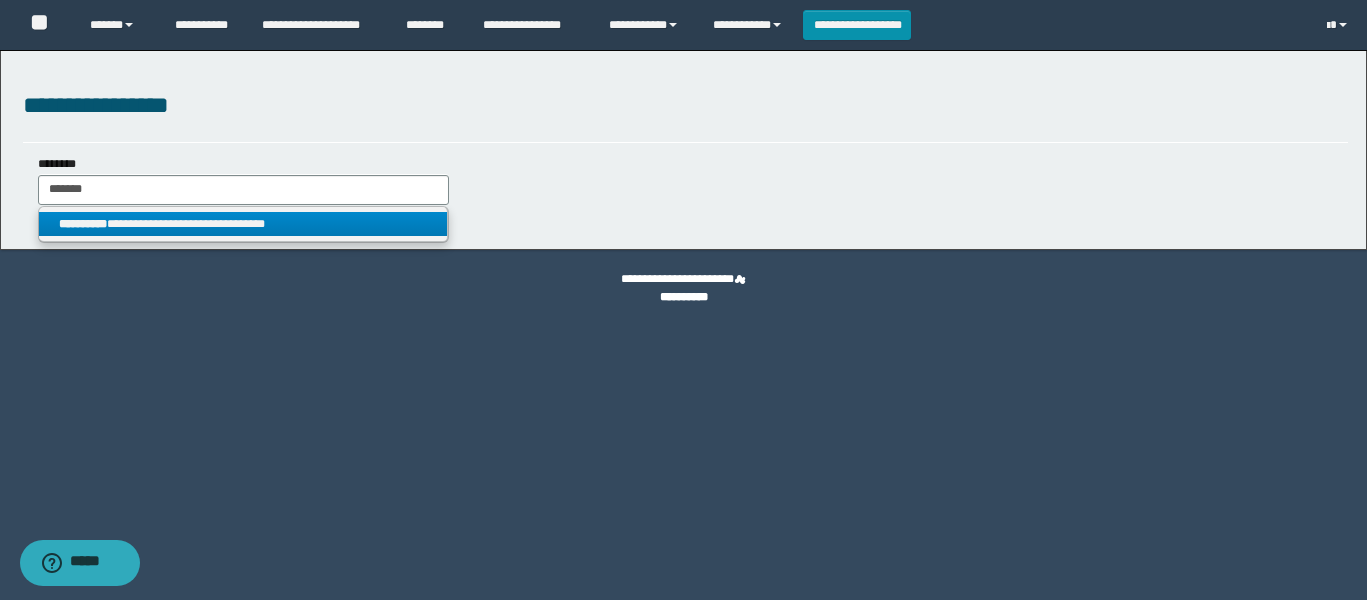click on "**********" at bounding box center [243, 224] 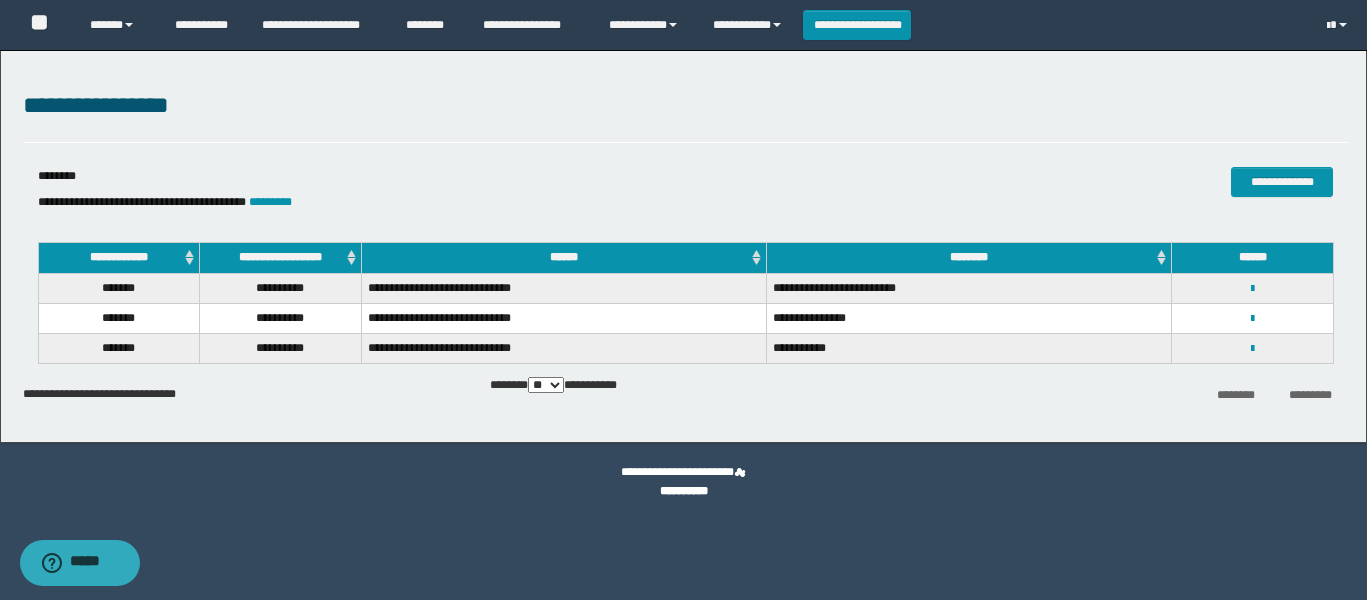 click on "**********" at bounding box center [1253, 288] 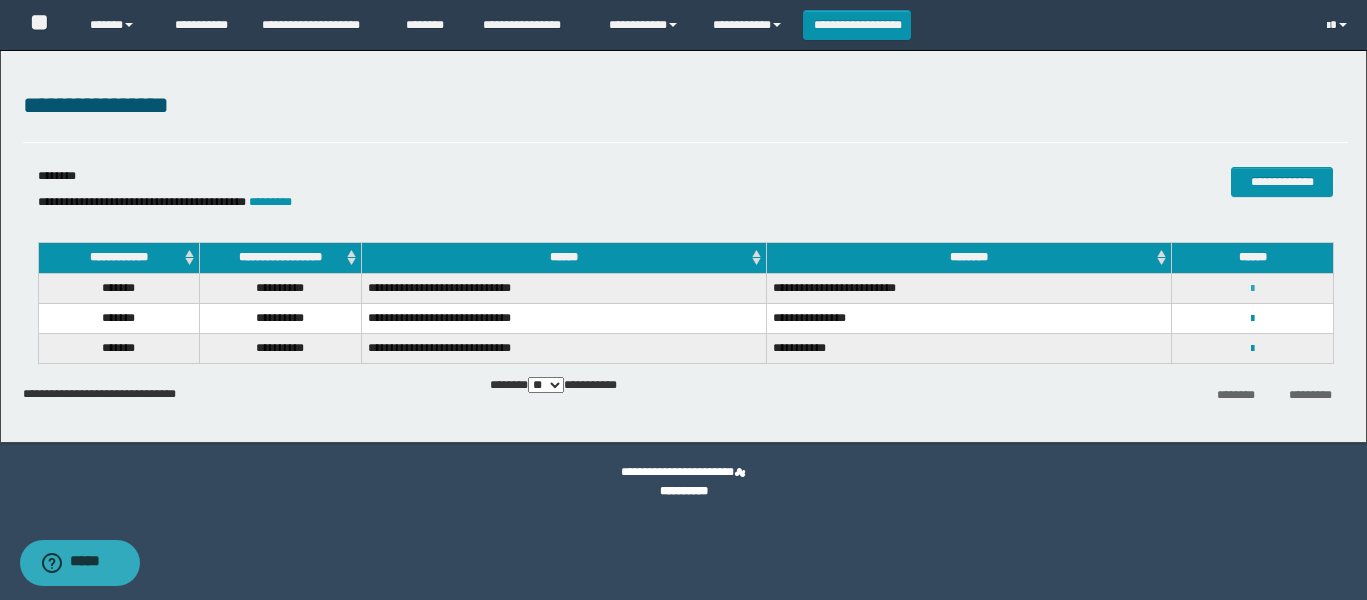 click at bounding box center (1252, 289) 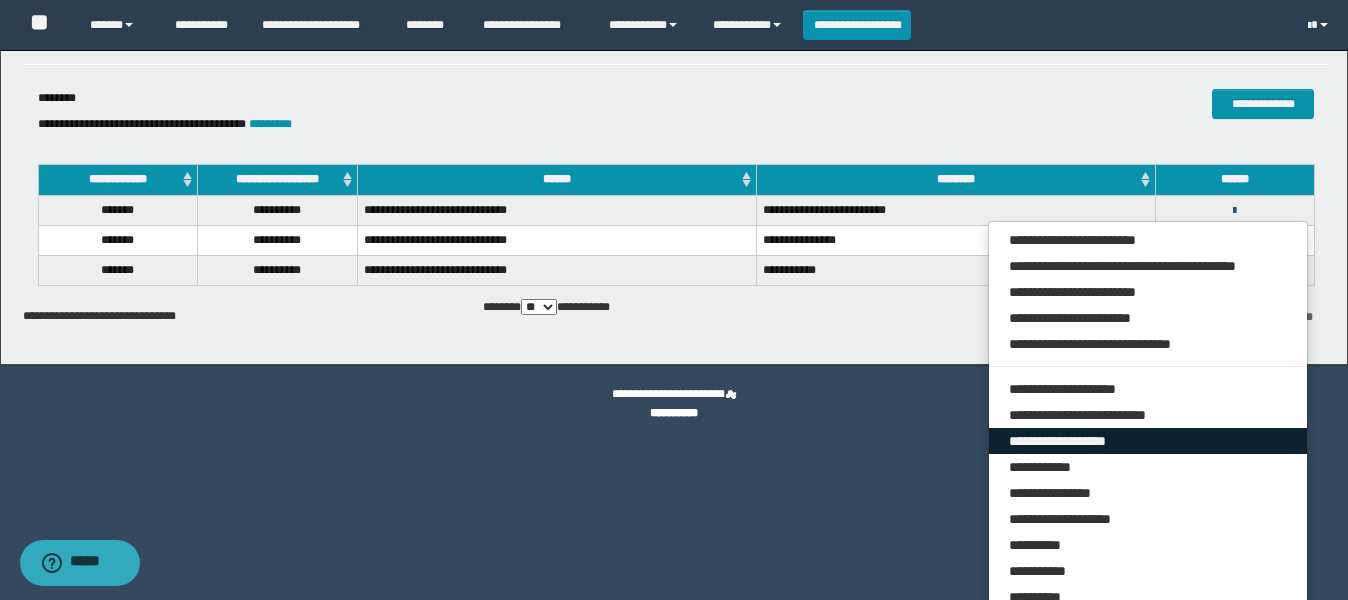 scroll, scrollTop: 120, scrollLeft: 0, axis: vertical 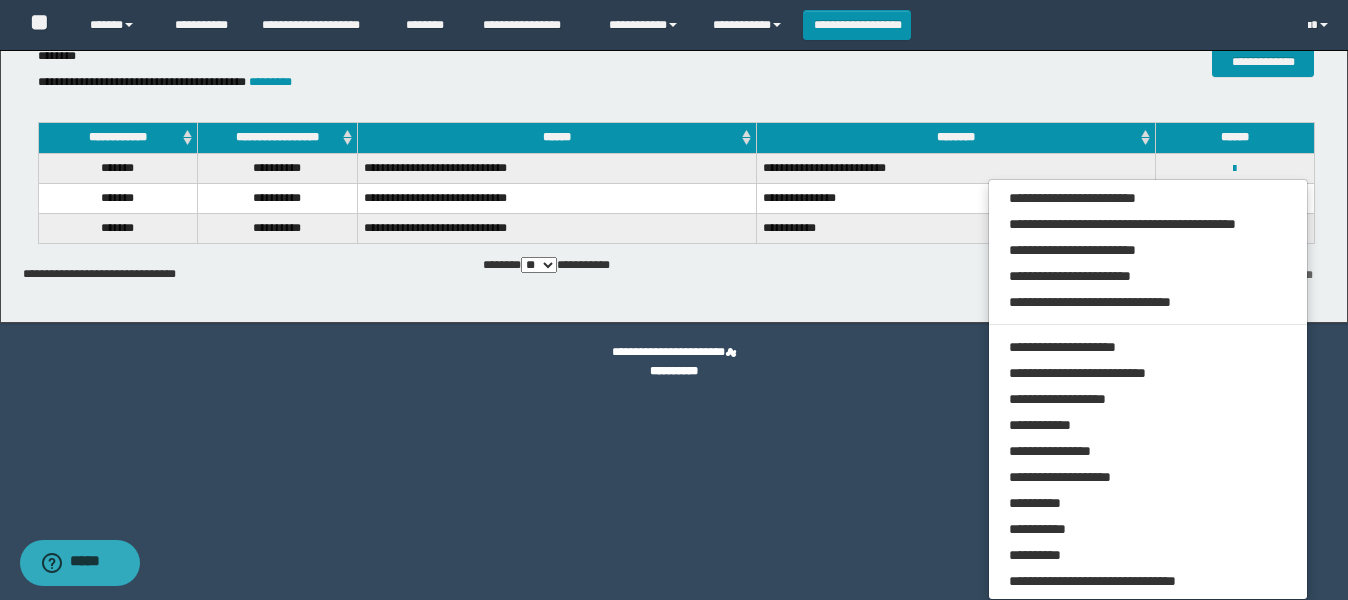 click on "**********" at bounding box center (675, 266) 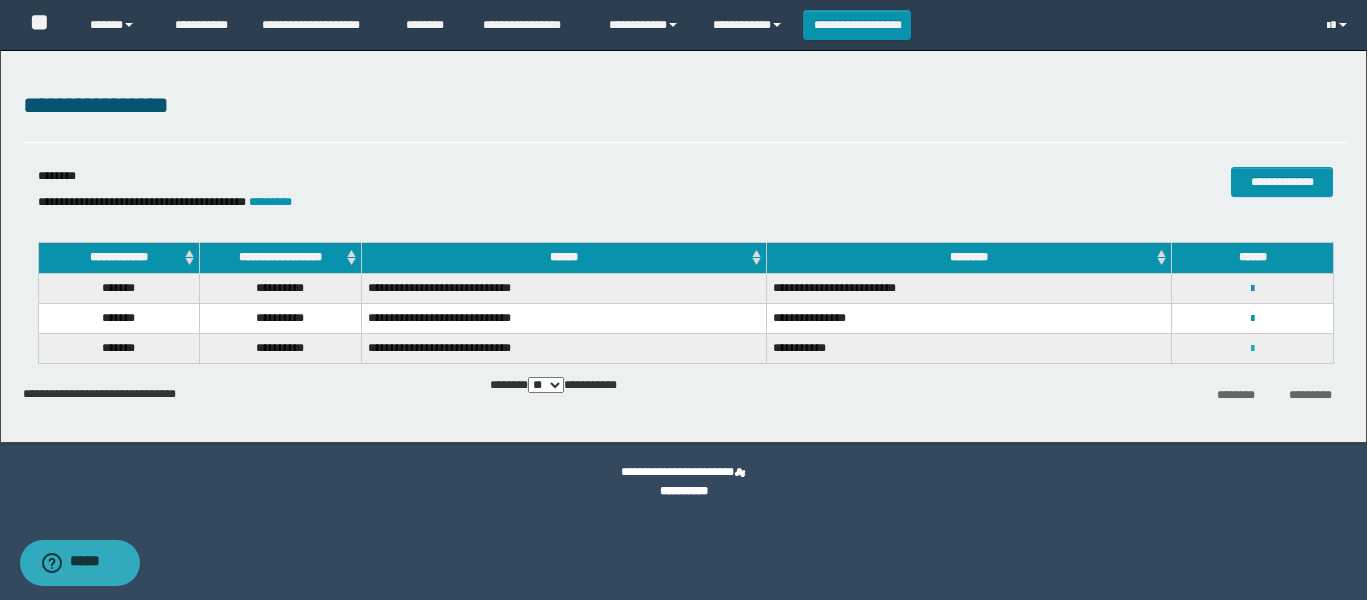 click at bounding box center (1252, 349) 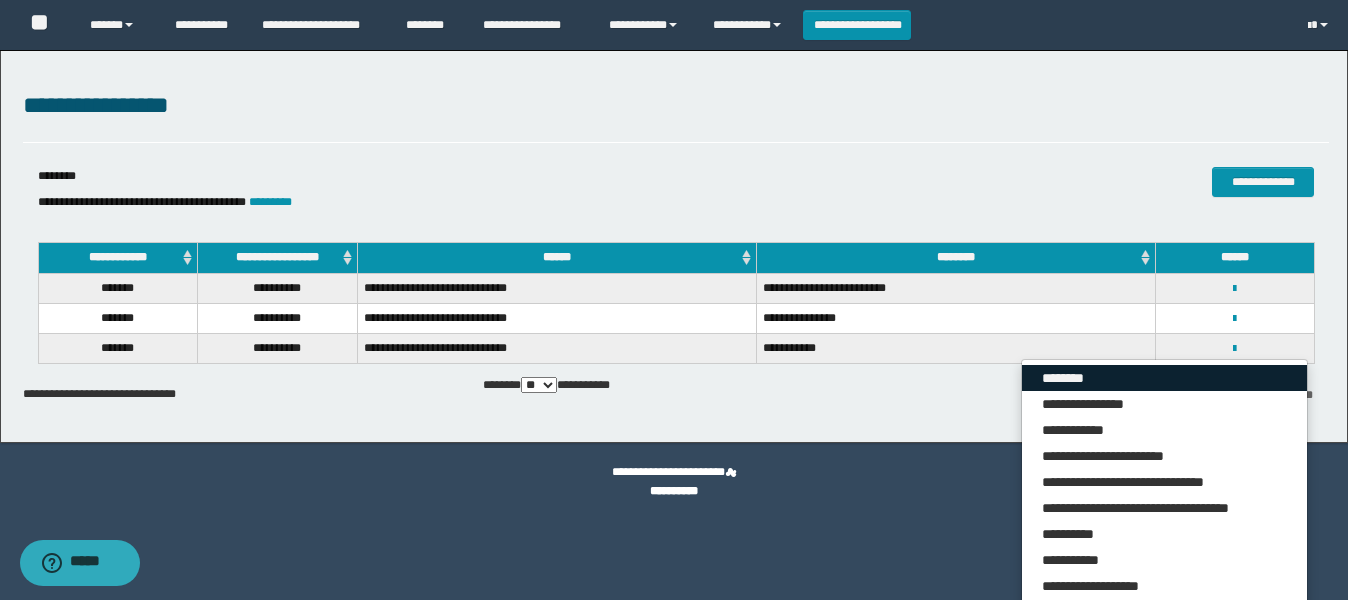 click on "********" at bounding box center (1164, 378) 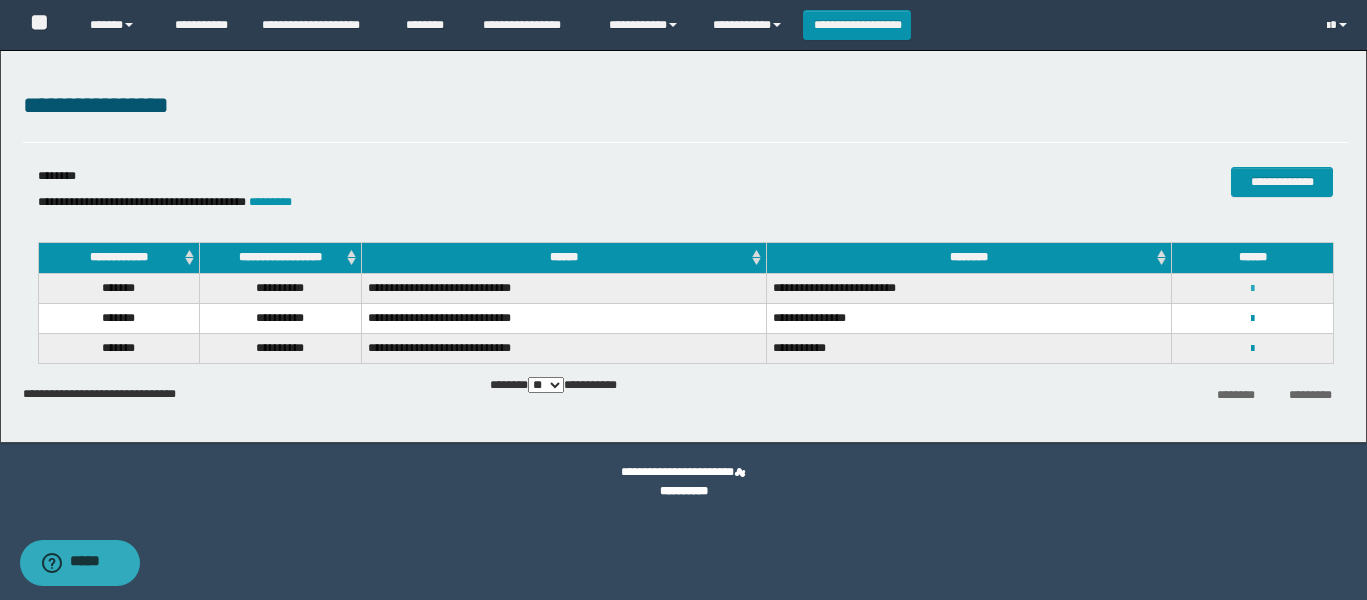 click at bounding box center [1252, 289] 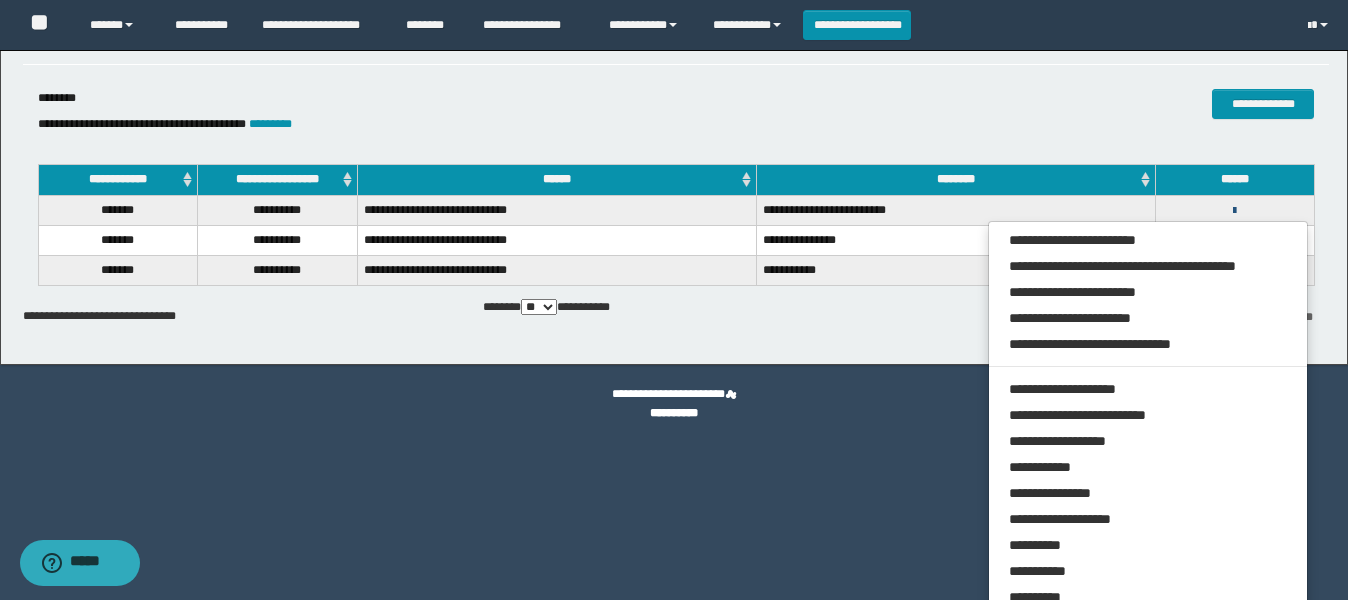 scroll, scrollTop: 120, scrollLeft: 0, axis: vertical 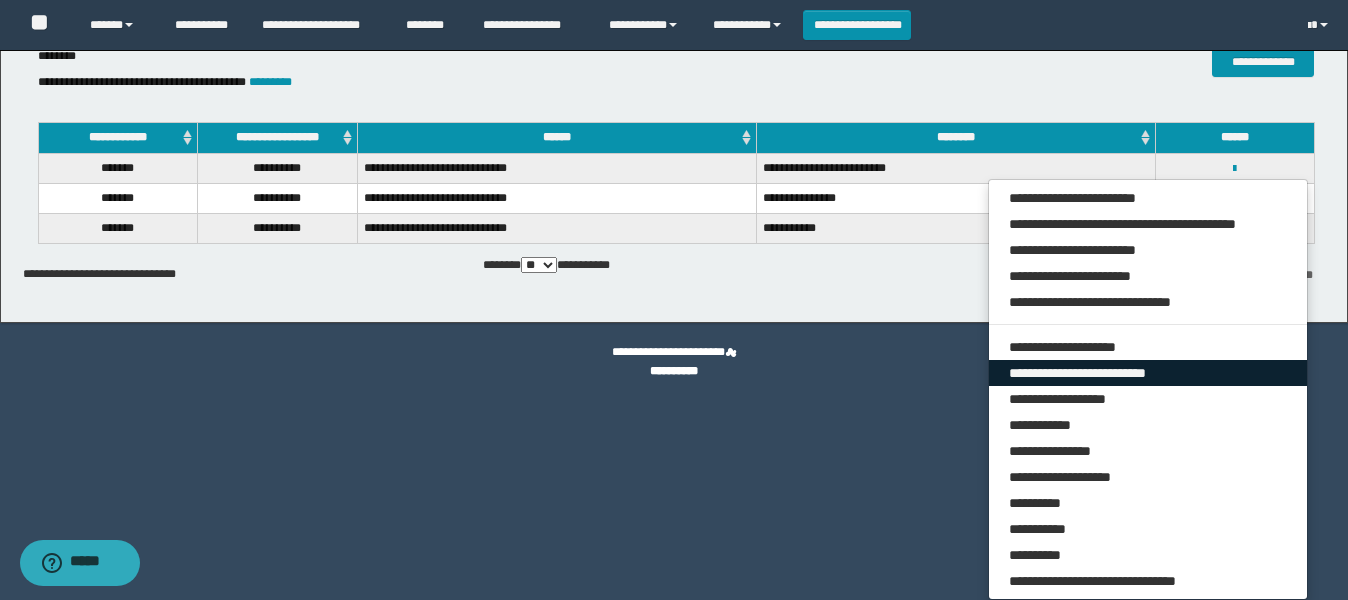 click on "**********" at bounding box center [1148, 373] 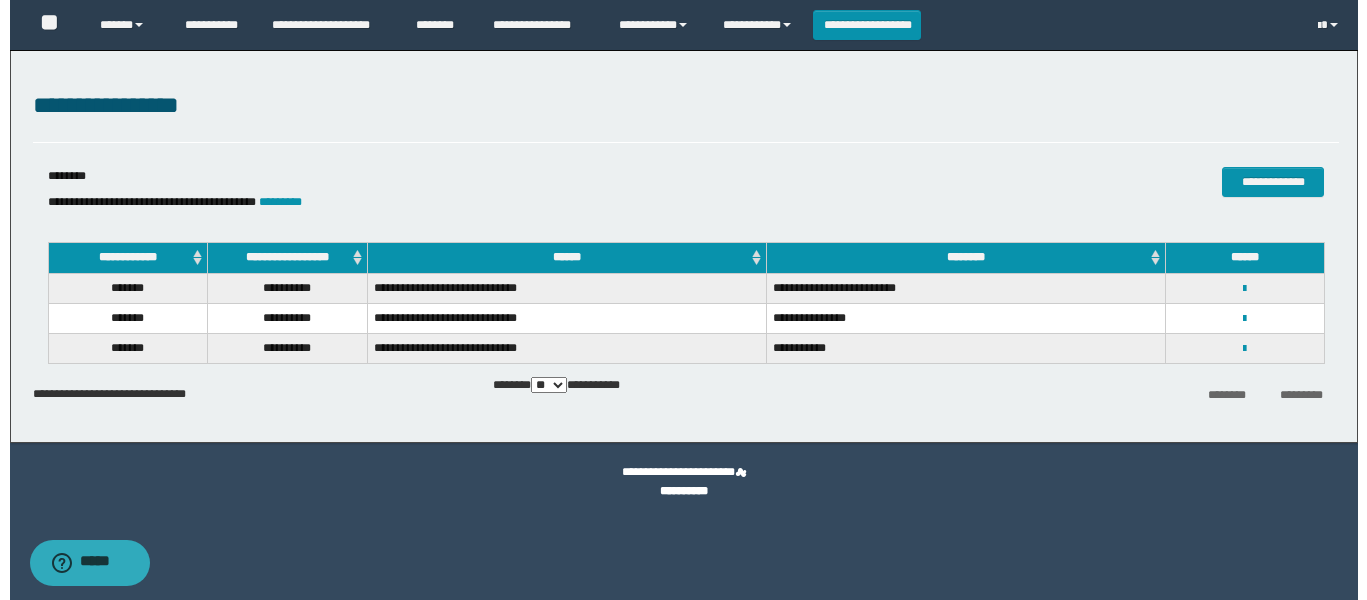 scroll, scrollTop: 0, scrollLeft: 0, axis: both 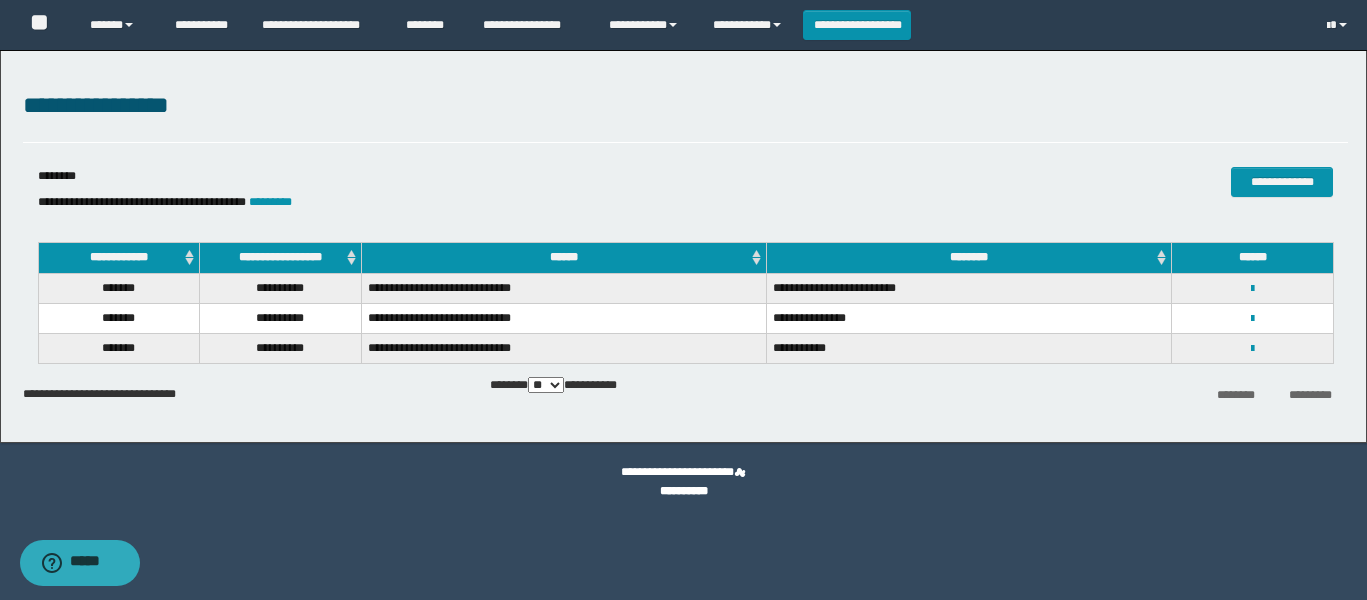 select on "***" 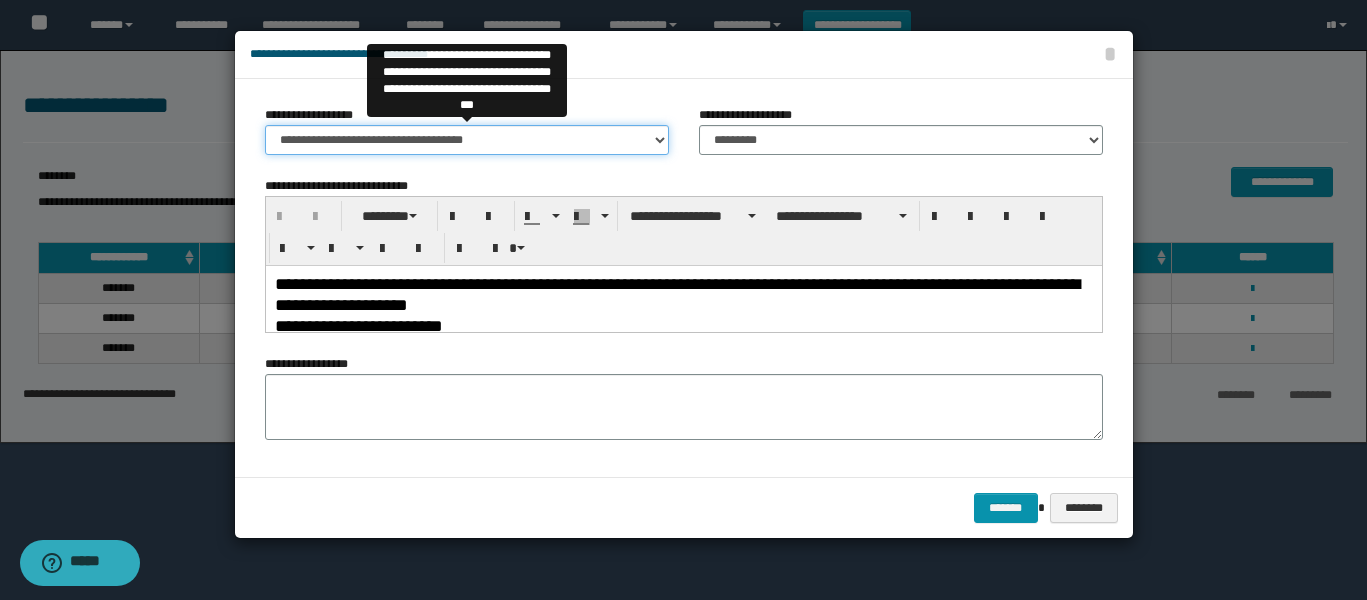 click on "**********" at bounding box center (467, 140) 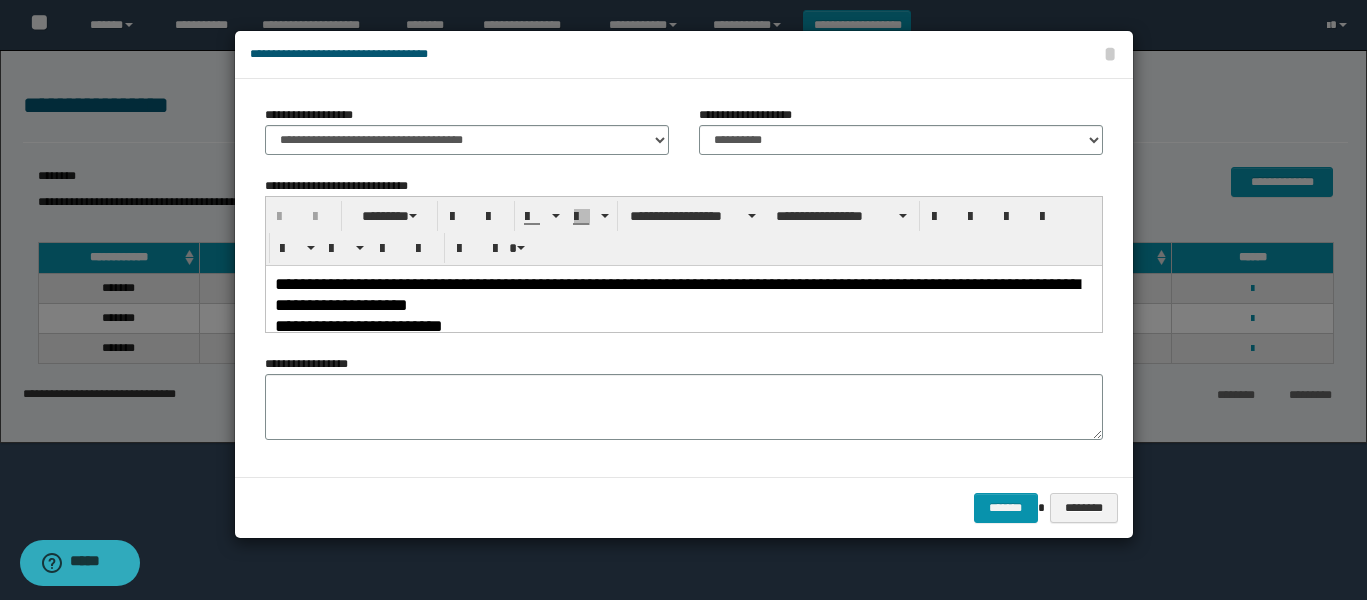 click on "**********" at bounding box center [753, 115] 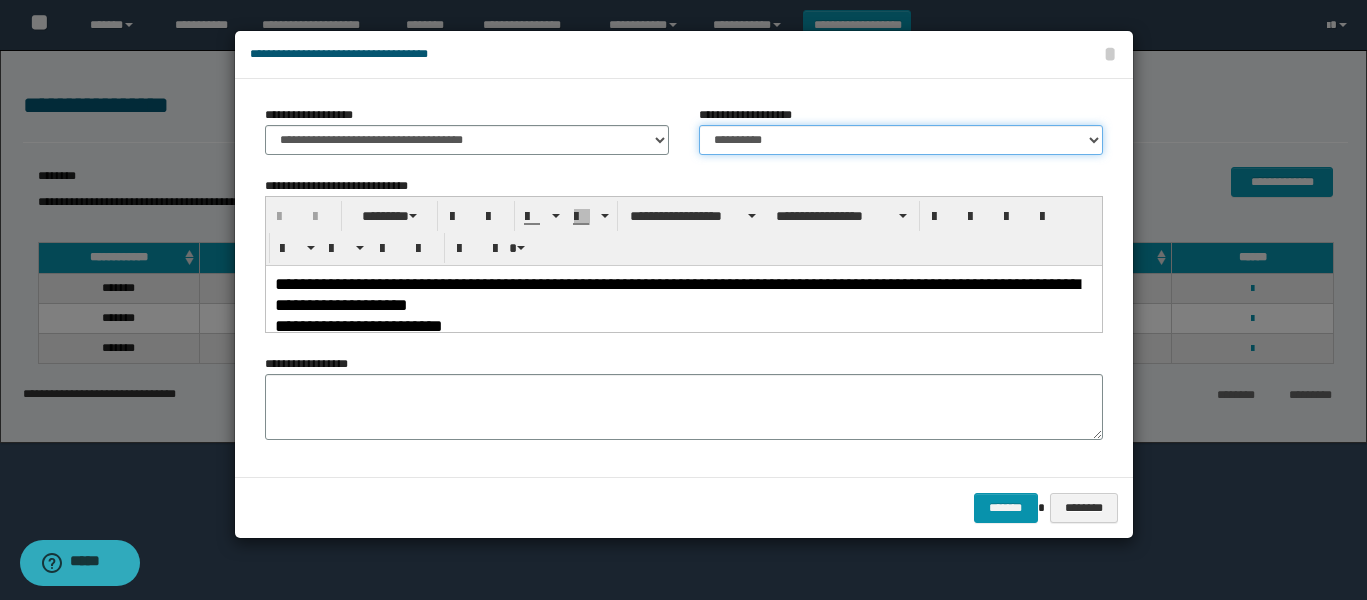 click on "**********" at bounding box center (901, 140) 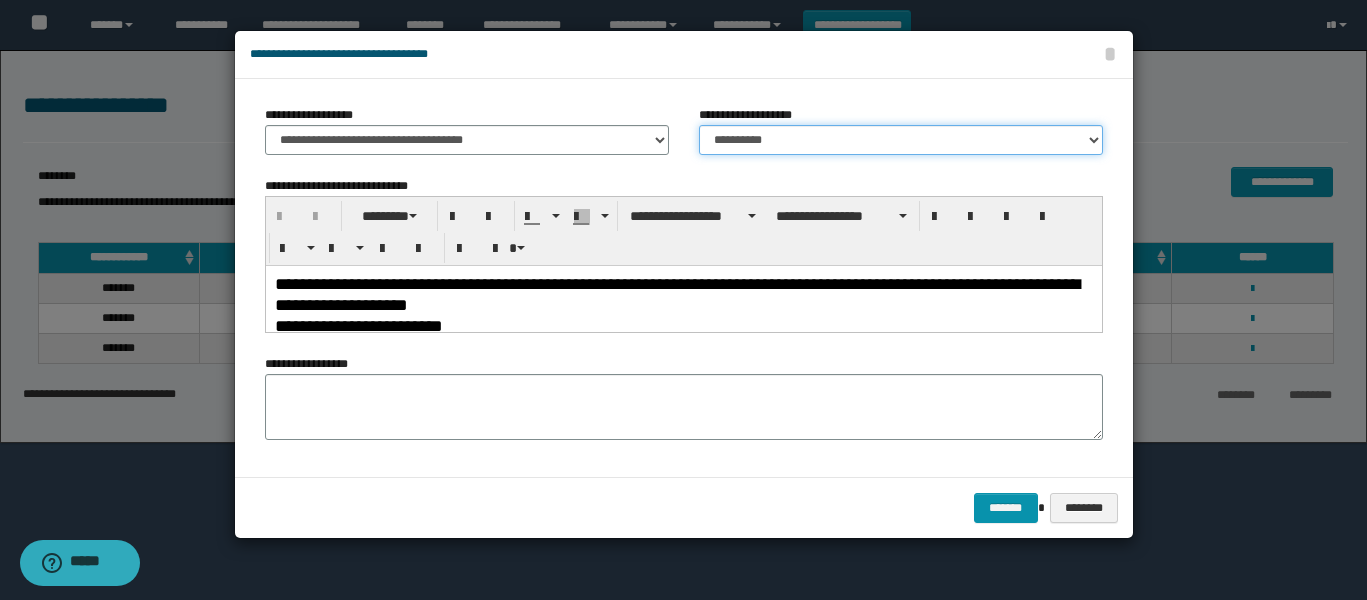 click on "**********" at bounding box center [901, 140] 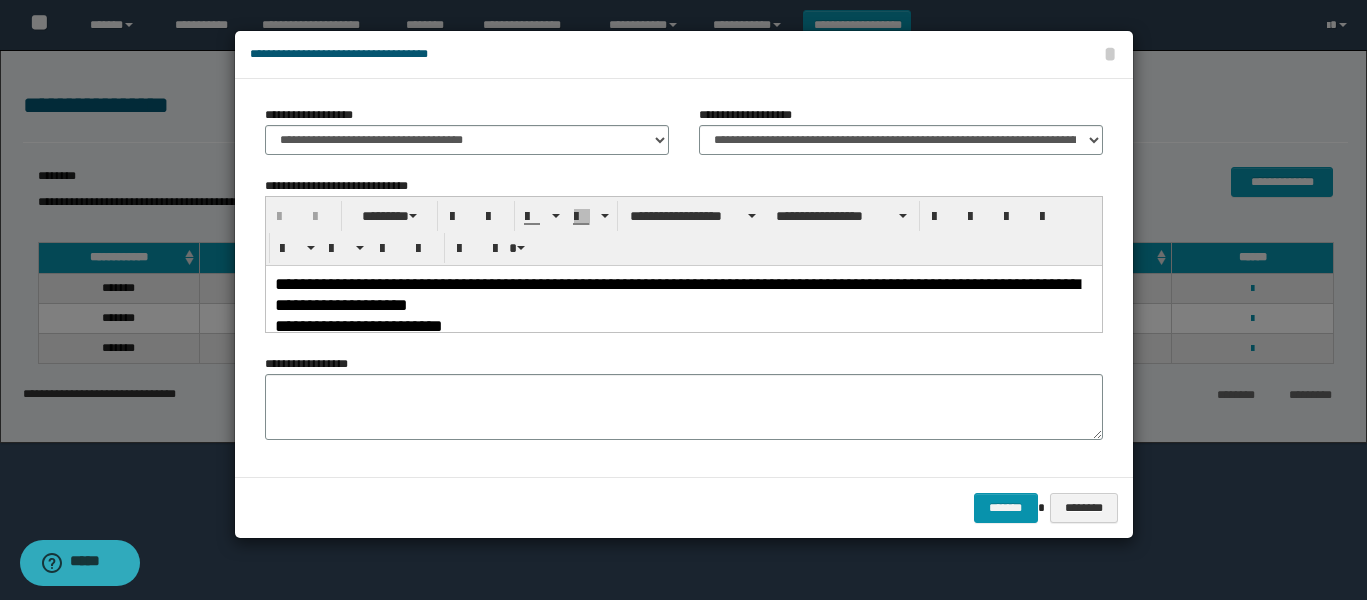click on "**********" at bounding box center (683, 294) 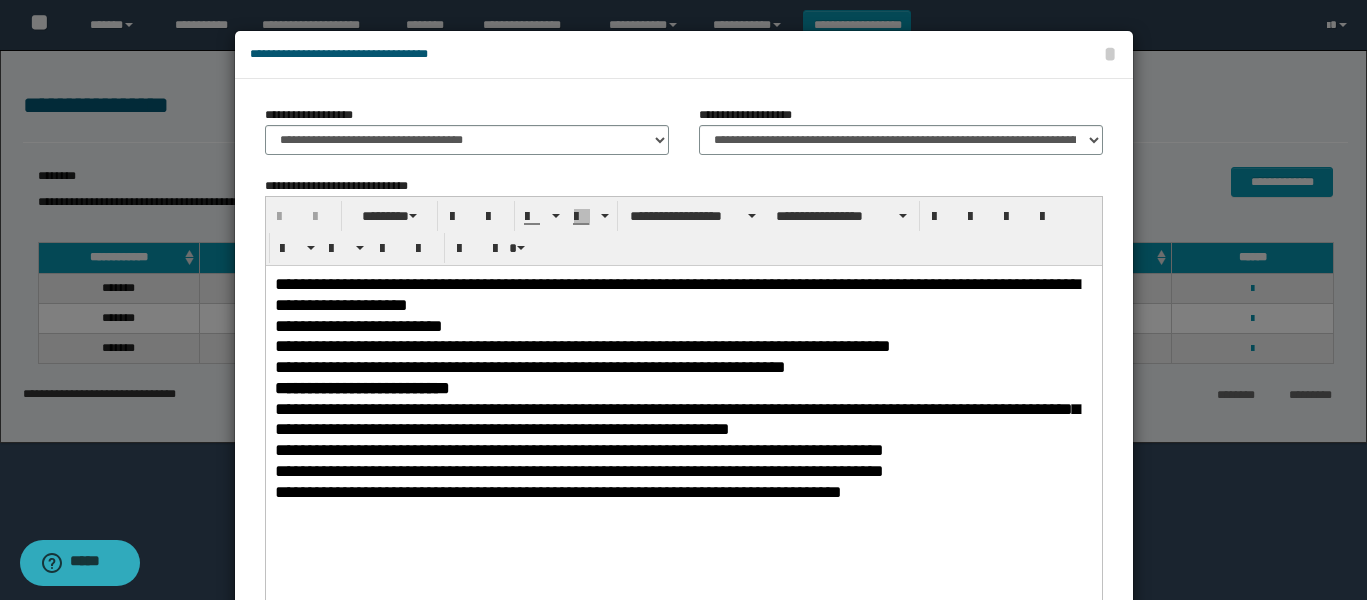 click on "**********" at bounding box center [683, 325] 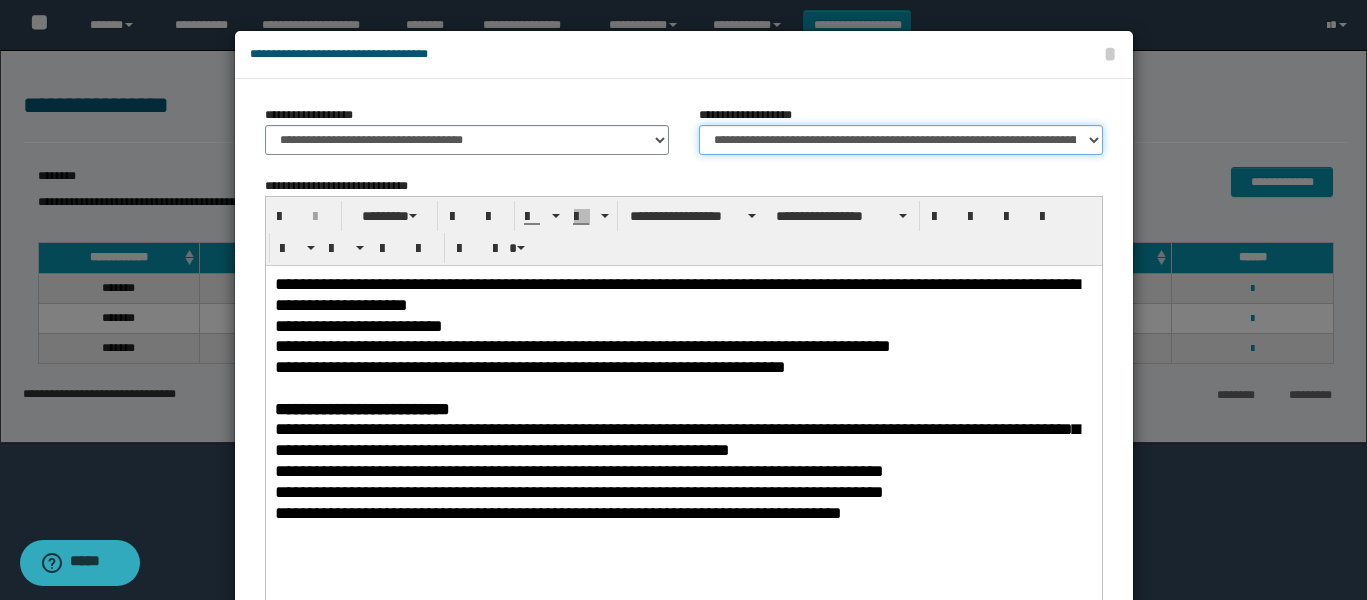 click on "**********" at bounding box center (901, 140) 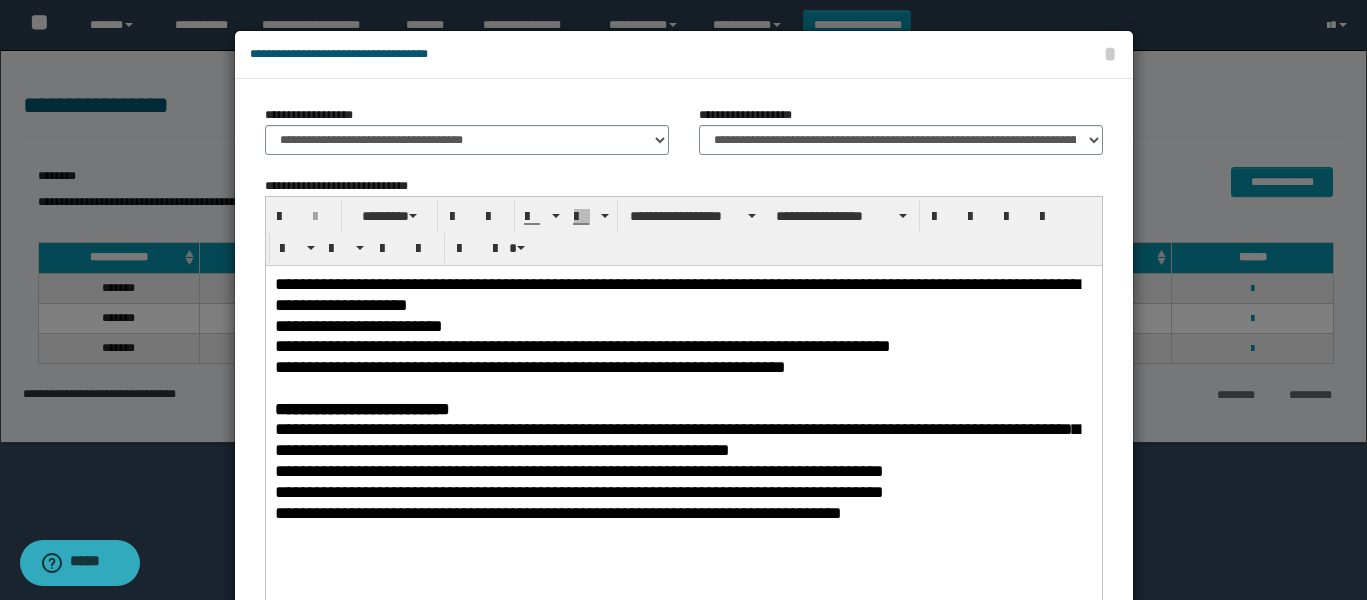 click on "**********" at bounding box center [683, 366] 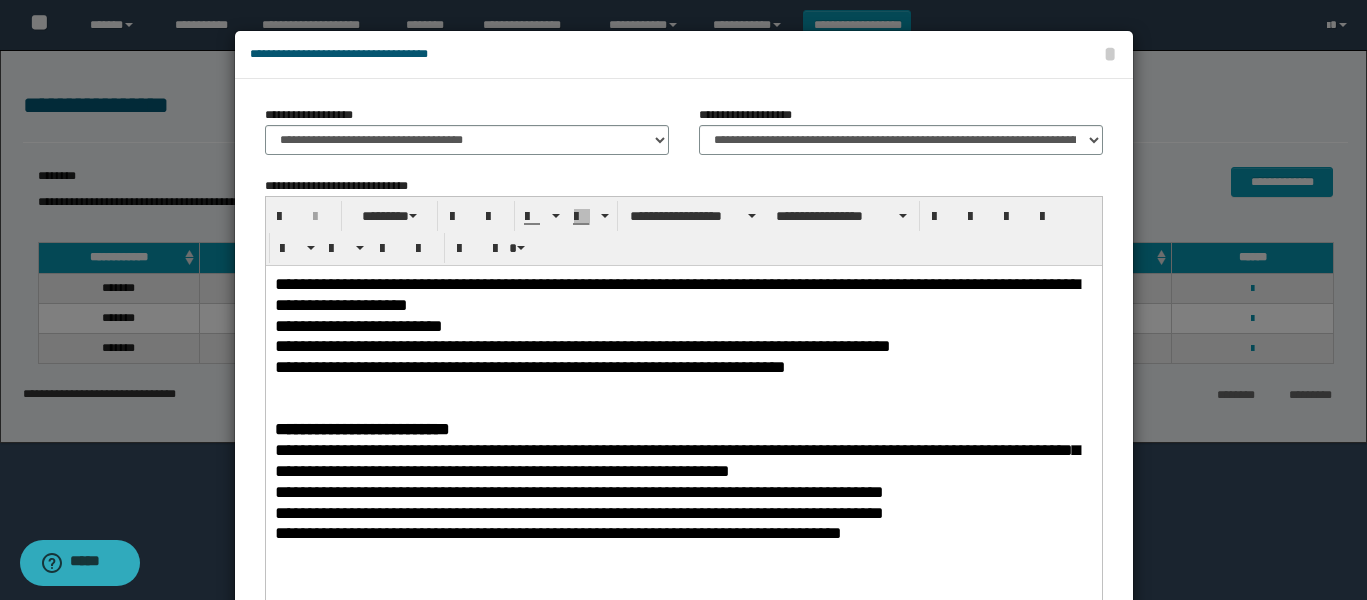paste 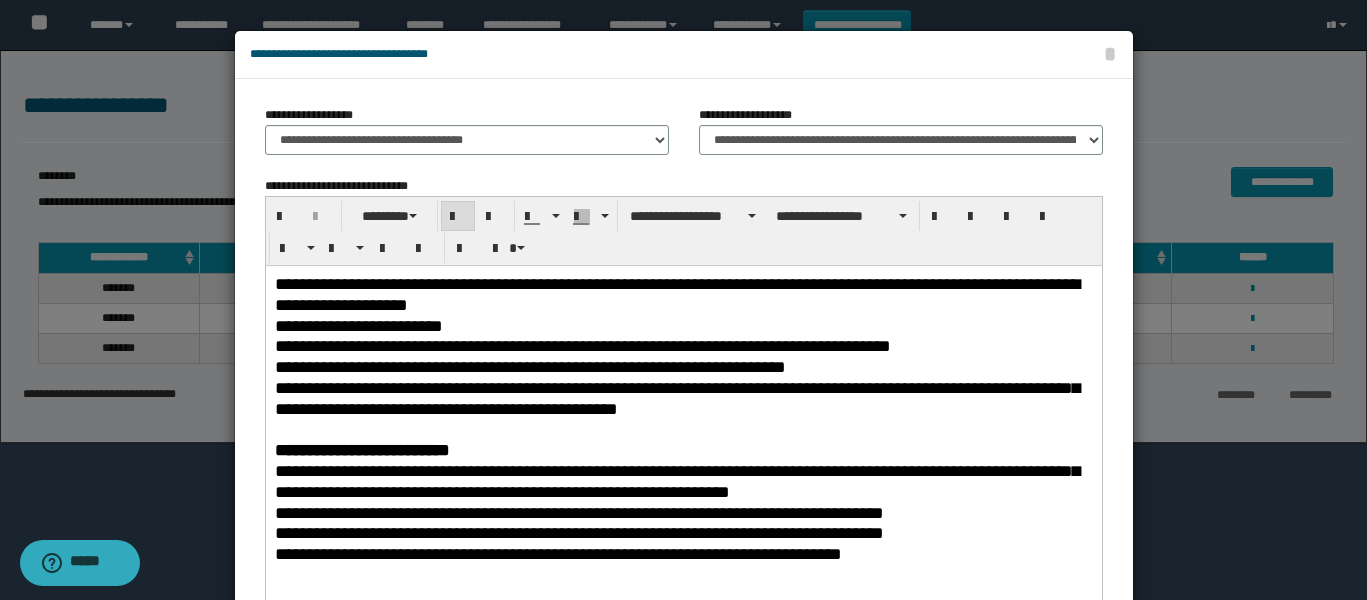 click on "**********" at bounding box center [683, 443] 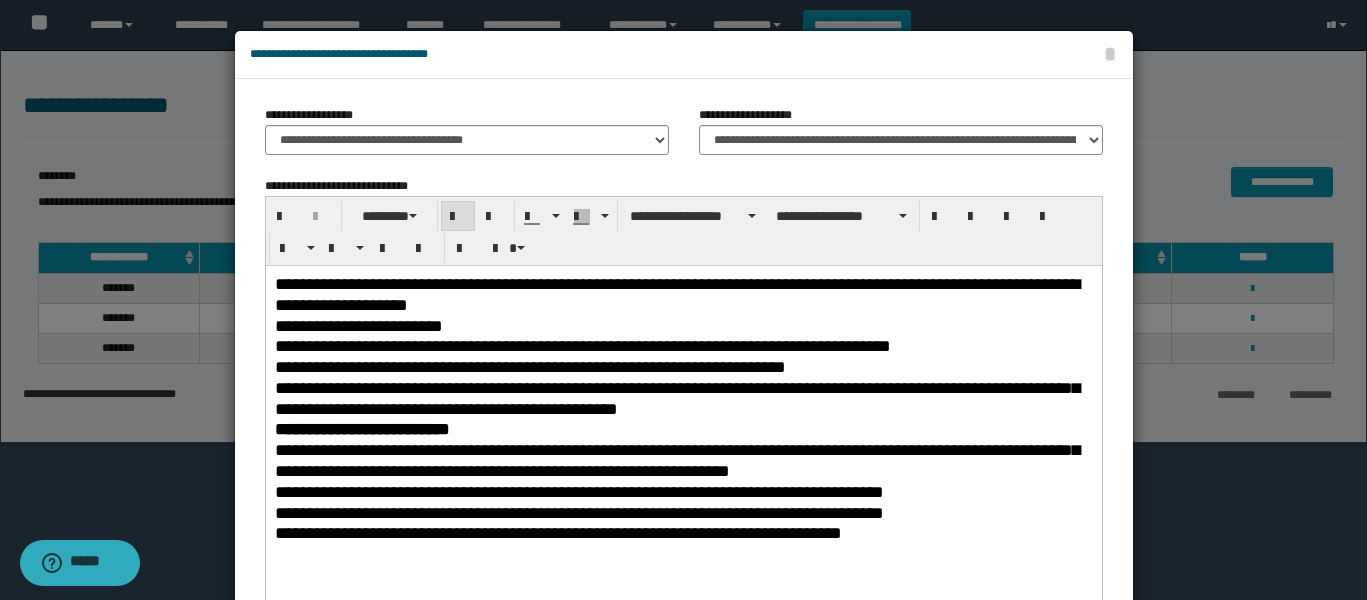 click on "**********" at bounding box center (676, 397) 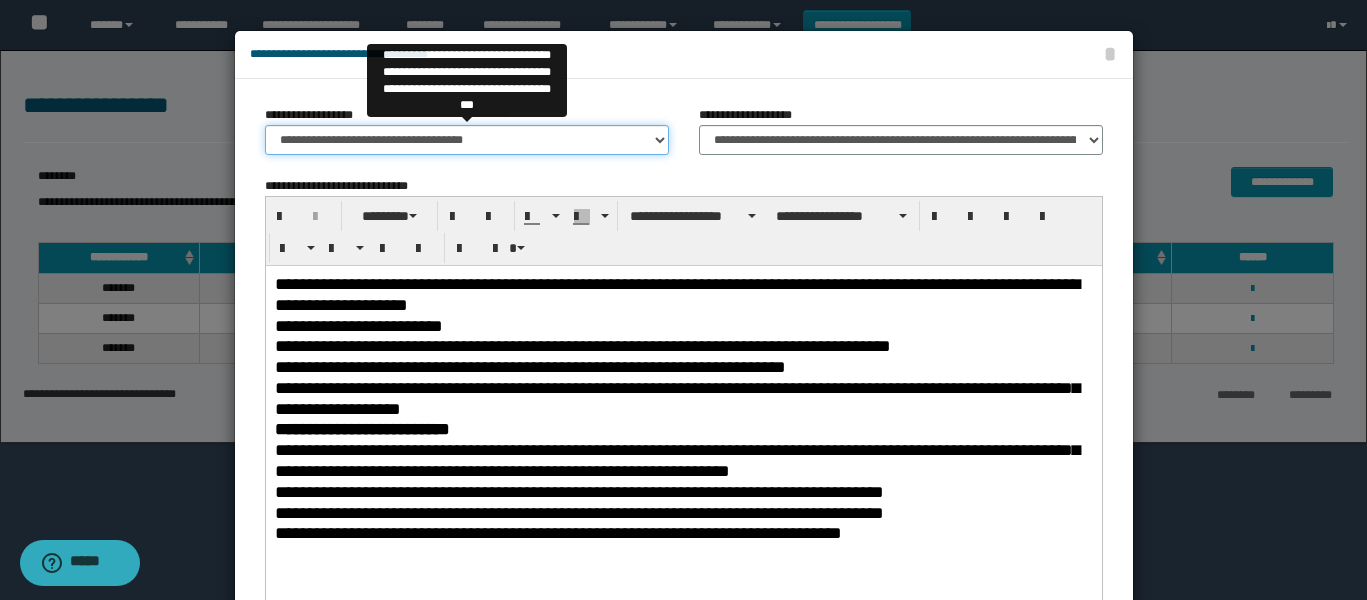 click on "**********" at bounding box center [467, 140] 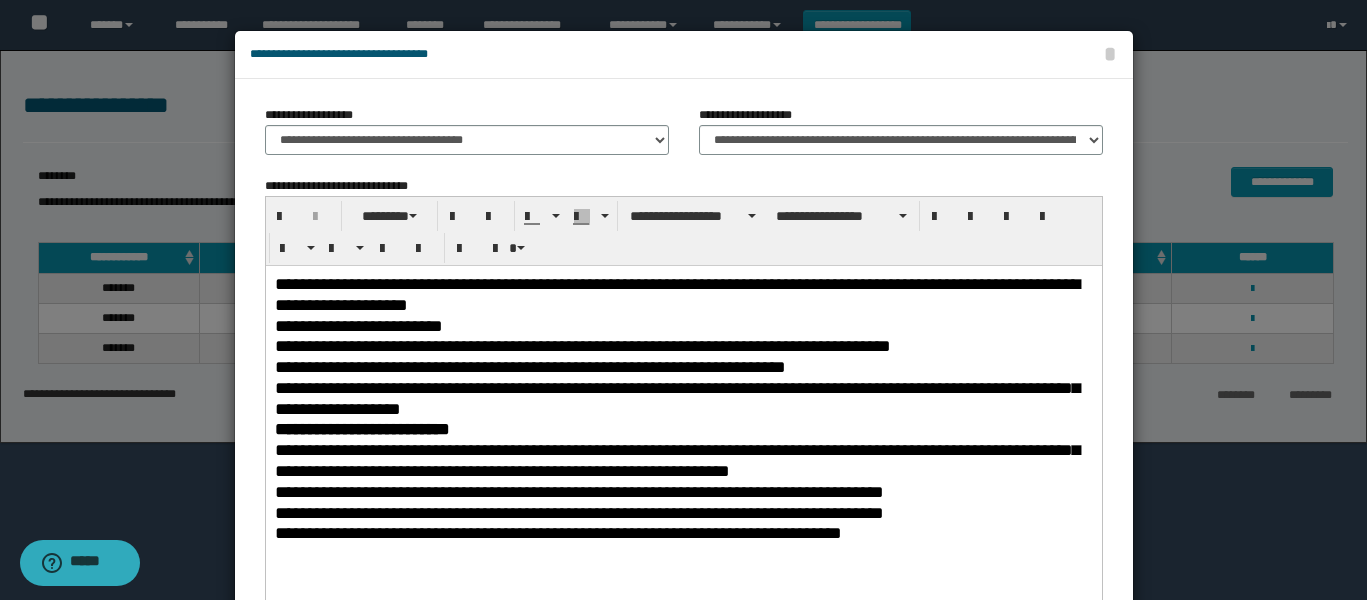 click on "**********" at bounding box center (684, 438) 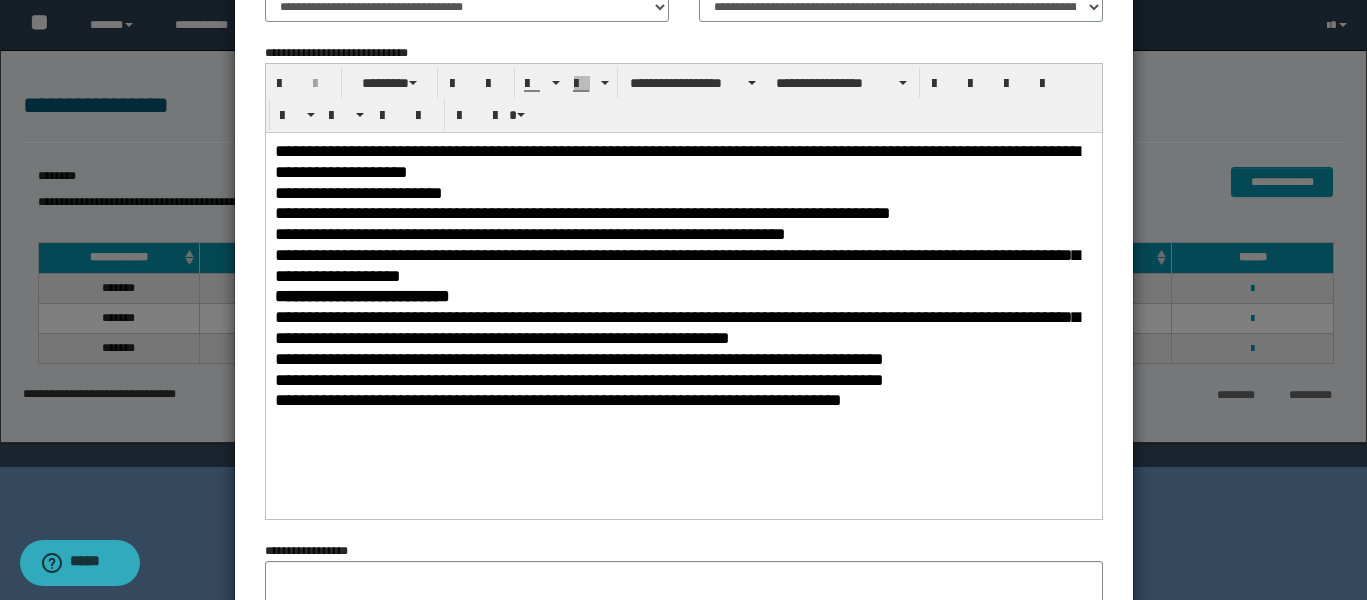 scroll, scrollTop: 289, scrollLeft: 0, axis: vertical 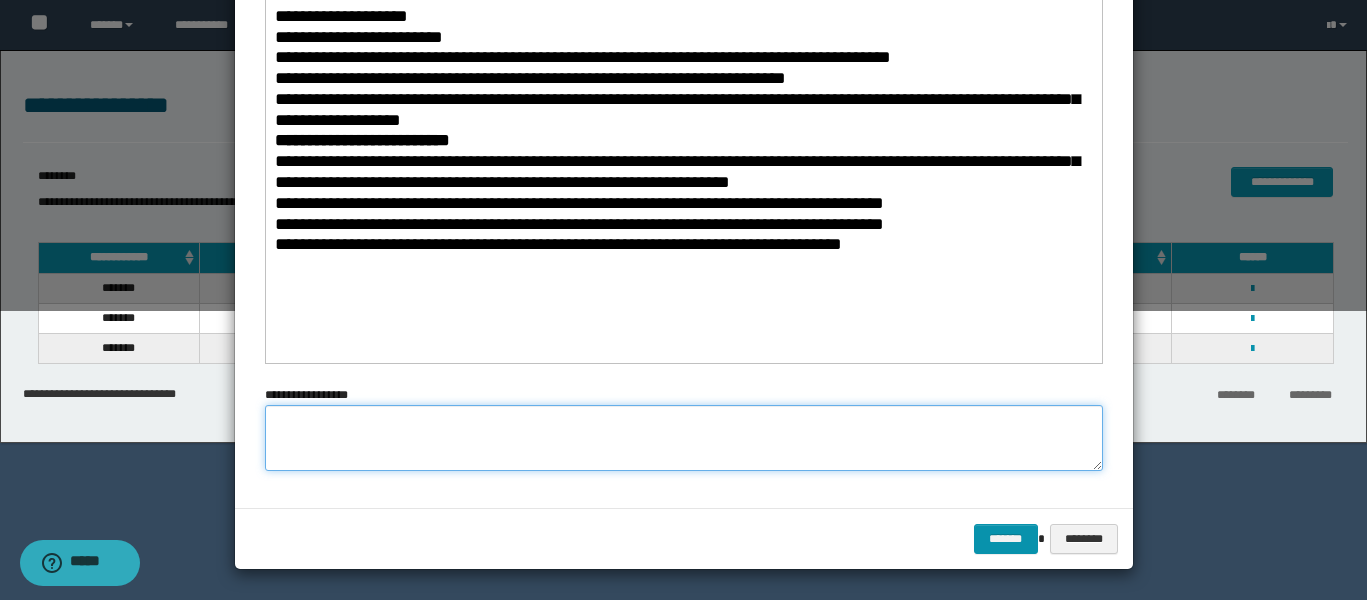 click at bounding box center (684, 438) 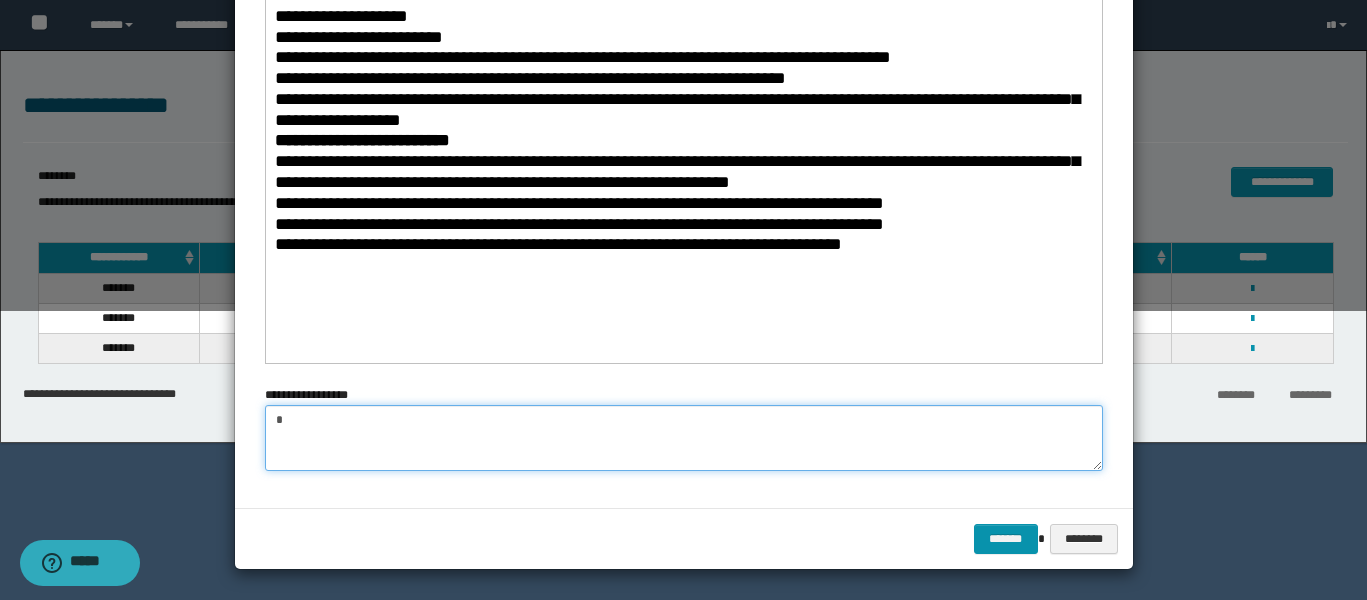 type on "*" 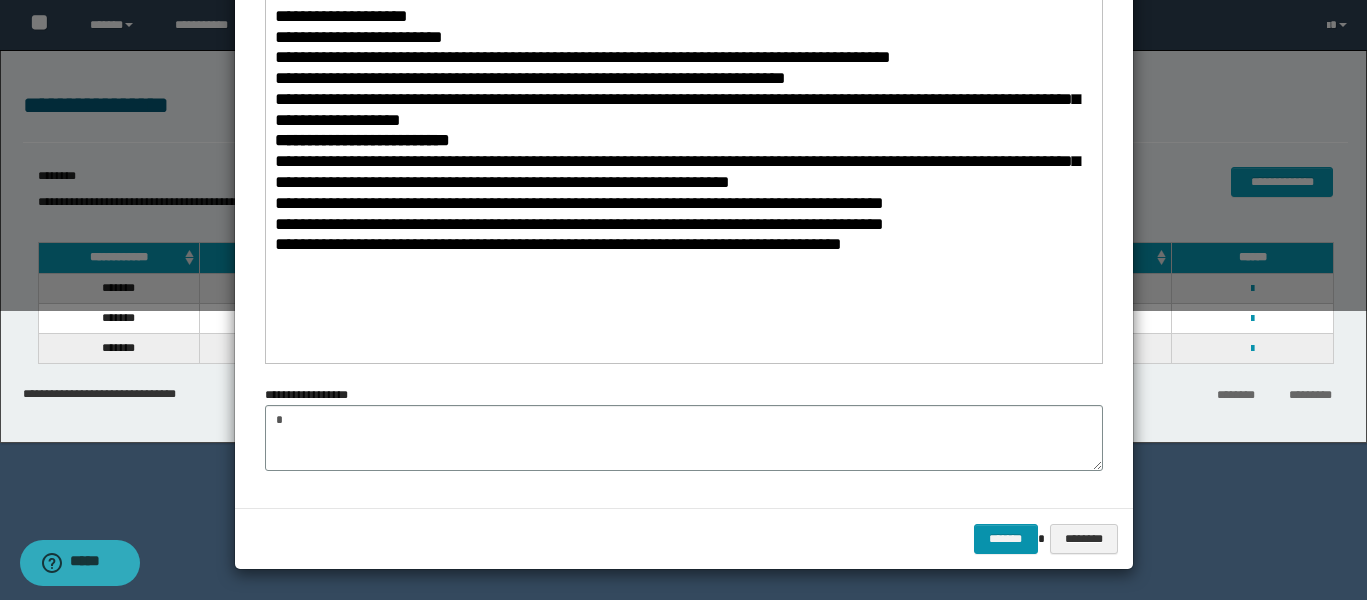 click on "*******
********" at bounding box center (684, 538) 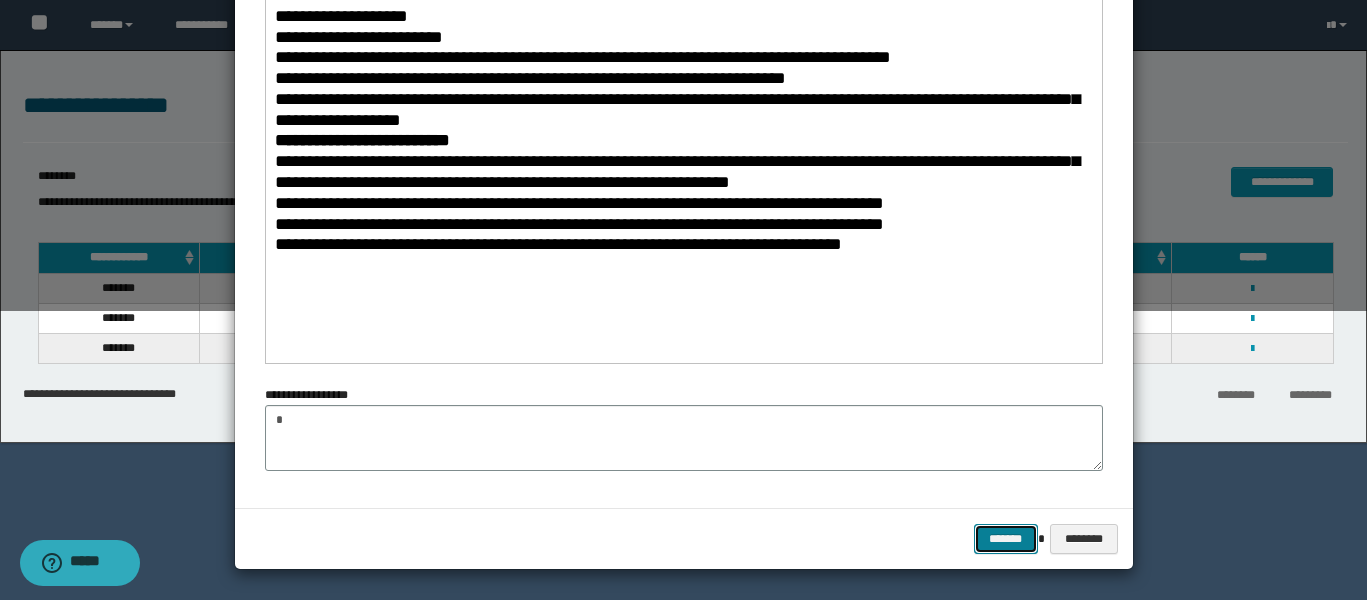 click on "*******" at bounding box center [1006, 539] 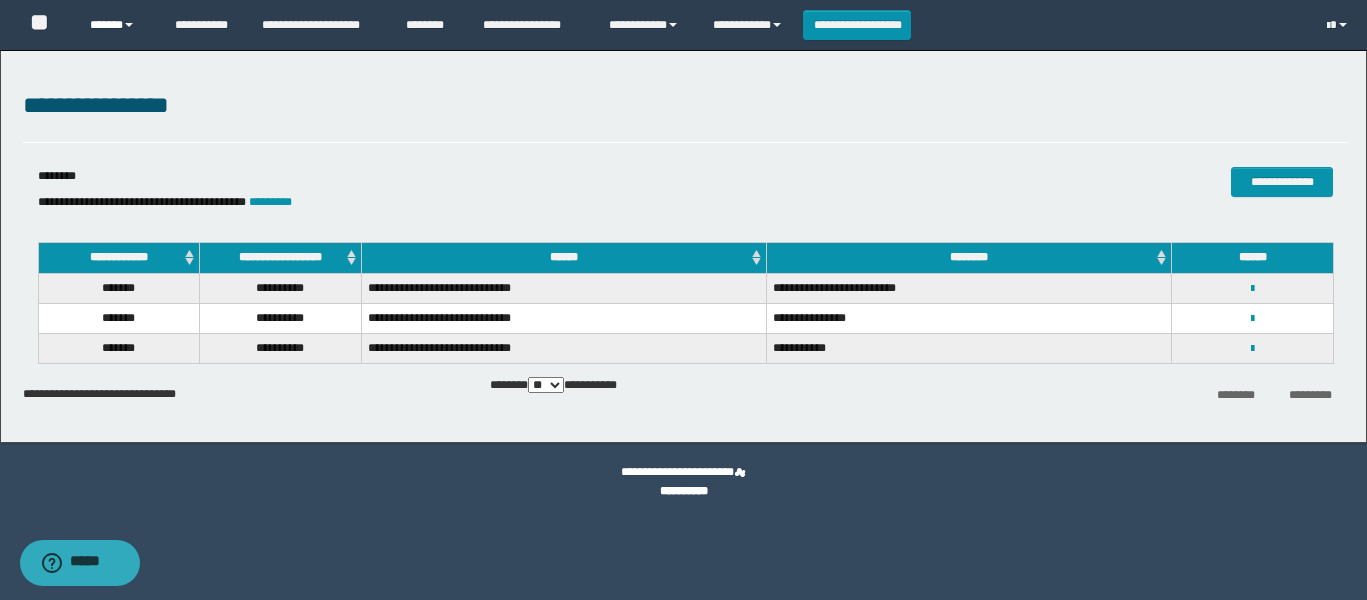 click on "******" at bounding box center (117, 25) 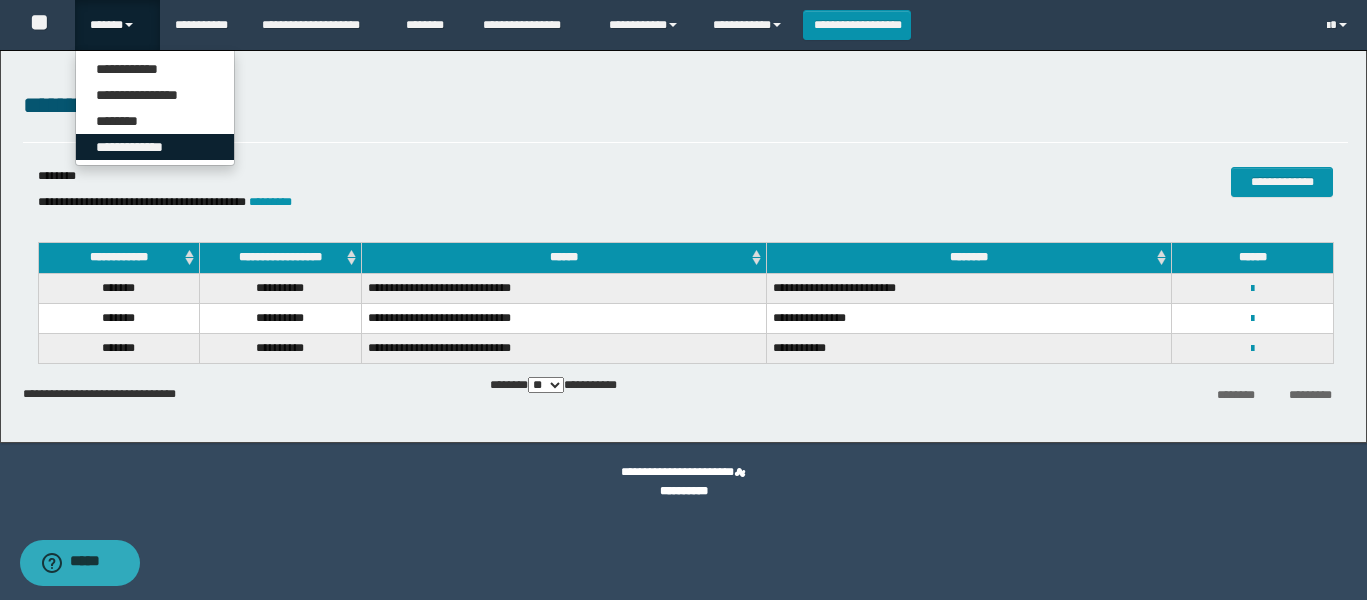 click on "**********" at bounding box center [155, 147] 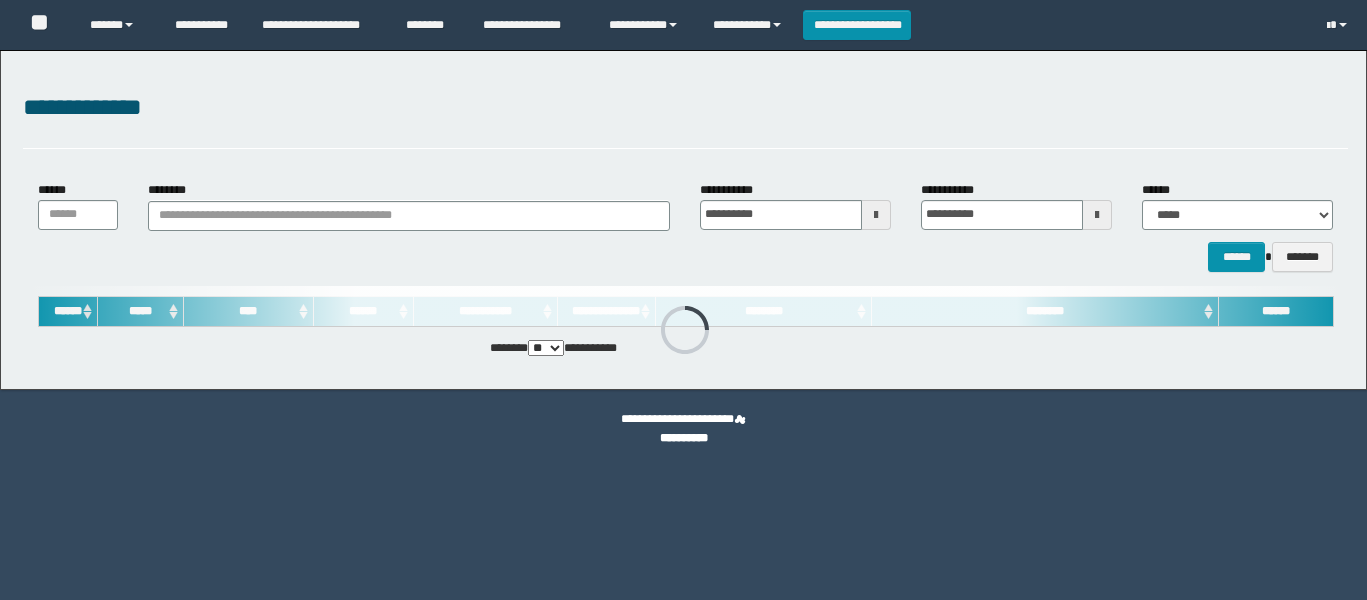 scroll, scrollTop: 0, scrollLeft: 0, axis: both 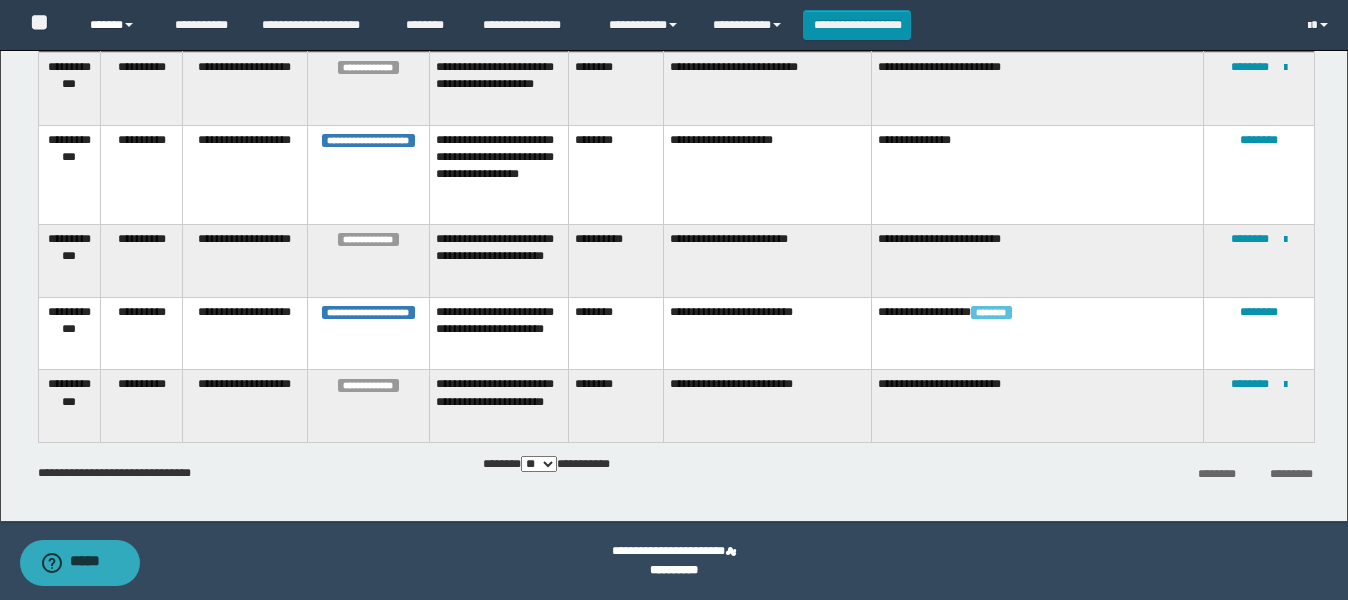 click on "******" at bounding box center (117, 25) 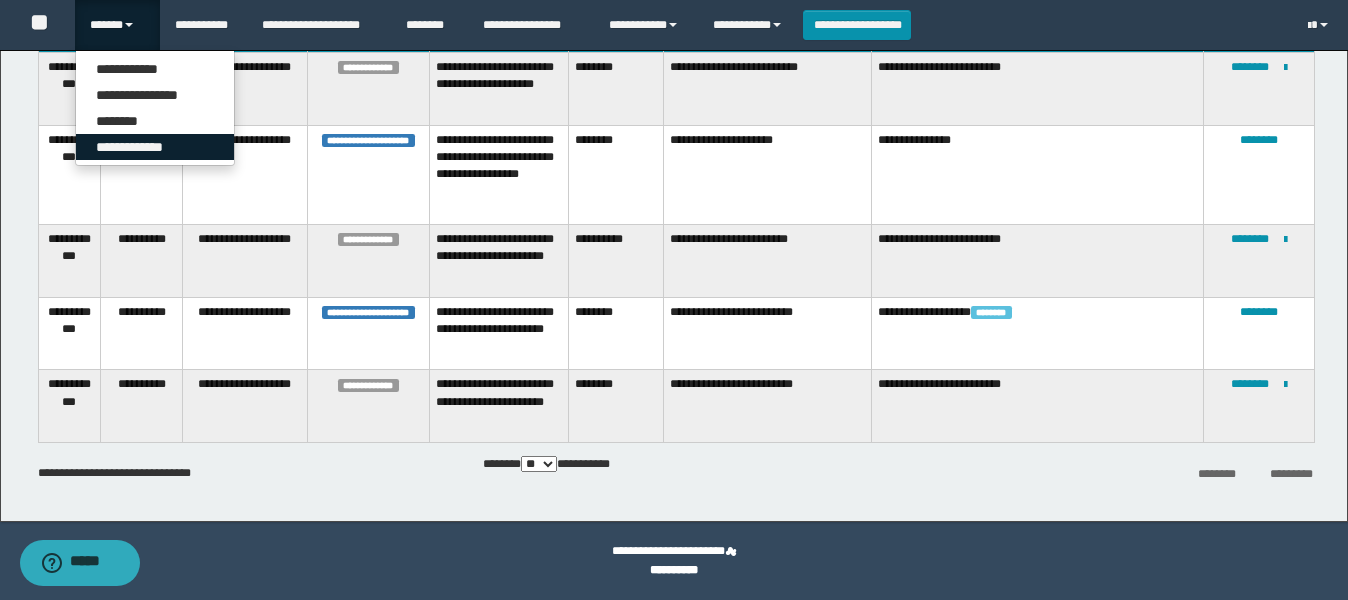 drag, startPoint x: 169, startPoint y: 146, endPoint x: 460, endPoint y: 153, distance: 291.08417 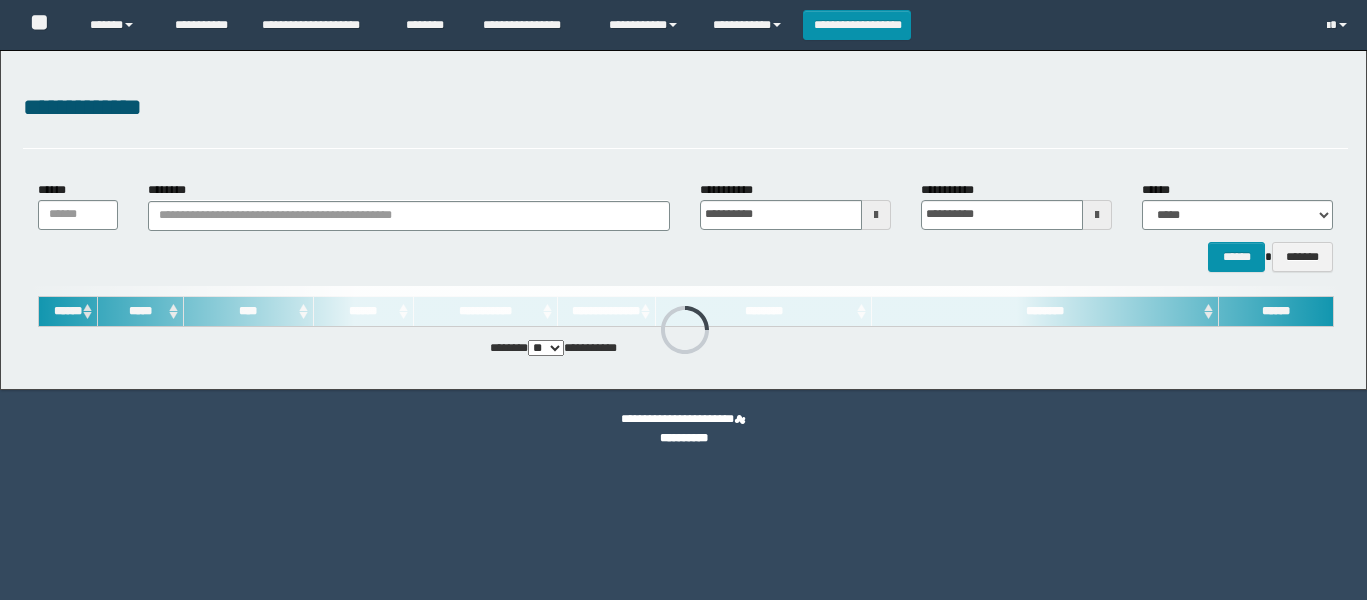 scroll, scrollTop: 0, scrollLeft: 0, axis: both 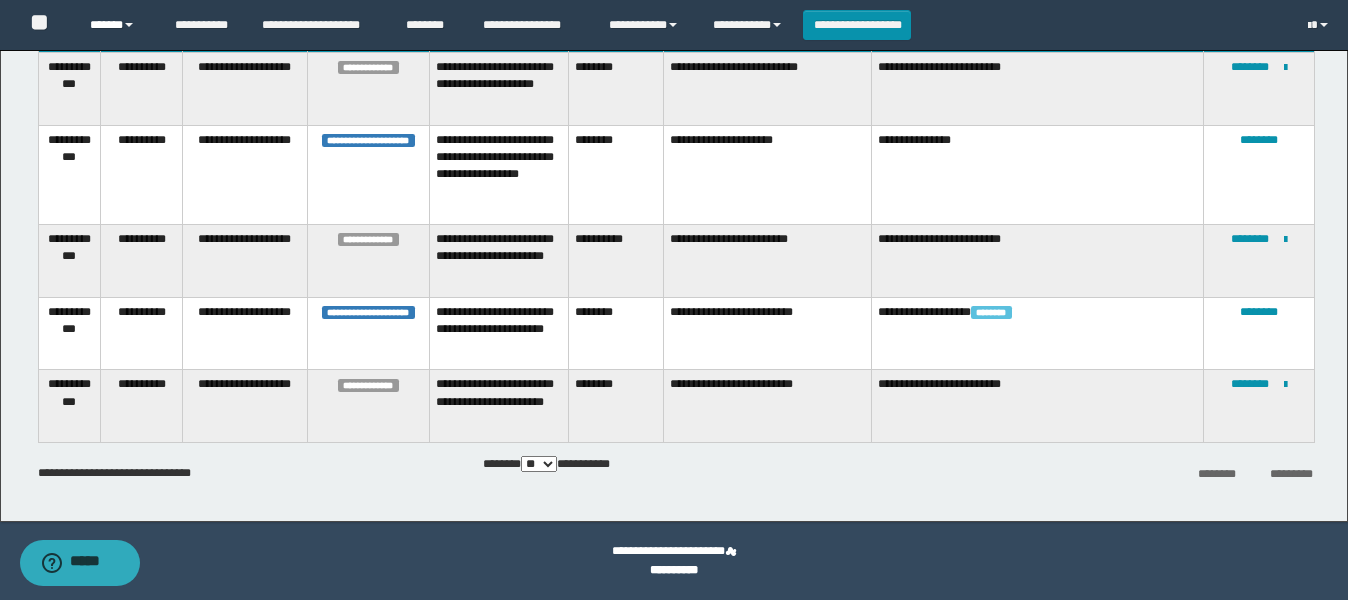 click on "******" at bounding box center (117, 25) 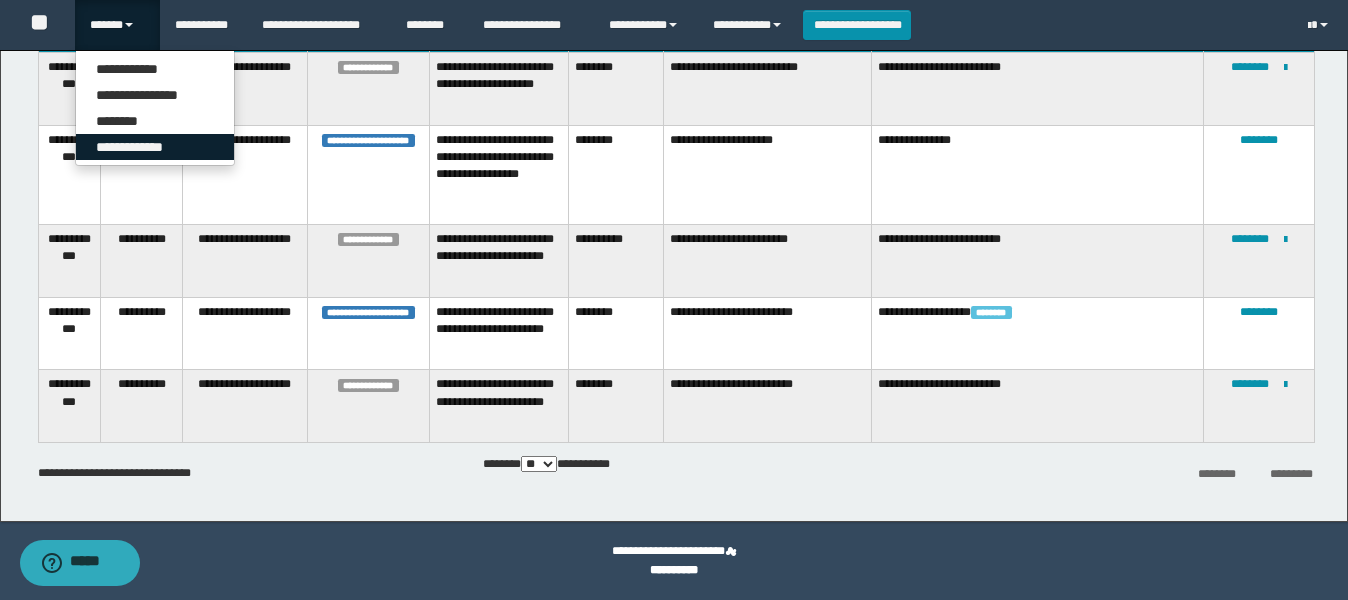click on "**********" at bounding box center (155, 147) 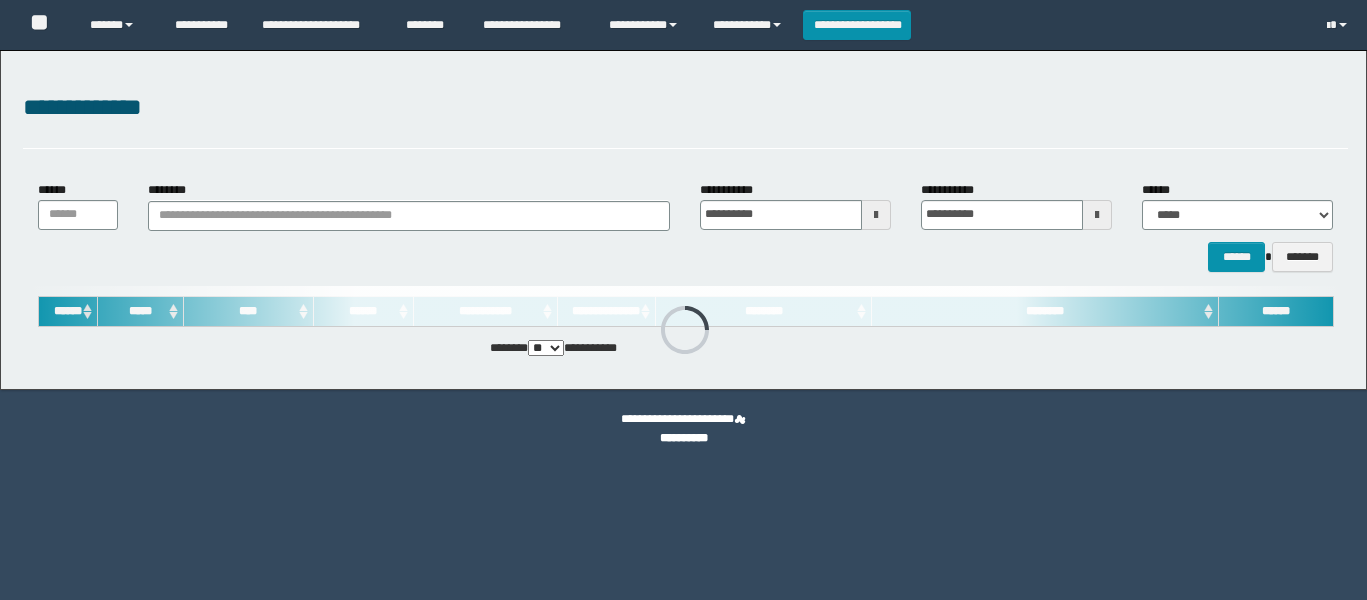 scroll, scrollTop: 0, scrollLeft: 0, axis: both 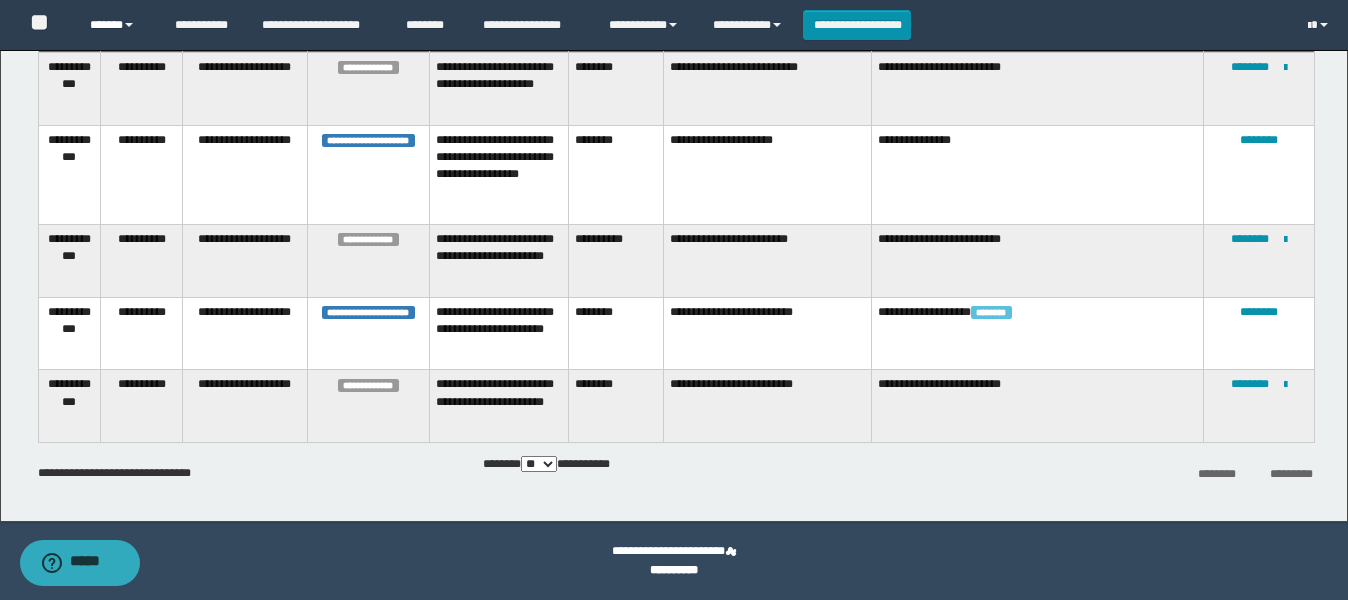 click on "******" at bounding box center (117, 25) 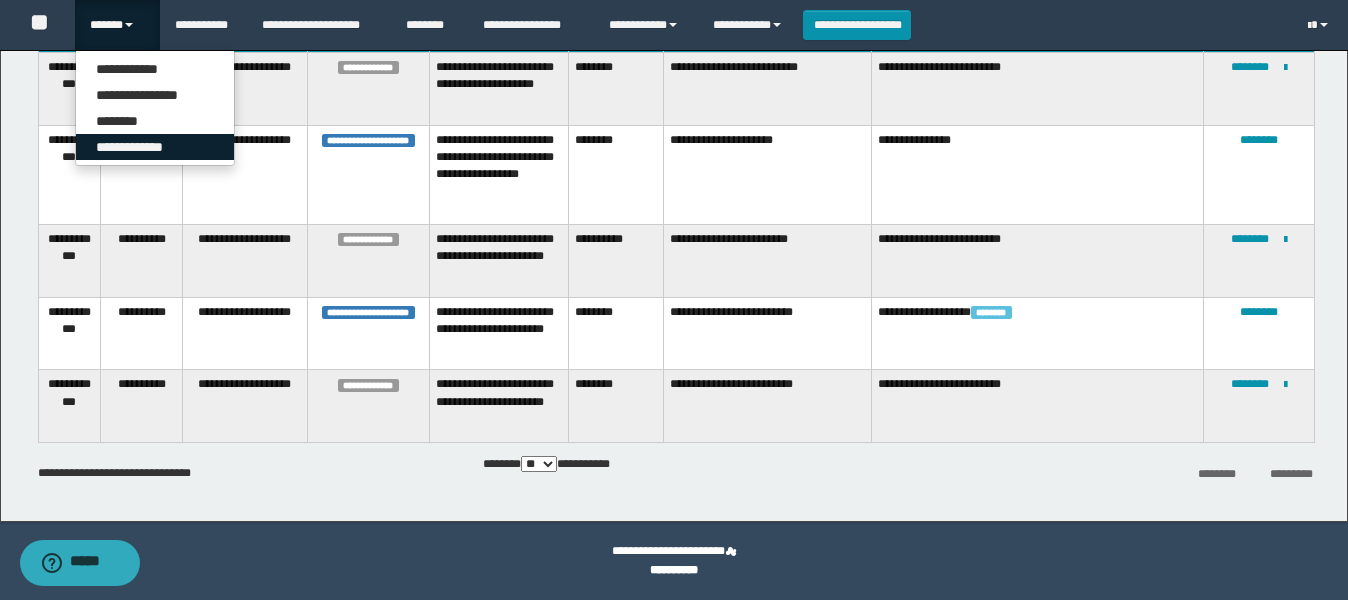 click on "**********" at bounding box center [155, 147] 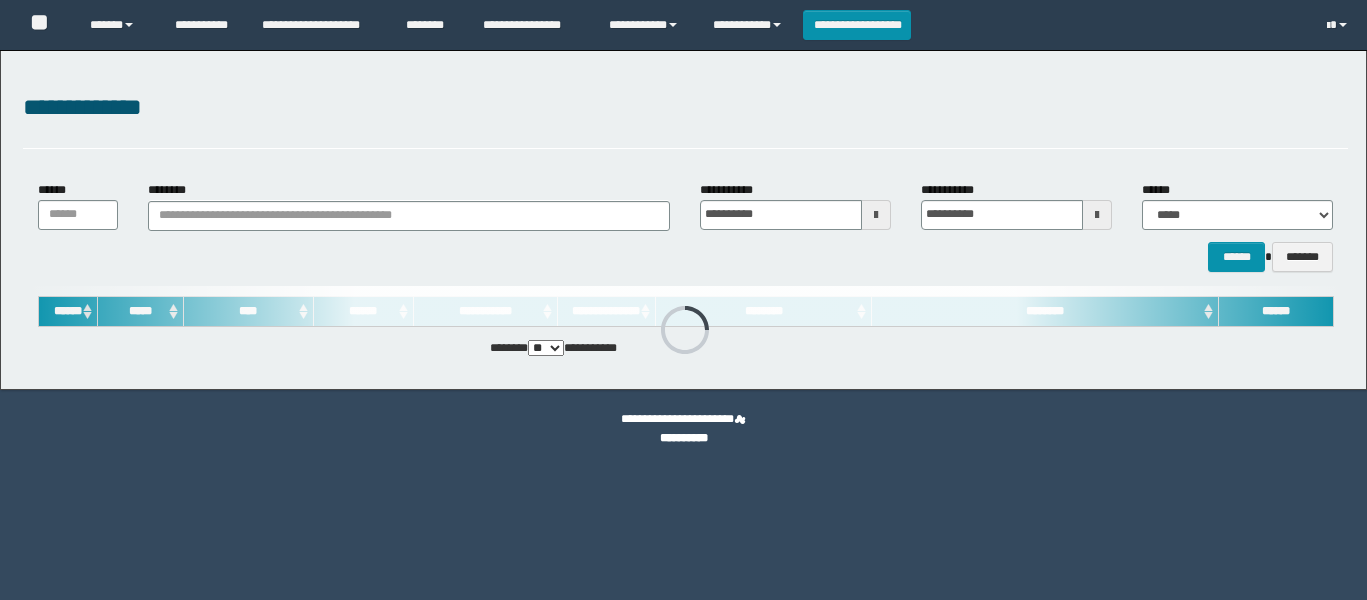 scroll, scrollTop: 0, scrollLeft: 0, axis: both 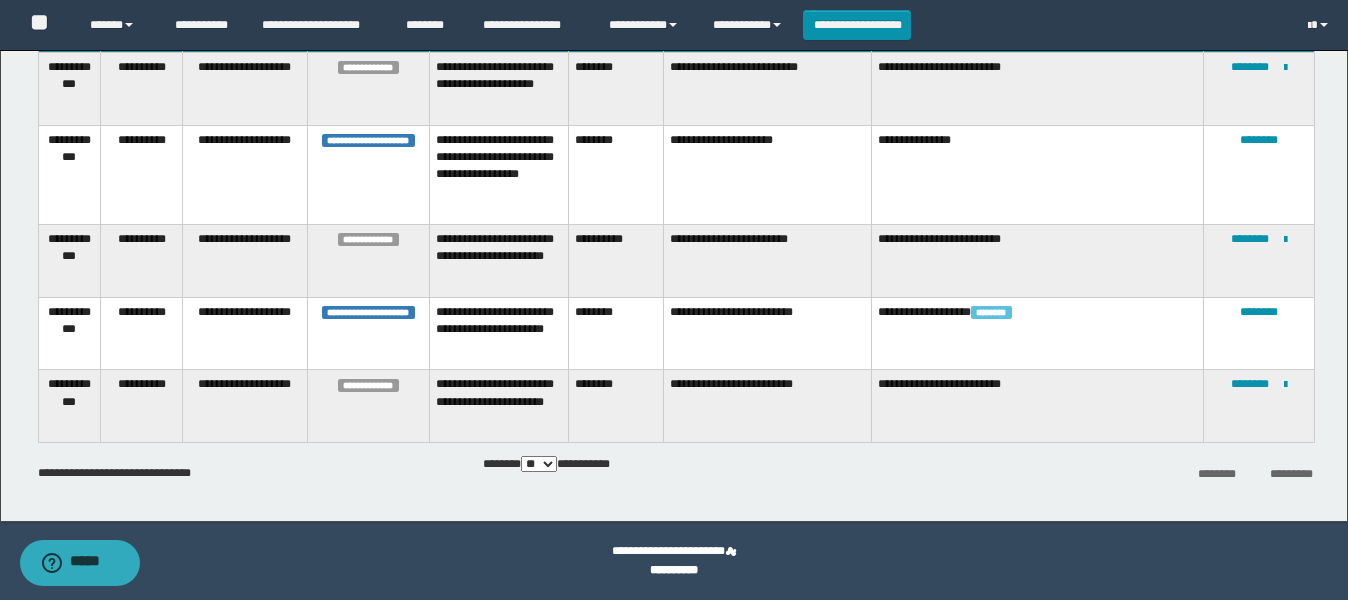 click on "**********" at bounding box center (768, 333) 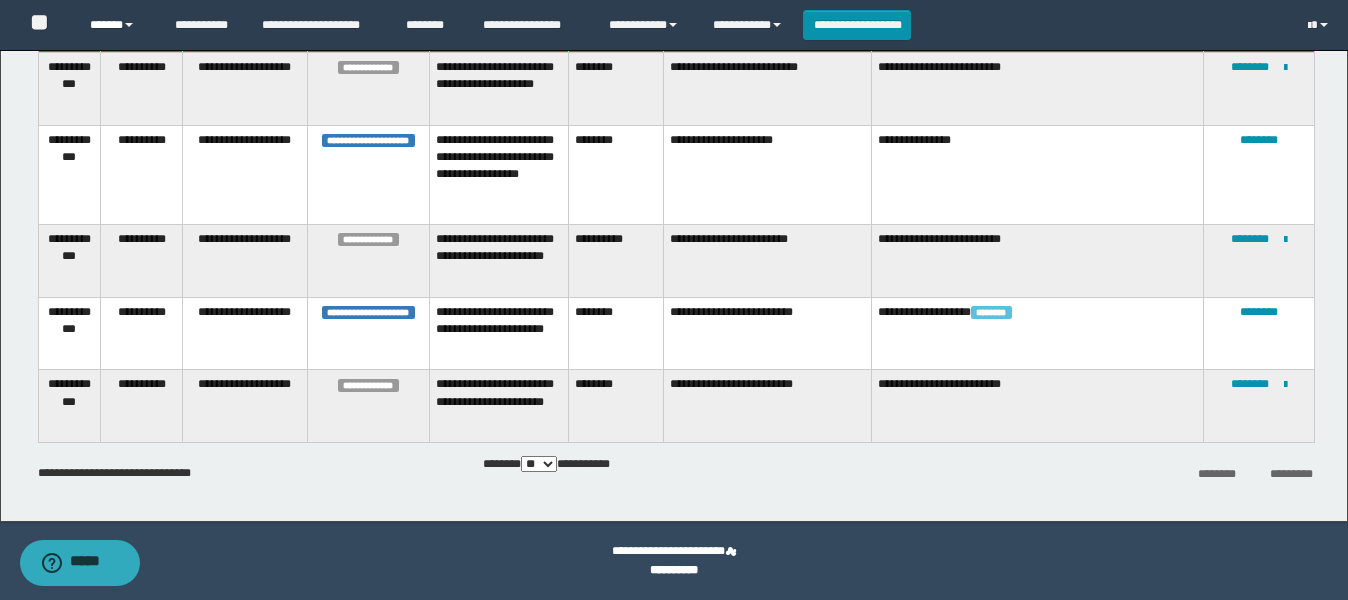click on "******" at bounding box center (117, 25) 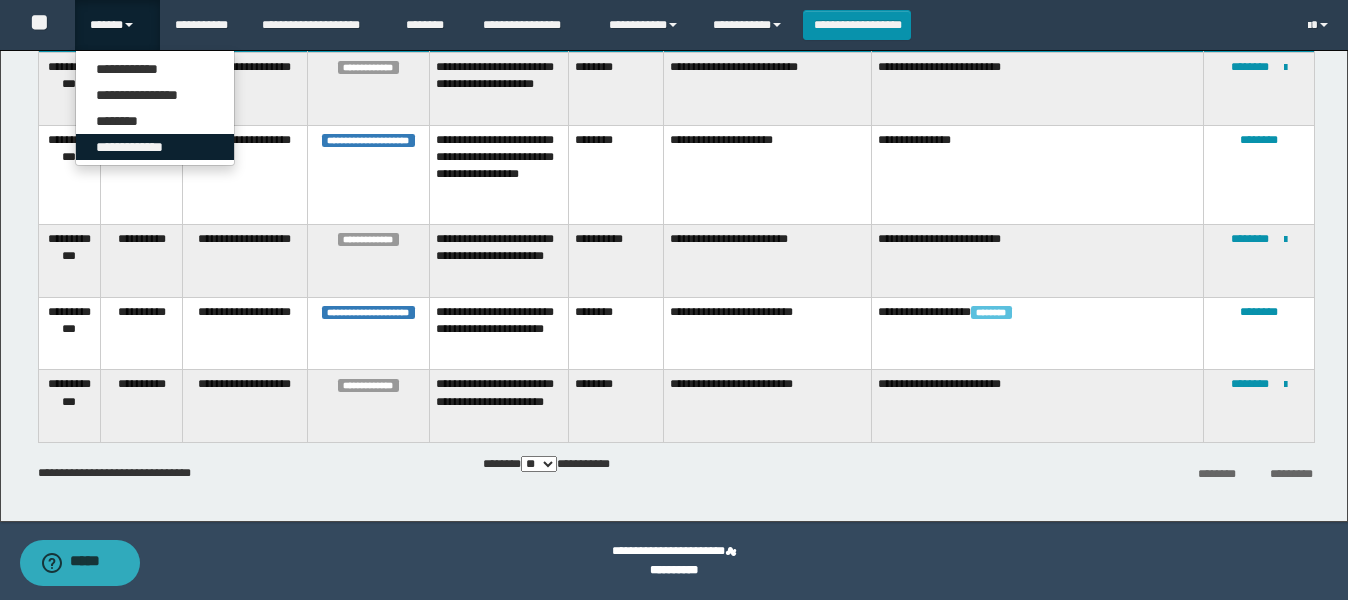 click on "**********" at bounding box center (155, 147) 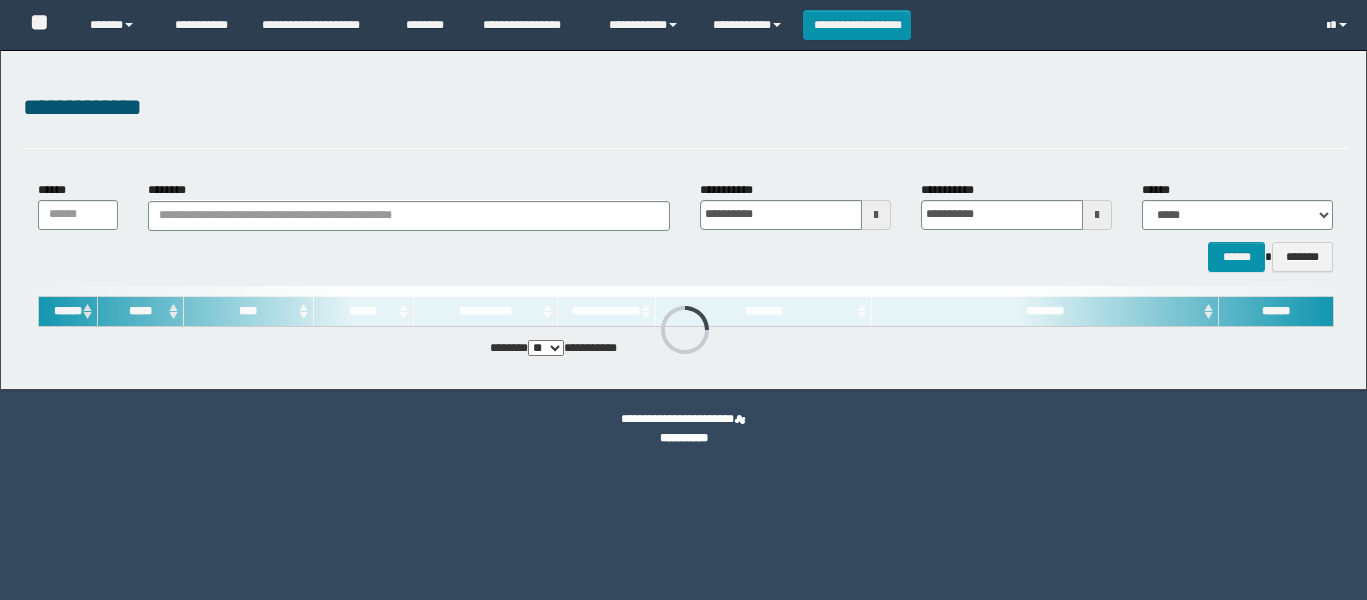 scroll, scrollTop: 0, scrollLeft: 0, axis: both 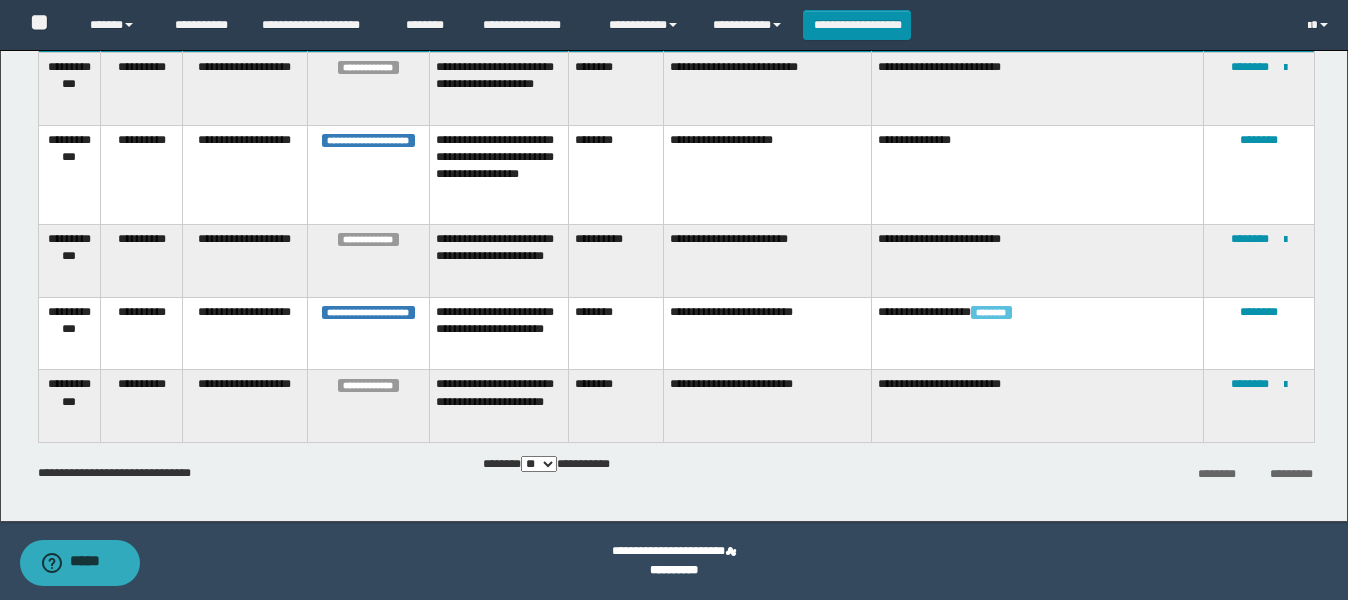 click on "**********" at bounding box center [1259, 406] 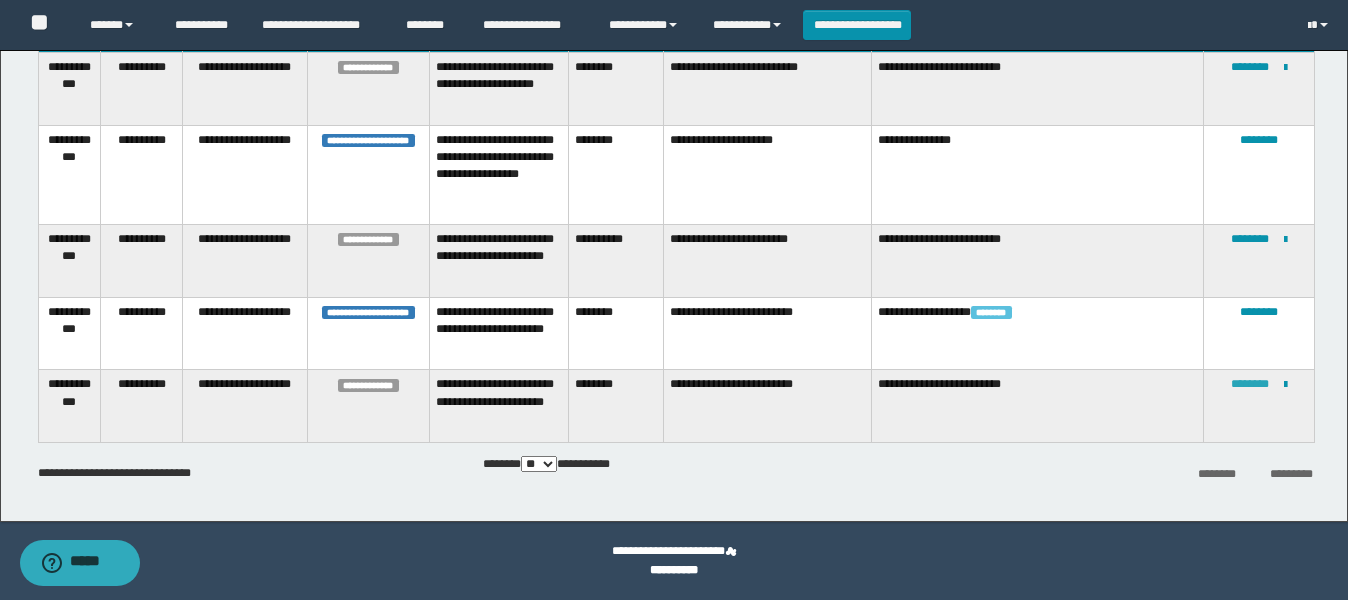 click on "********" at bounding box center [1250, 384] 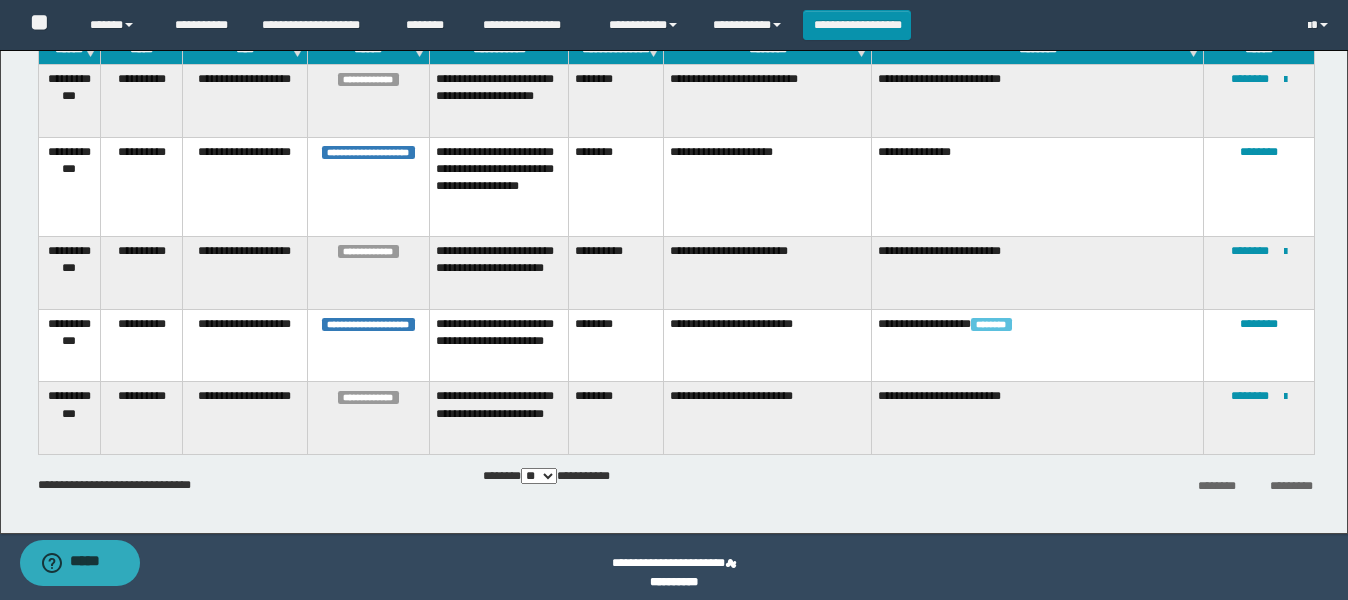 scroll, scrollTop: 274, scrollLeft: 0, axis: vertical 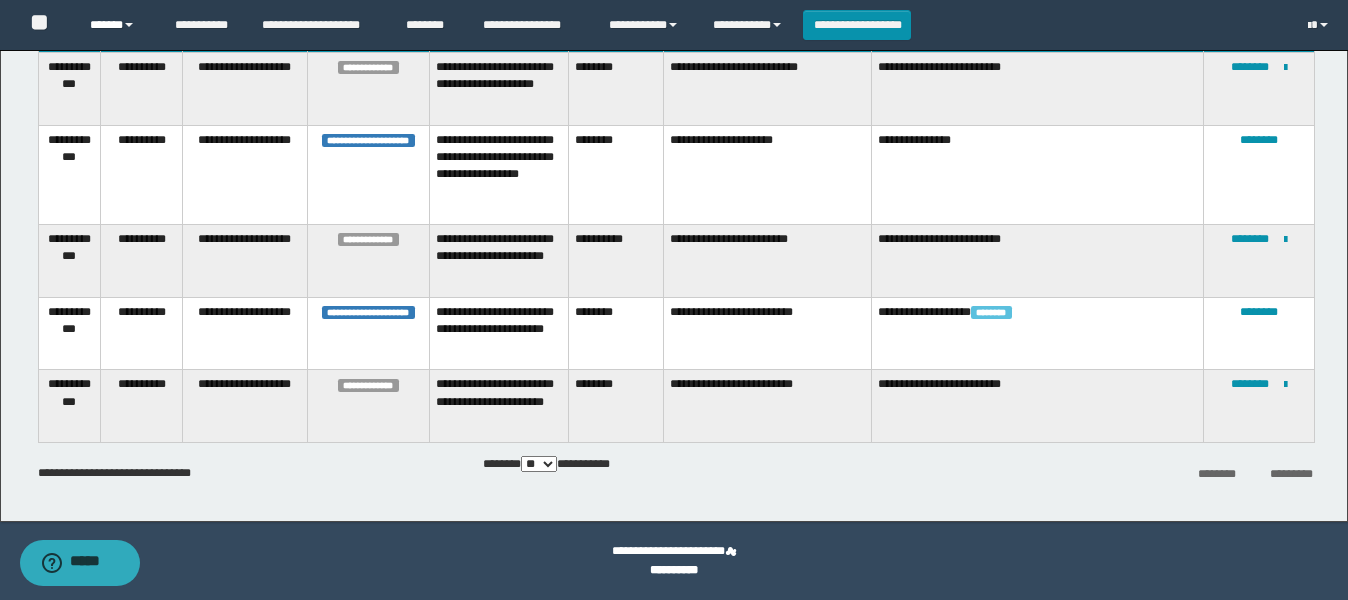 click on "******" at bounding box center [117, 25] 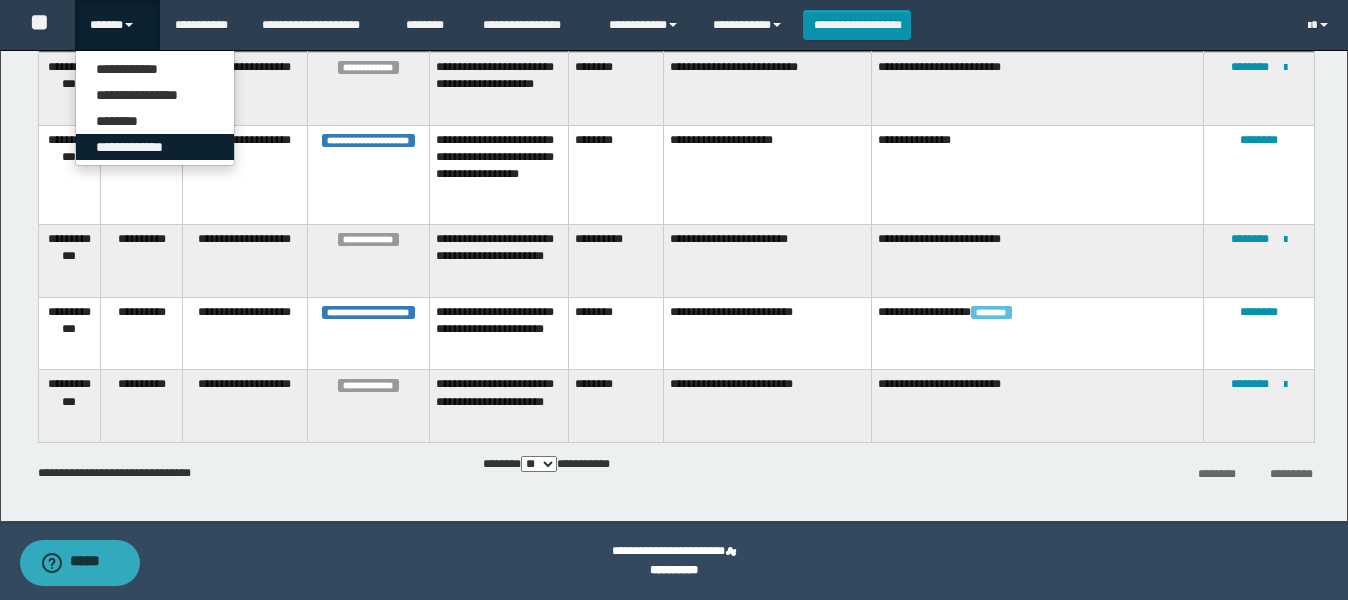click on "**********" at bounding box center [155, 147] 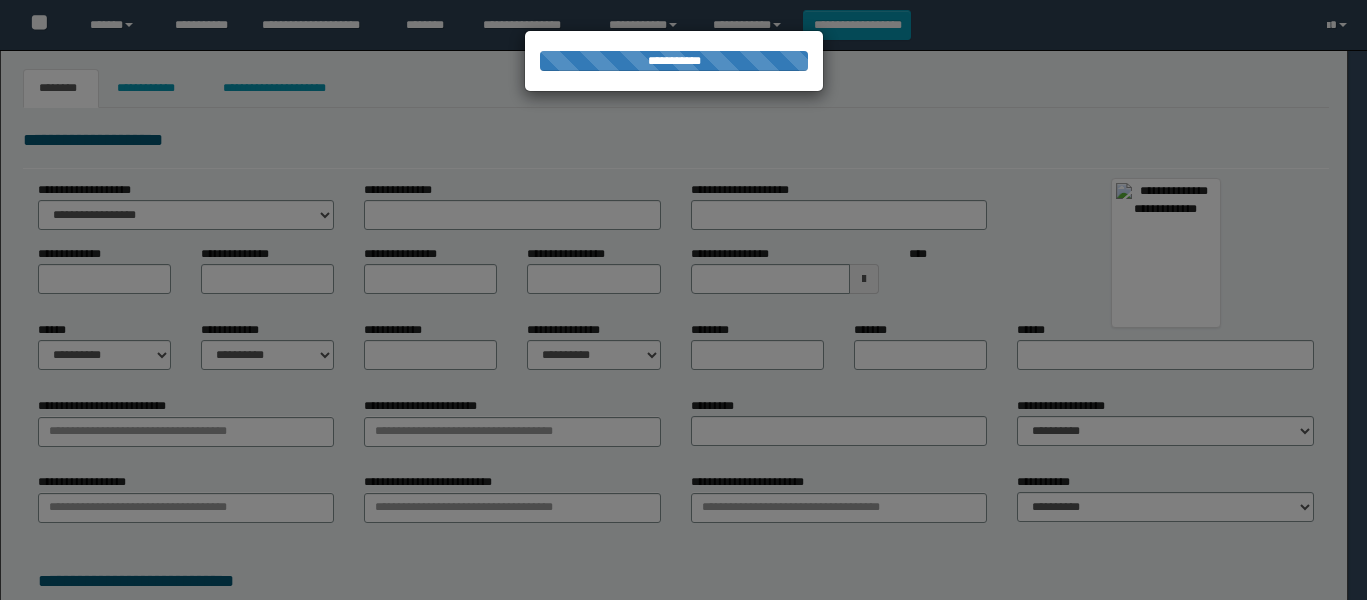 scroll, scrollTop: 0, scrollLeft: 0, axis: both 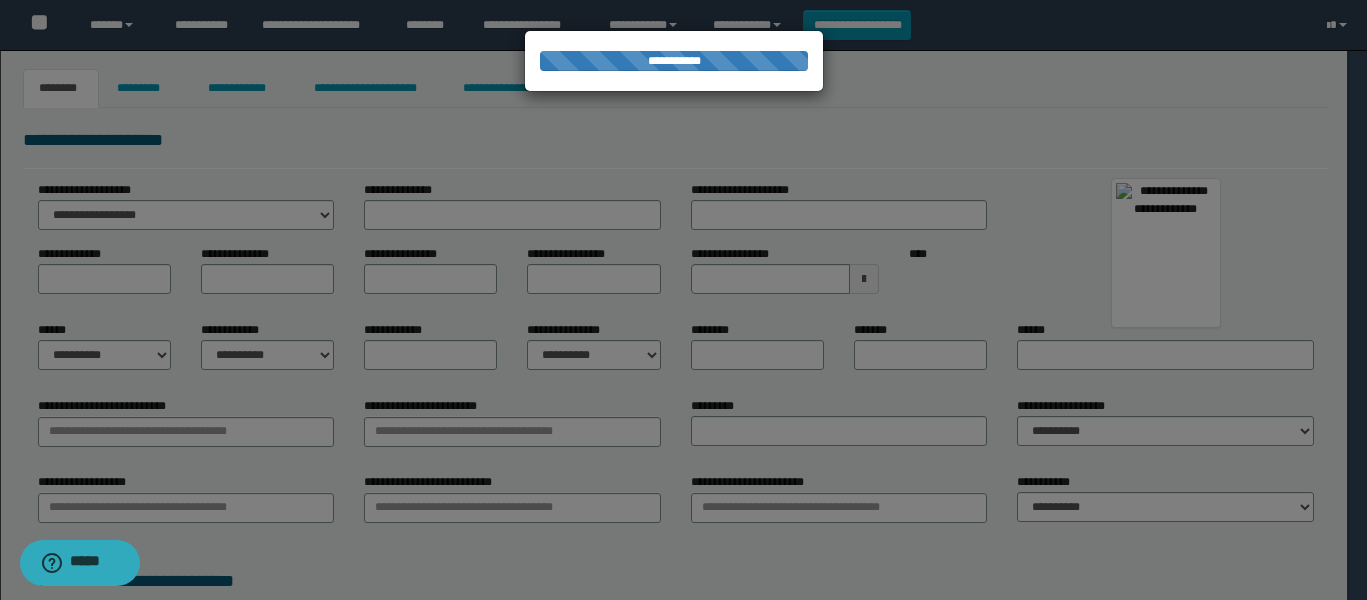 type on "****" 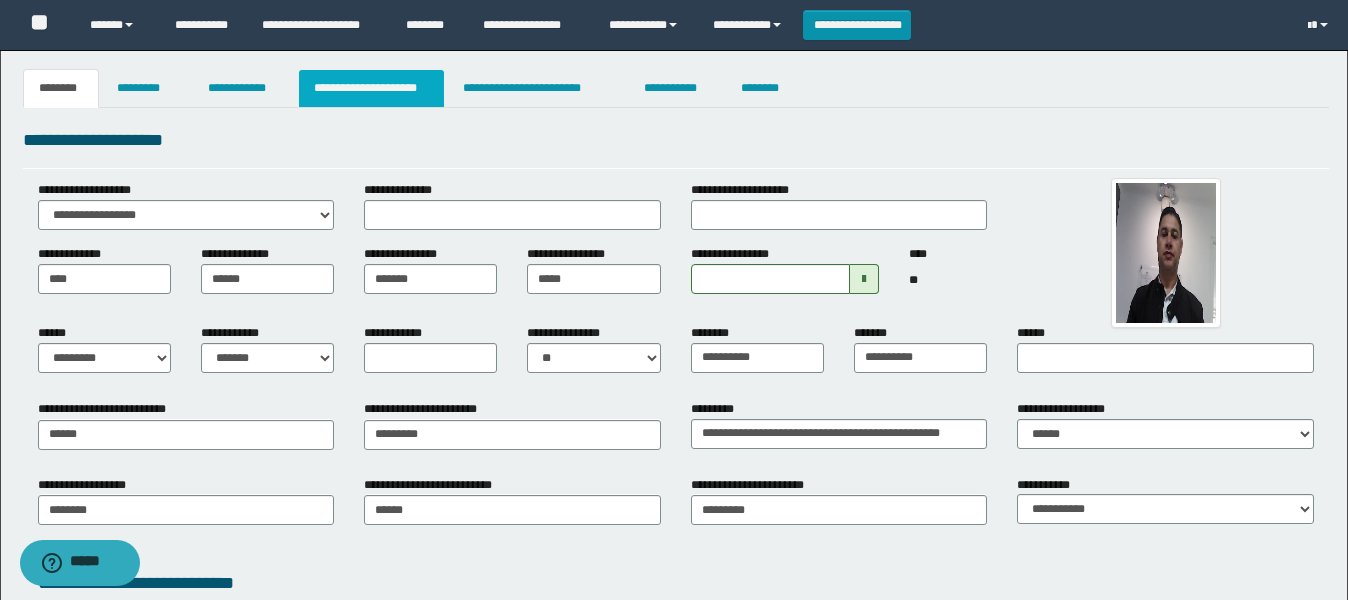 click on "**********" at bounding box center [371, 88] 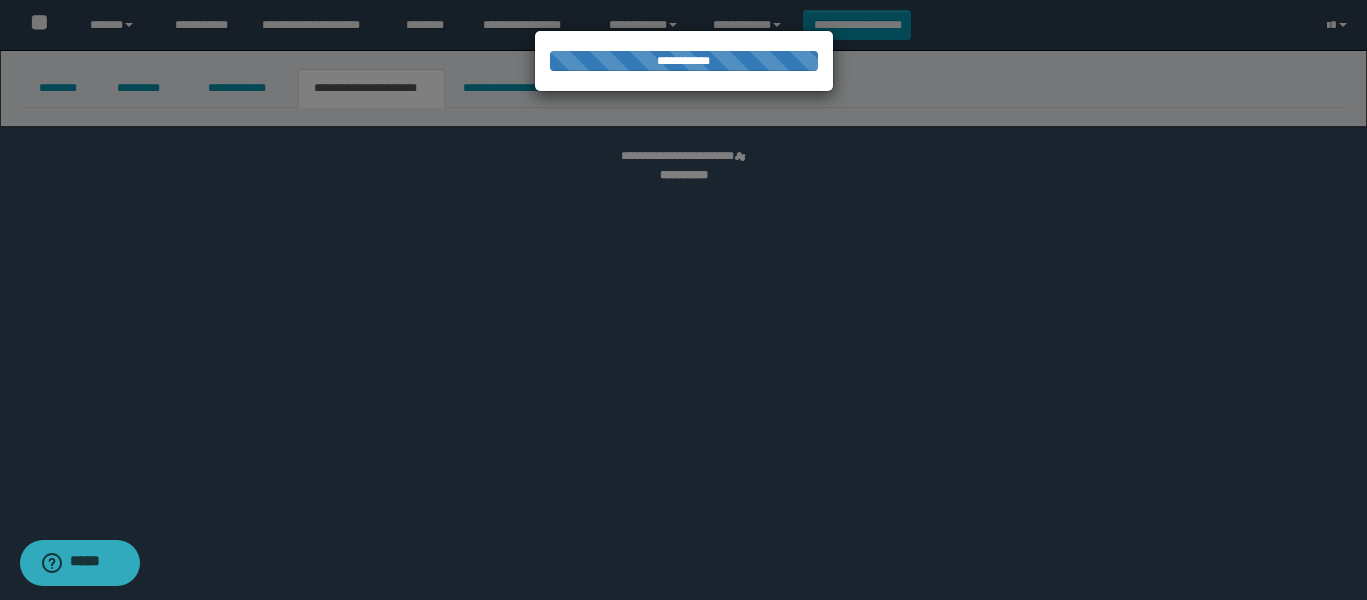 select on "*" 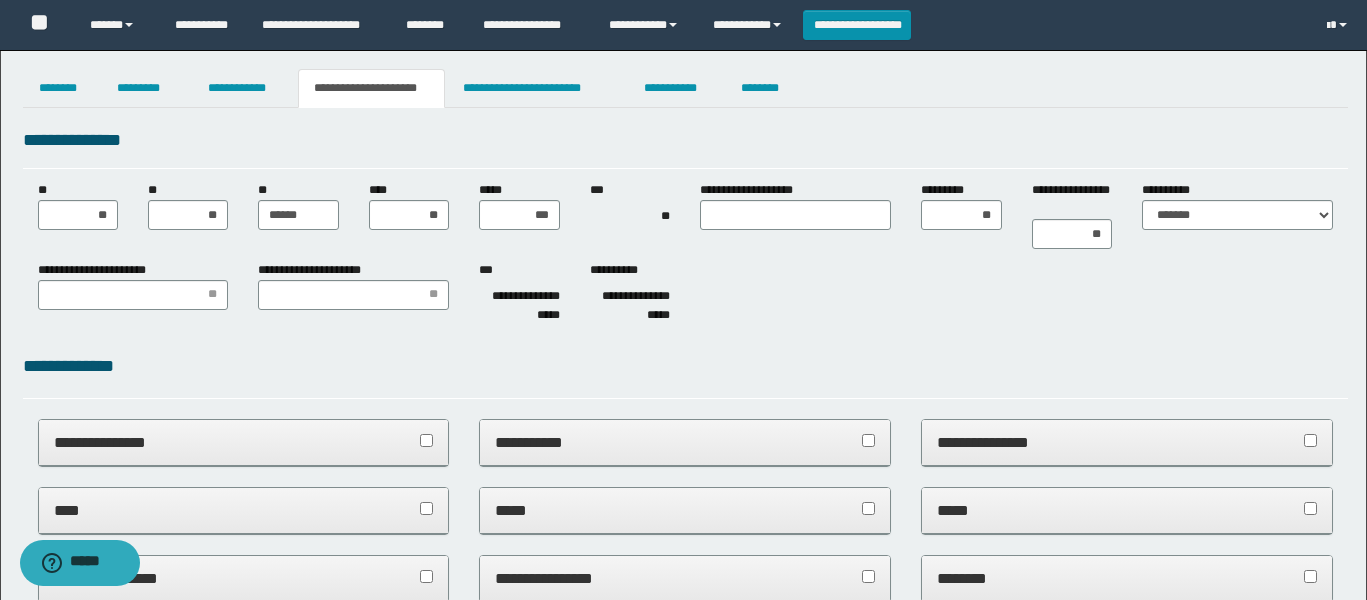 scroll, scrollTop: 0, scrollLeft: 0, axis: both 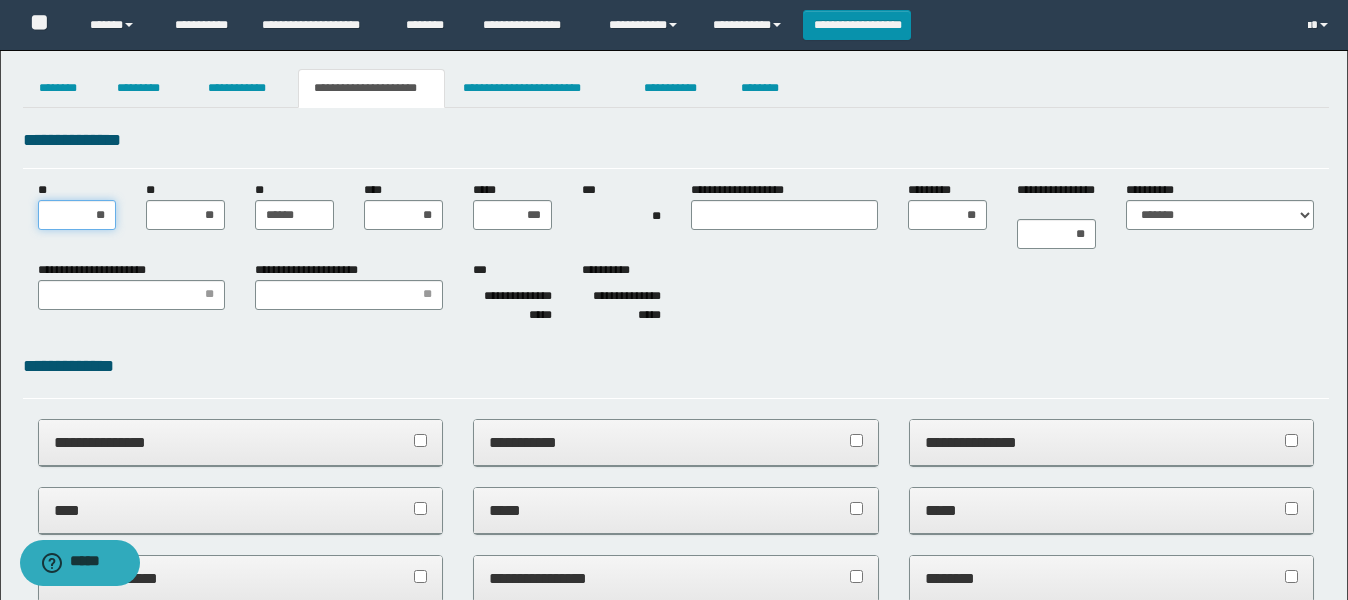 drag, startPoint x: 72, startPoint y: 217, endPoint x: 273, endPoint y: 232, distance: 201.55893 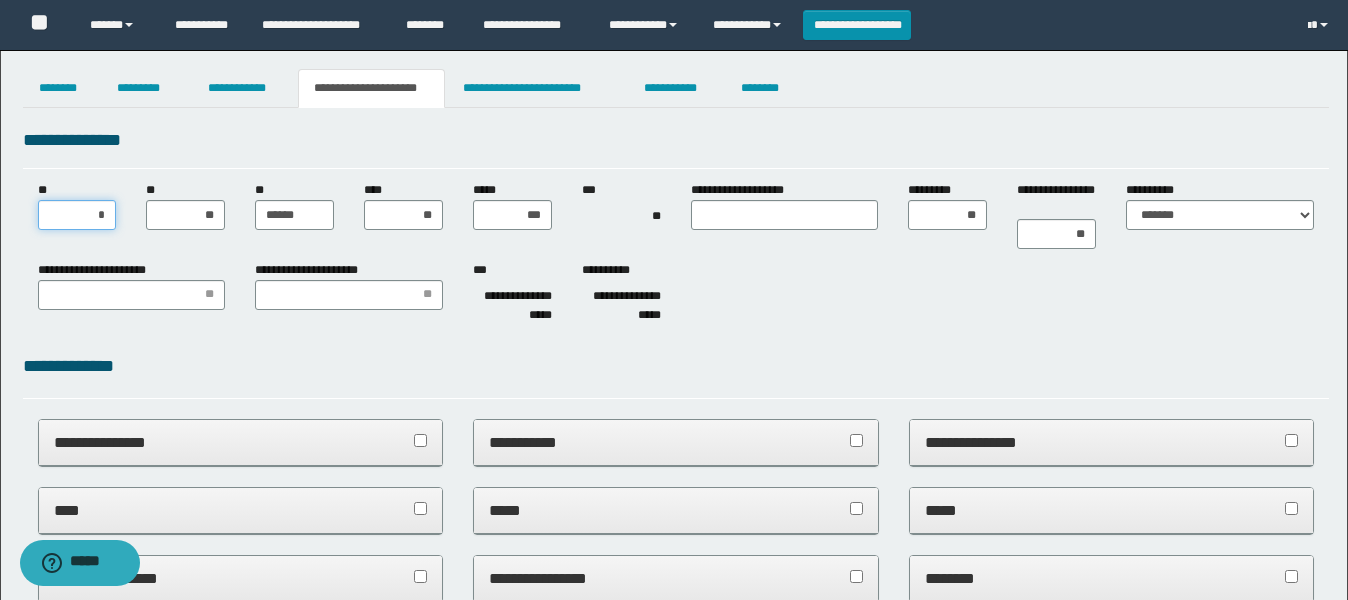 type on "**" 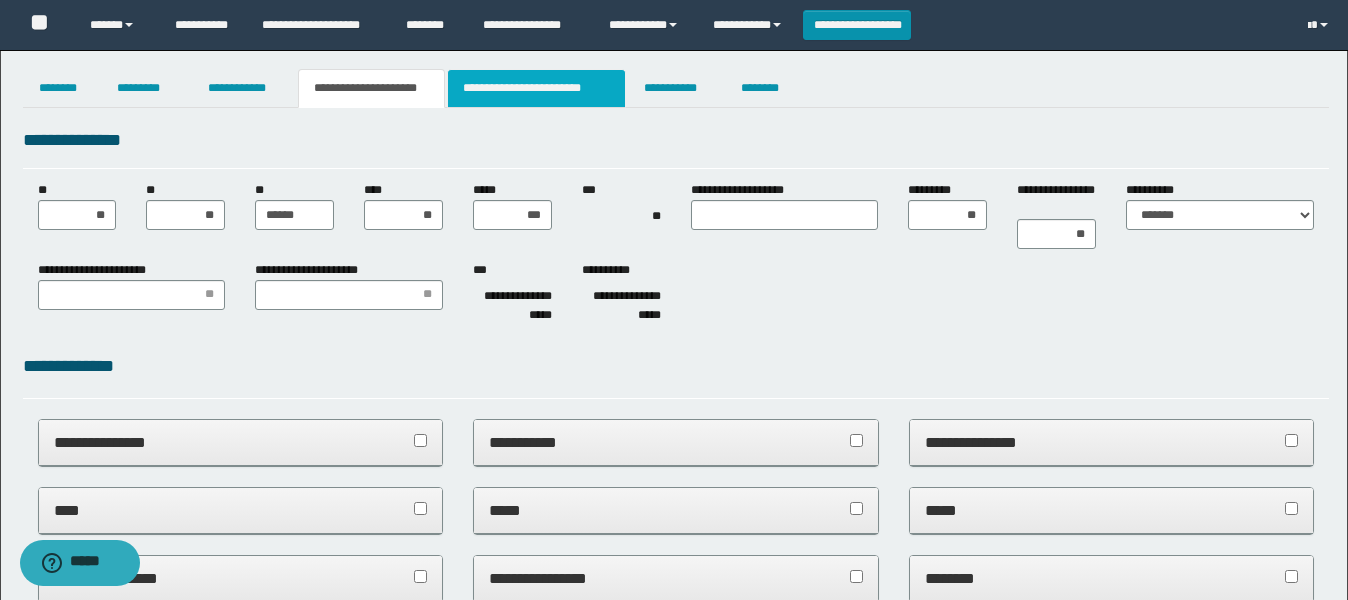 click on "**********" at bounding box center (537, 88) 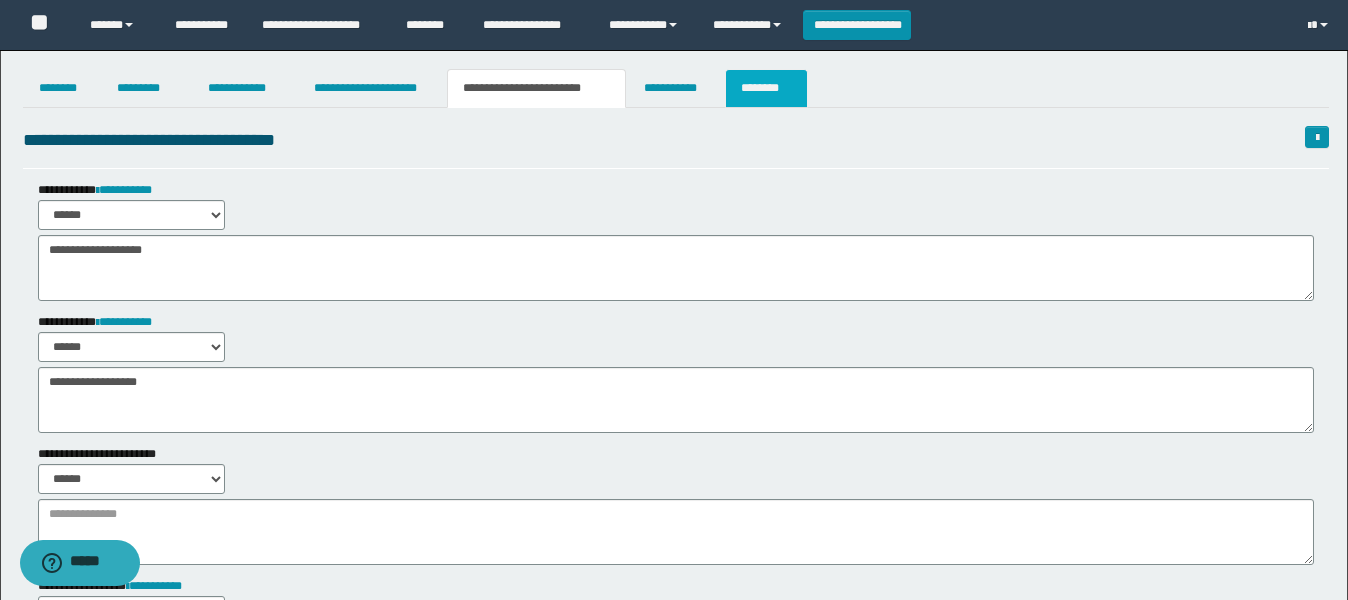 click on "********" at bounding box center [766, 88] 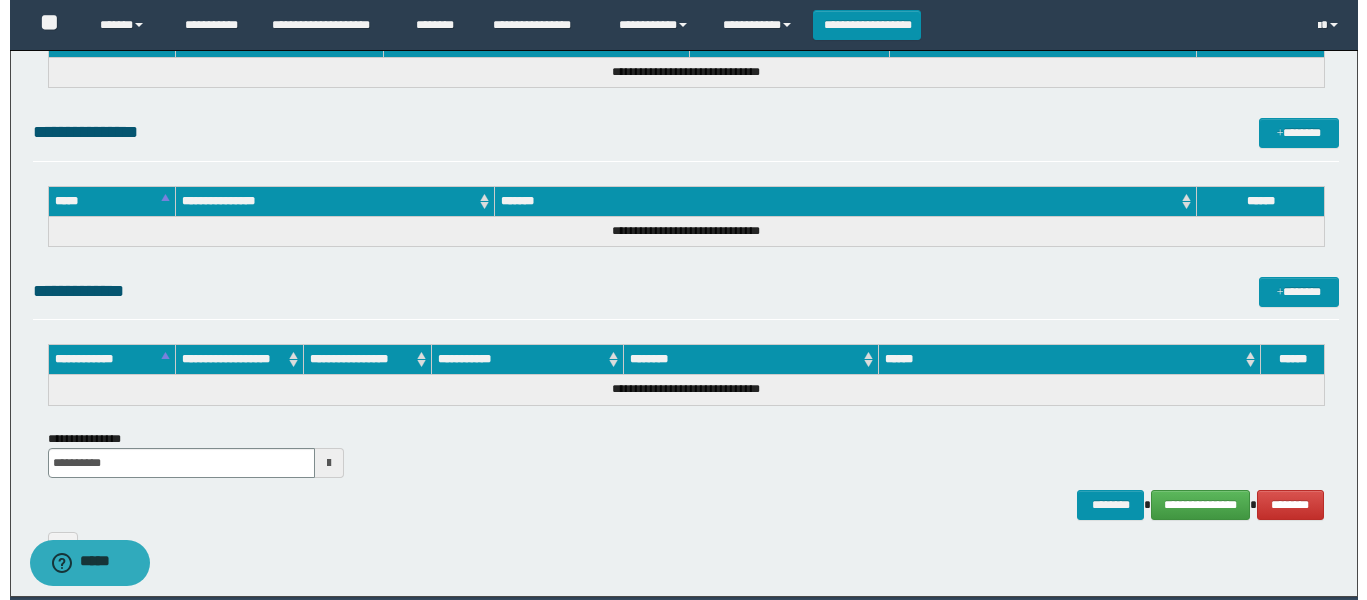 scroll, scrollTop: 1031, scrollLeft: 0, axis: vertical 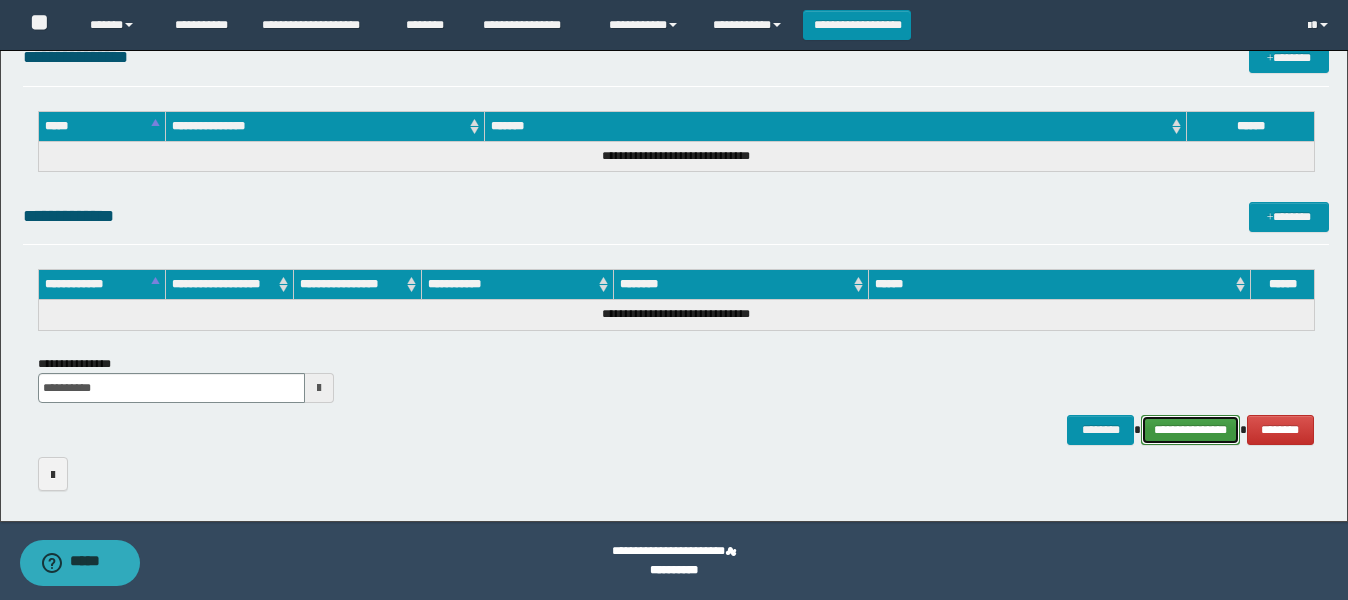 click on "**********" at bounding box center (1190, 430) 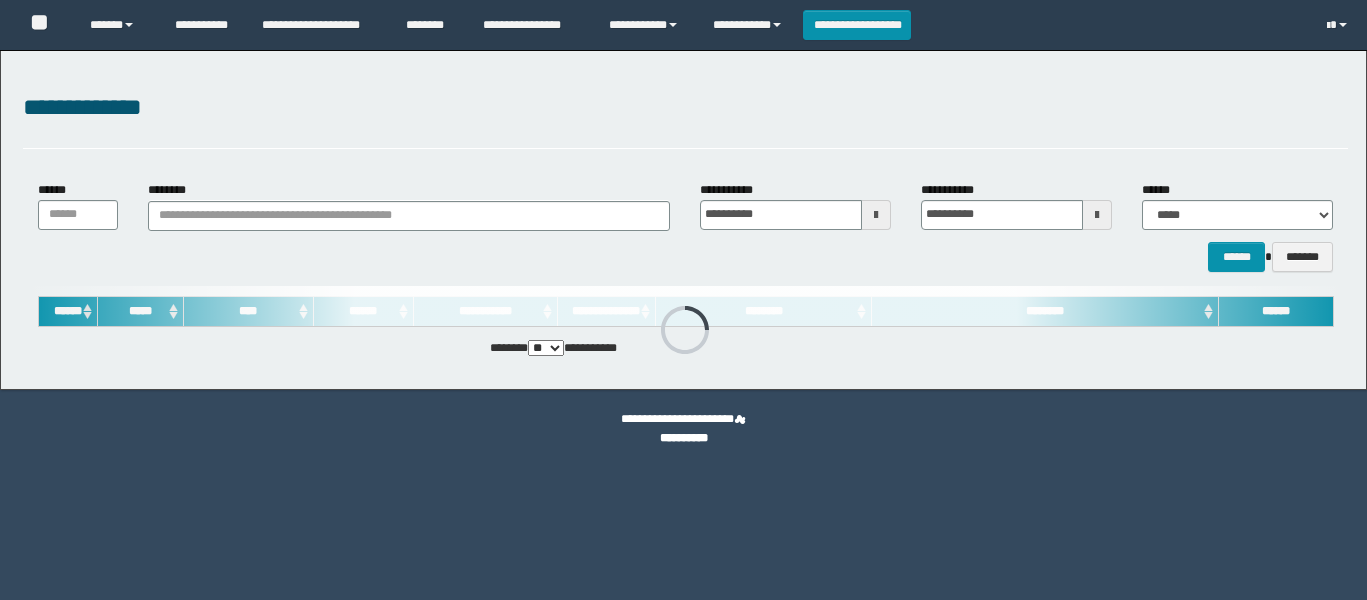 scroll, scrollTop: 0, scrollLeft: 0, axis: both 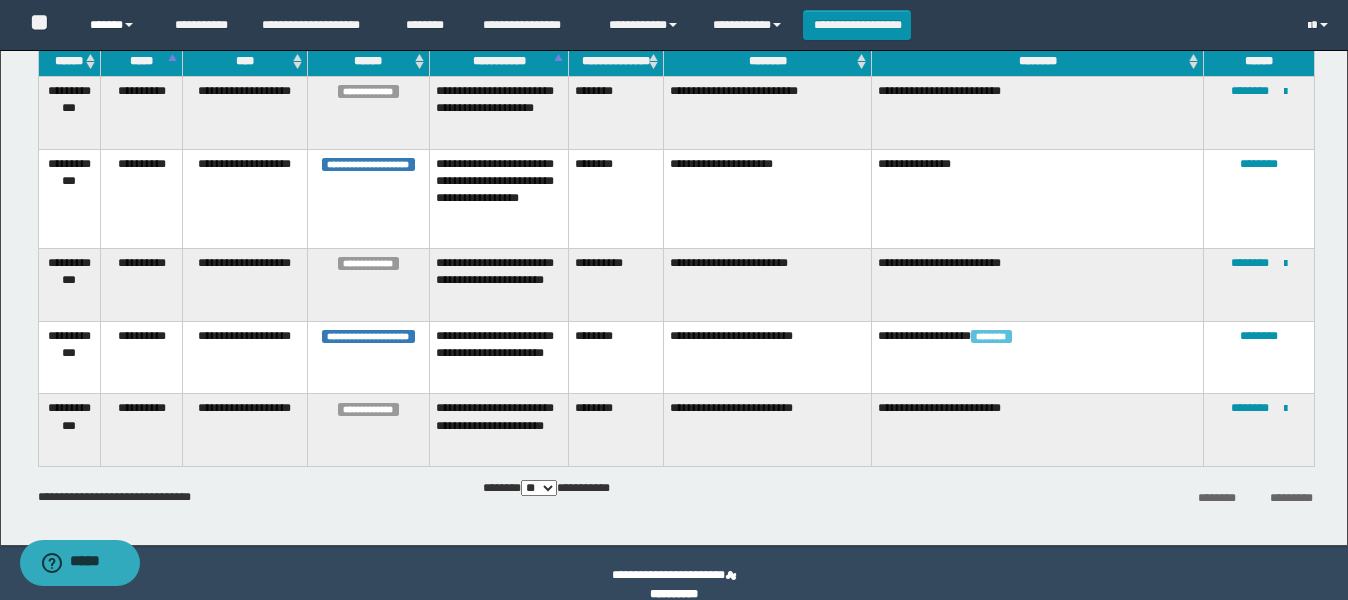 click on "******" at bounding box center [117, 25] 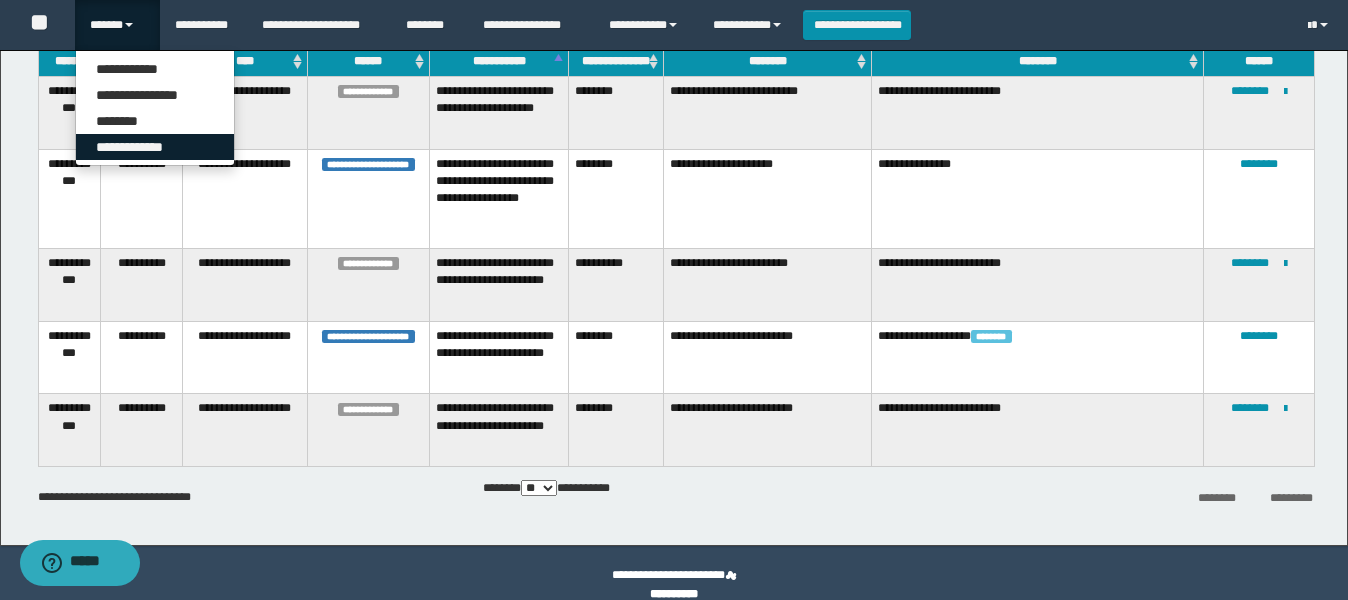 click on "**********" at bounding box center (155, 147) 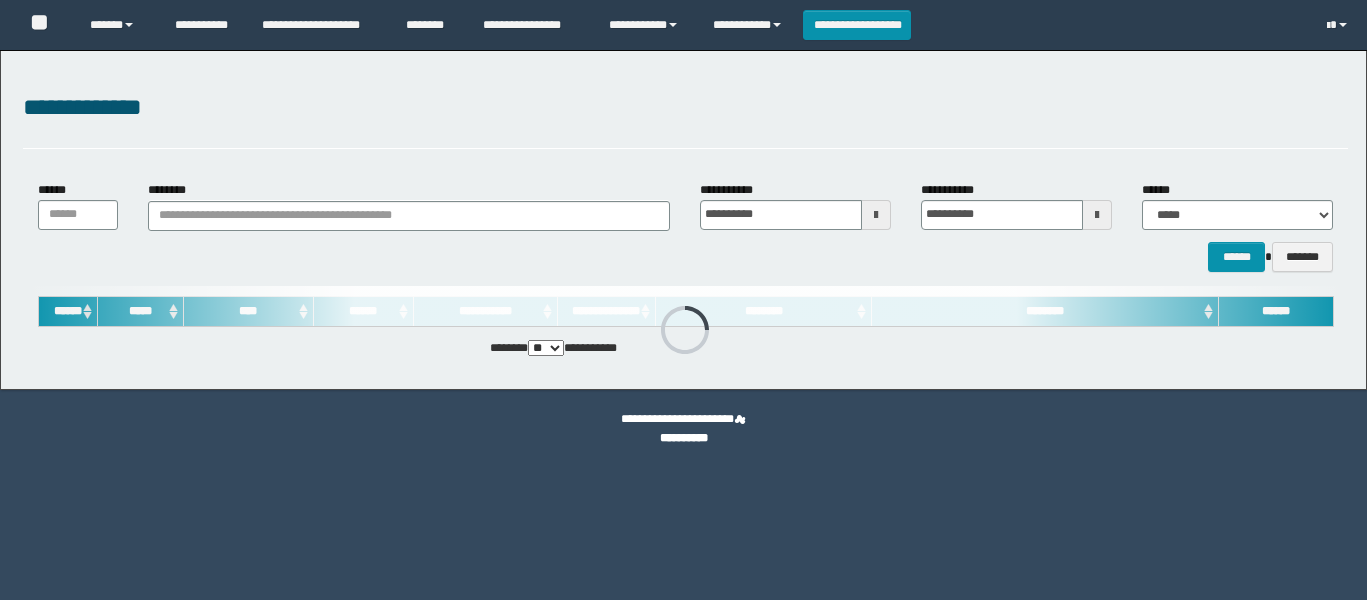 scroll, scrollTop: 0, scrollLeft: 0, axis: both 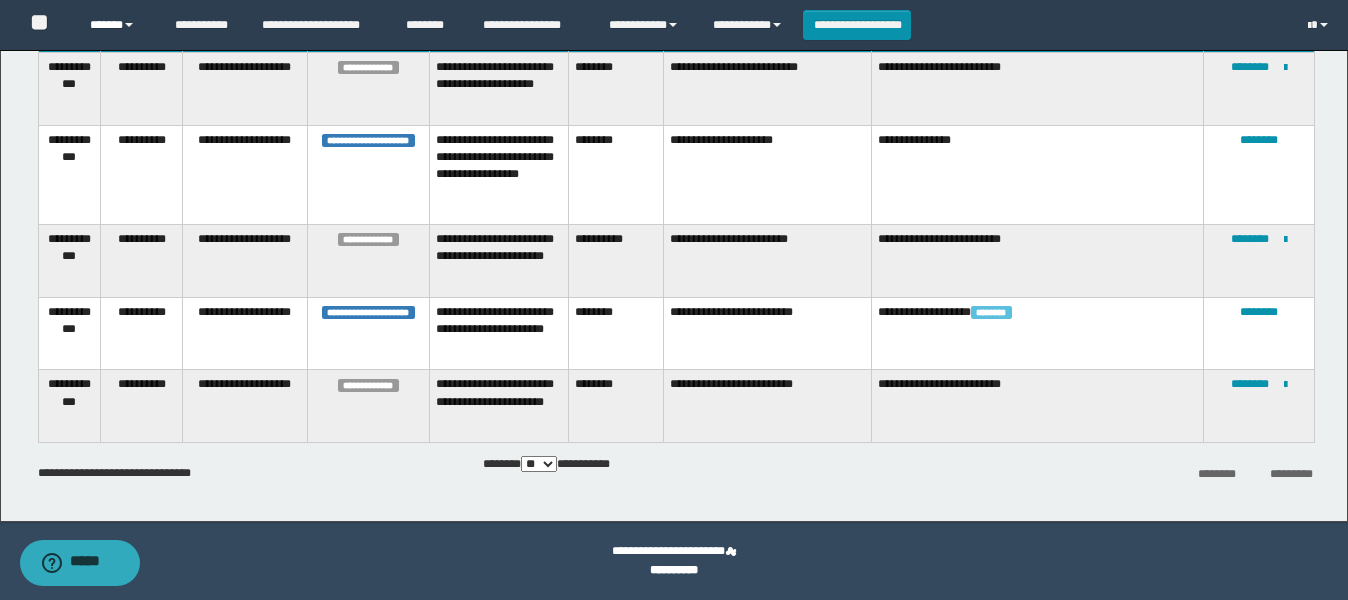 click on "******" at bounding box center [117, 25] 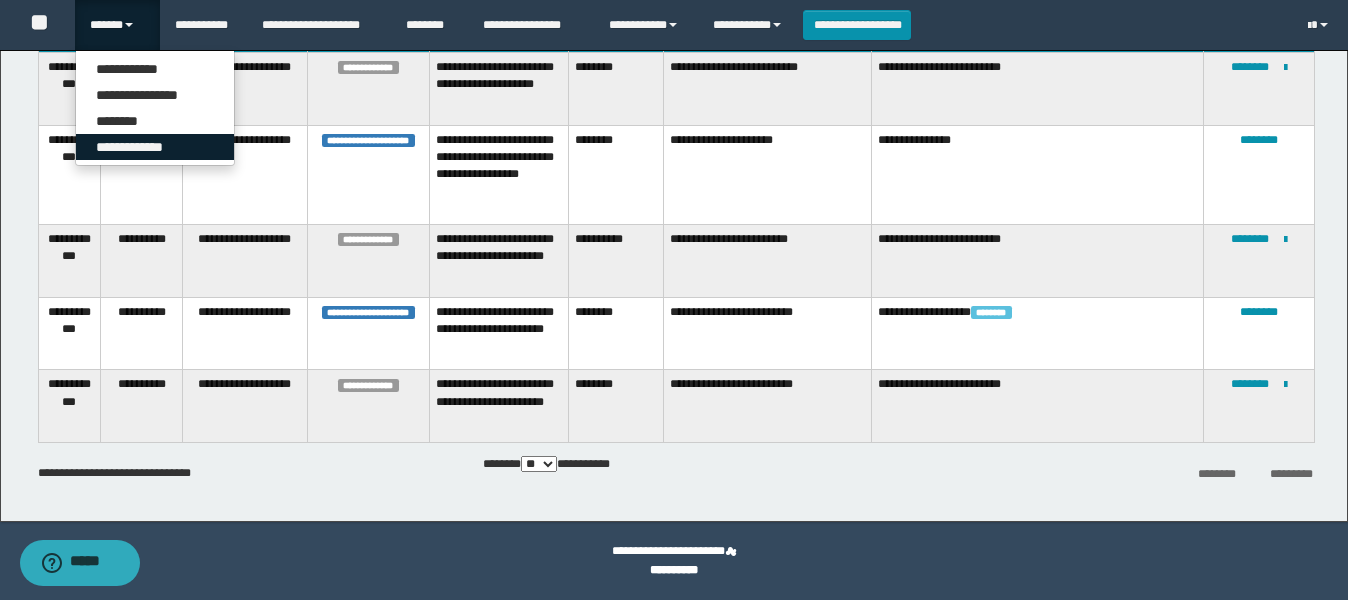click on "**********" at bounding box center [155, 147] 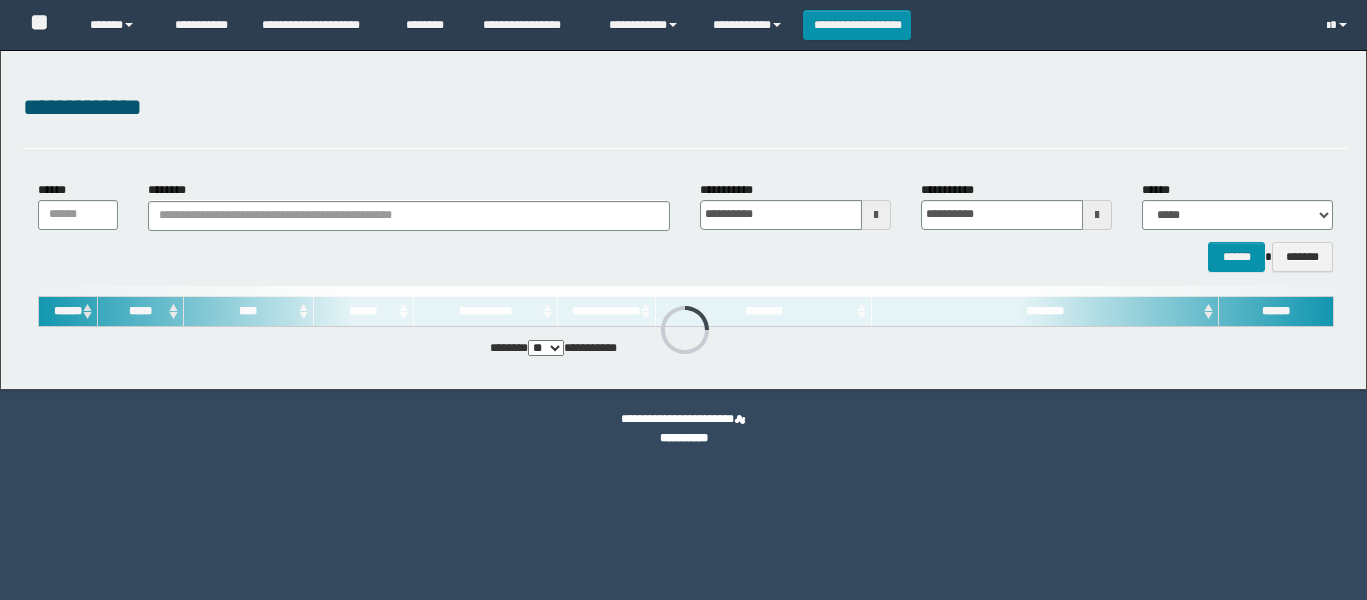 scroll, scrollTop: 0, scrollLeft: 0, axis: both 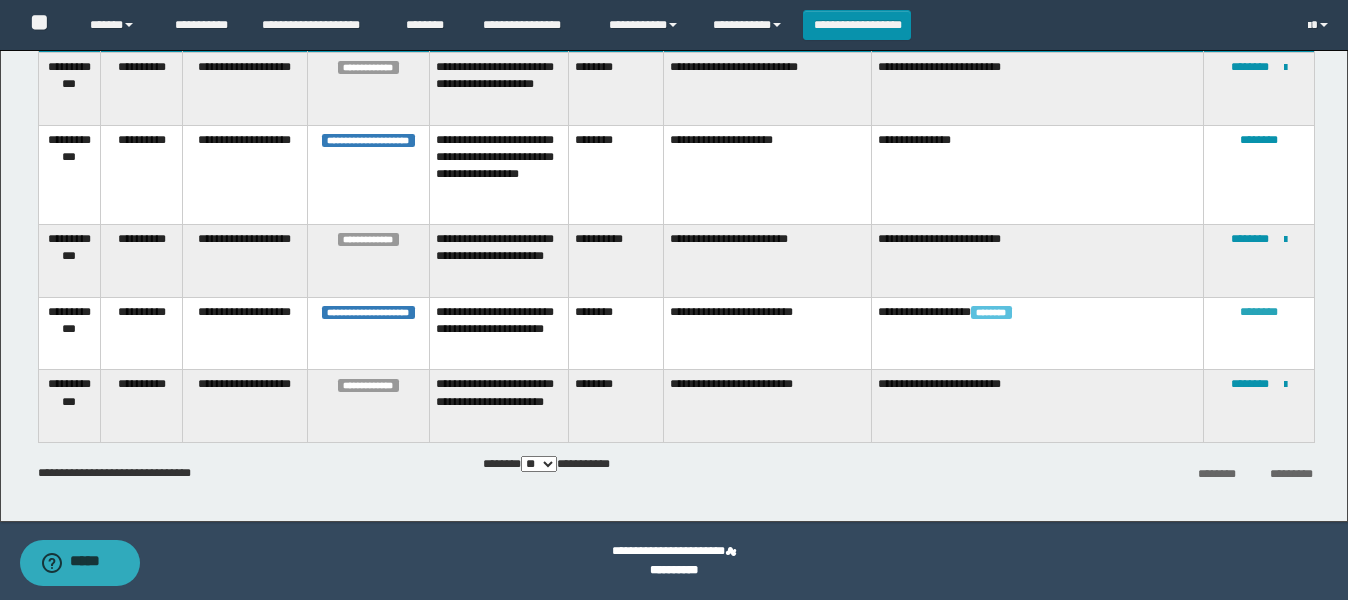 click on "********" at bounding box center (1259, 312) 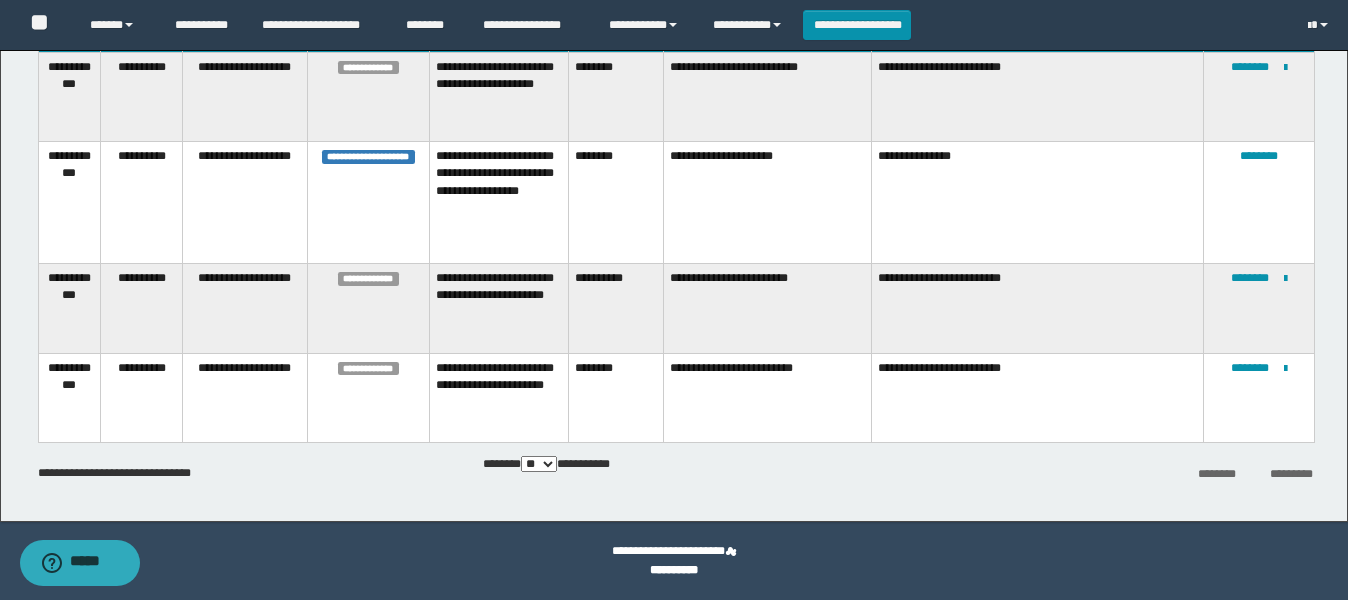 scroll, scrollTop: 192, scrollLeft: 0, axis: vertical 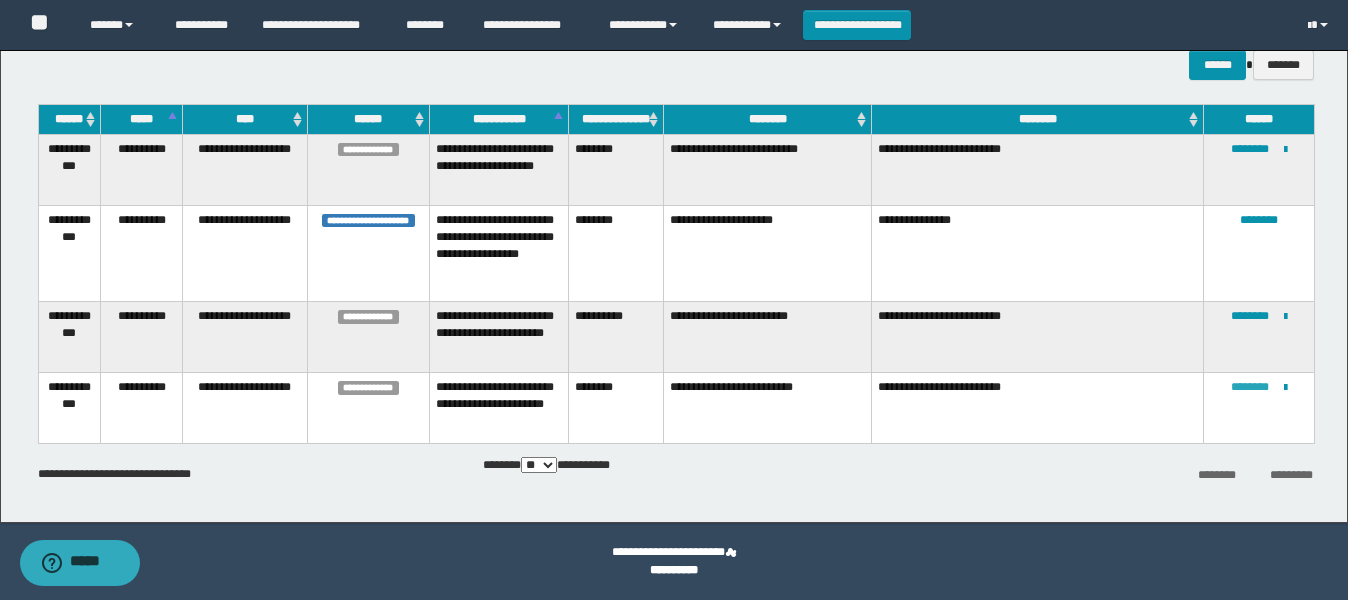 click on "********" at bounding box center (1250, 387) 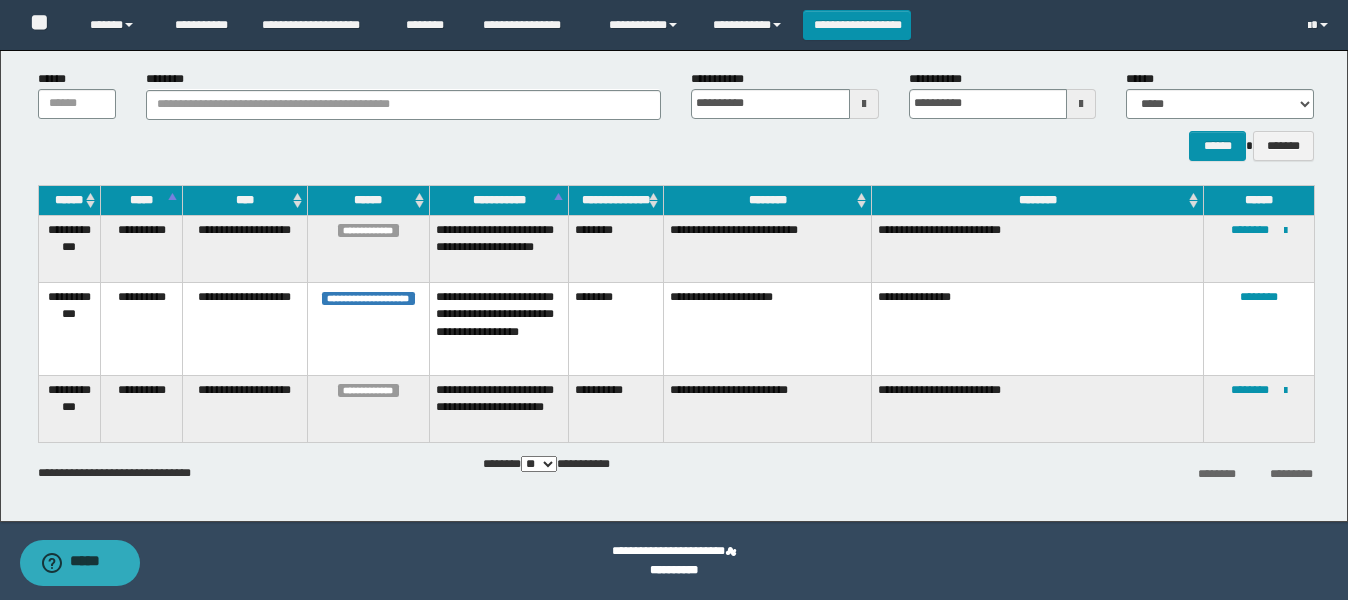 scroll, scrollTop: 111, scrollLeft: 0, axis: vertical 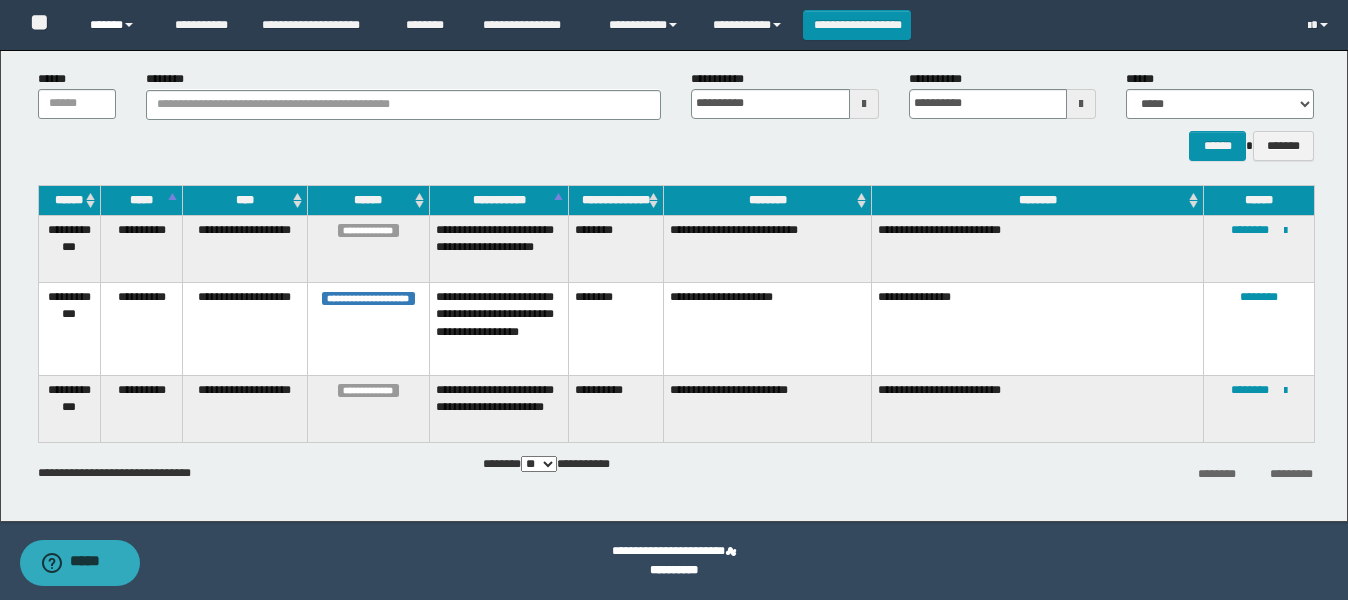 click on "******" at bounding box center (117, 25) 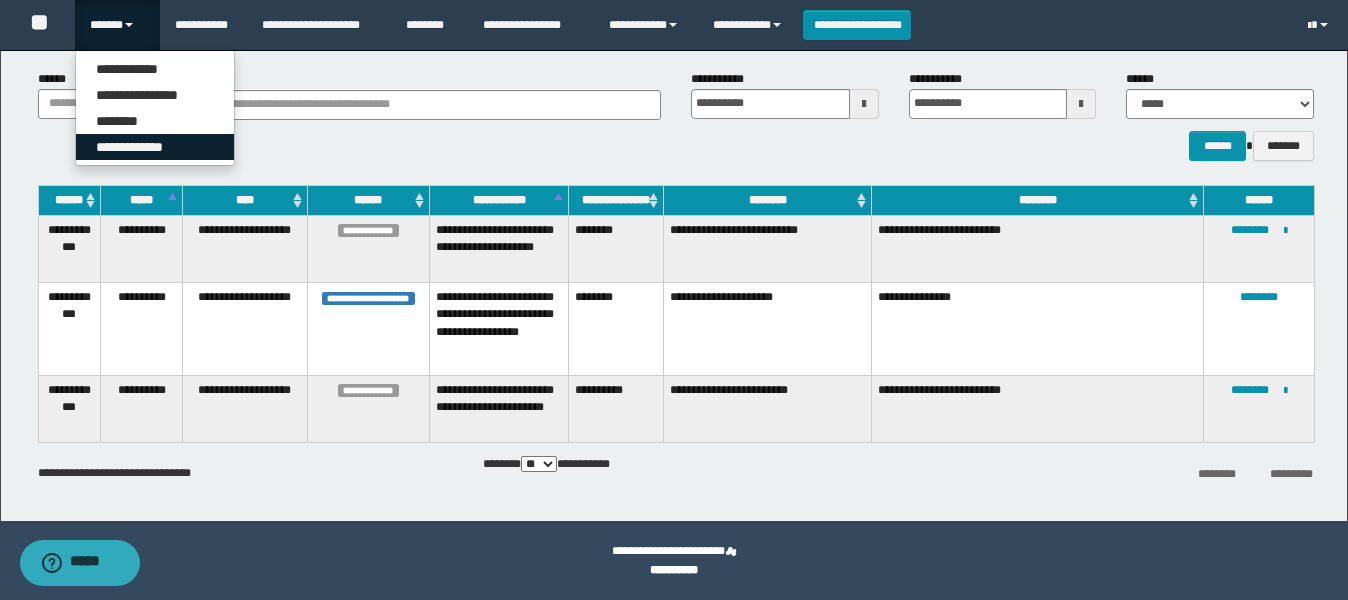 click on "**********" at bounding box center [155, 147] 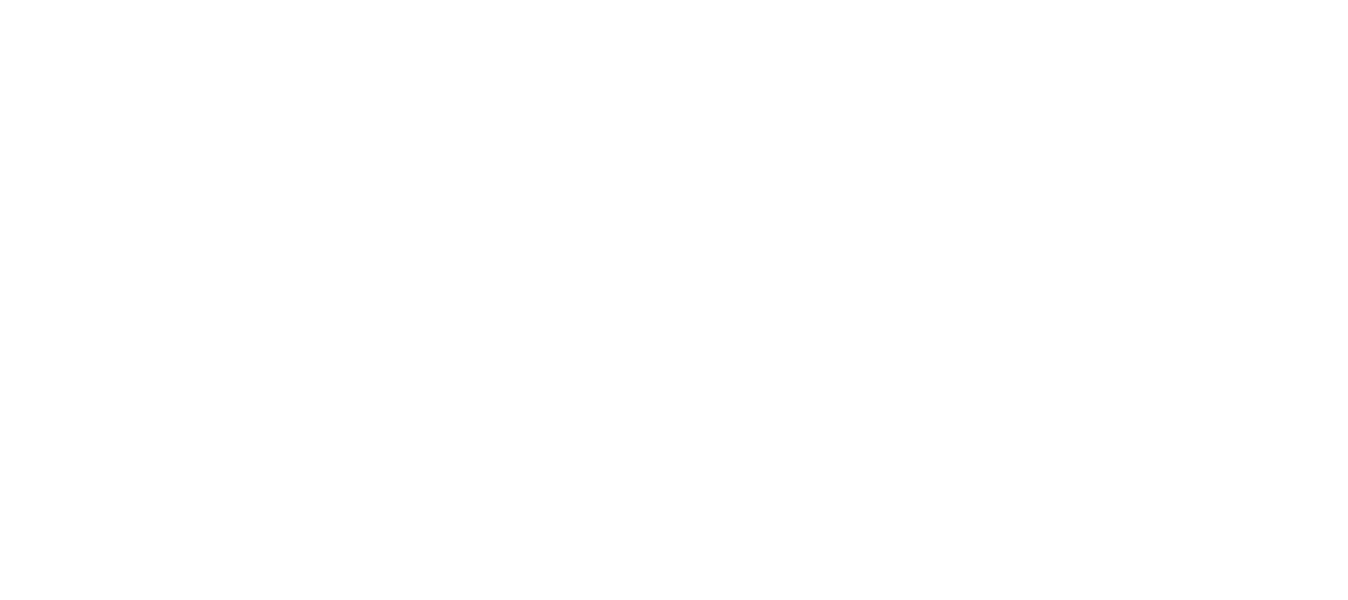 scroll, scrollTop: 0, scrollLeft: 0, axis: both 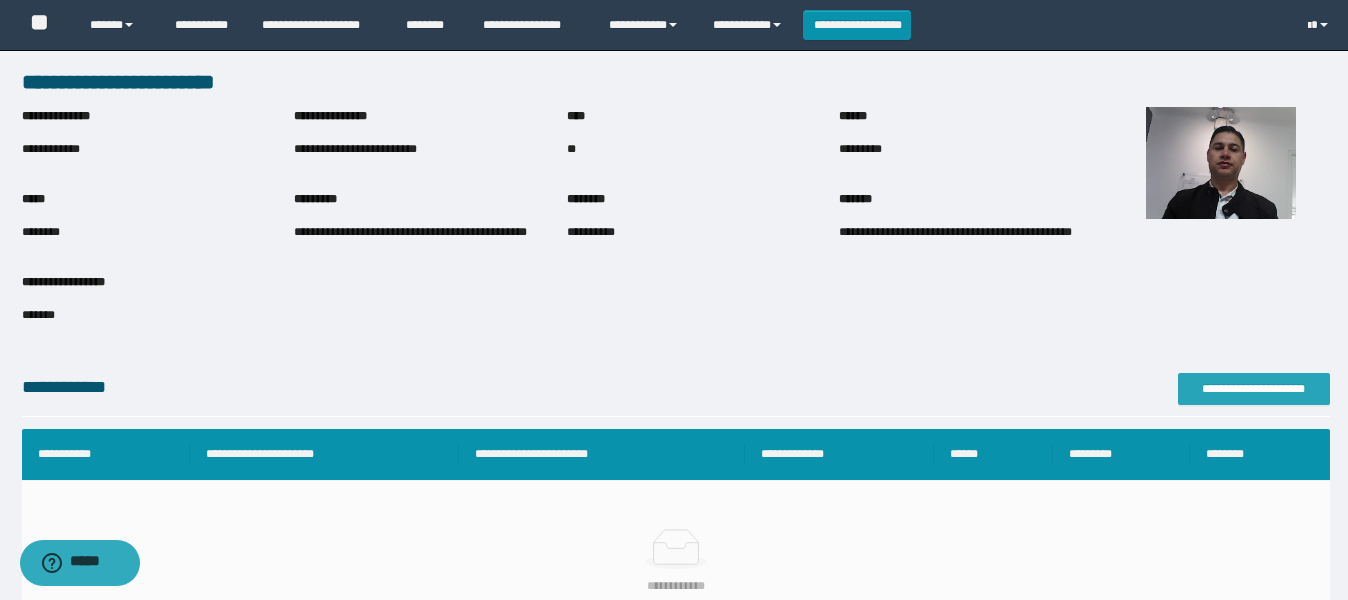 click on "**********" at bounding box center [1254, 389] 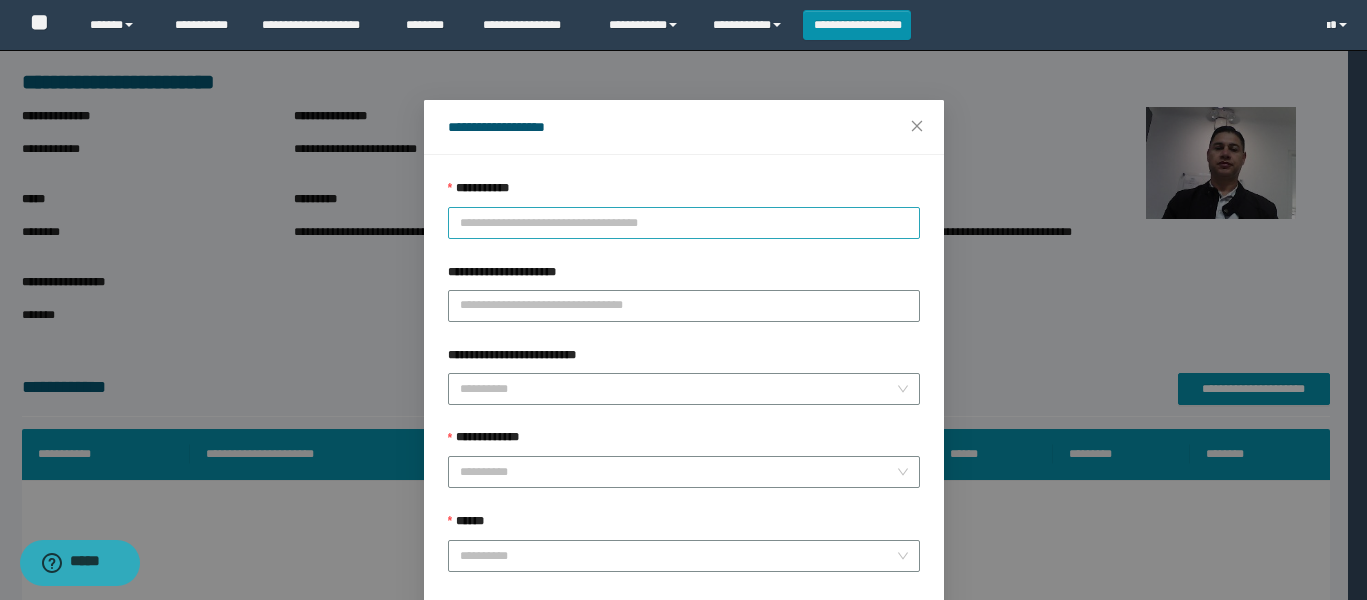click on "**********" at bounding box center (684, 223) 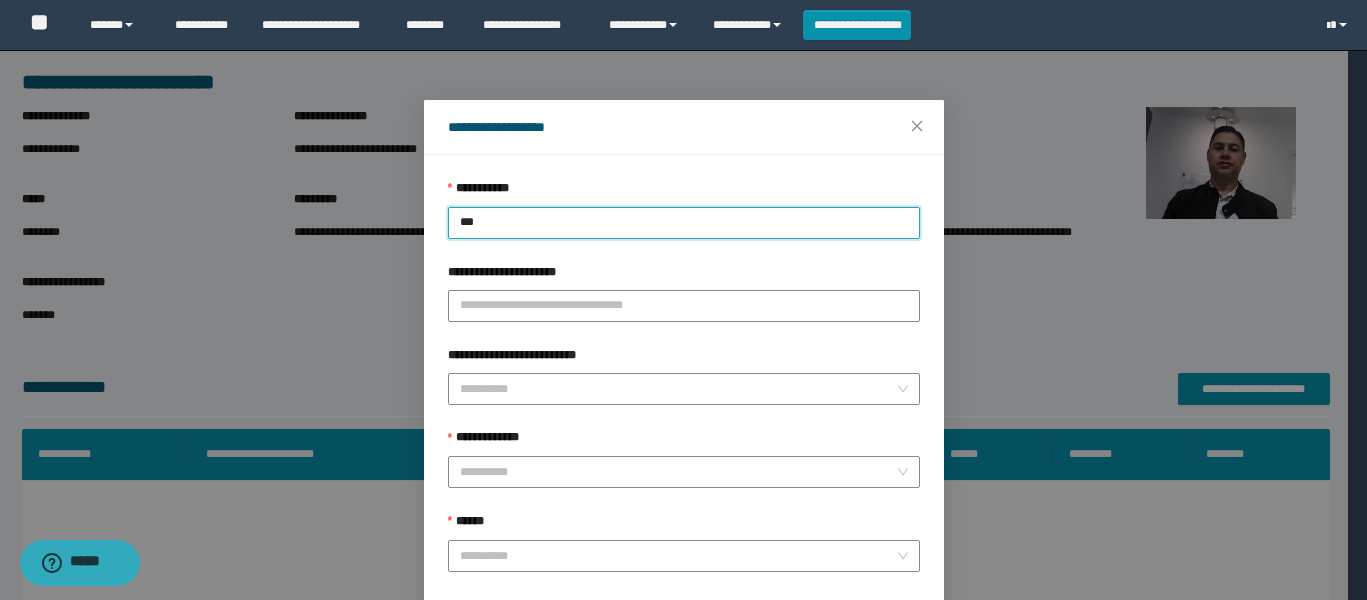 type on "****" 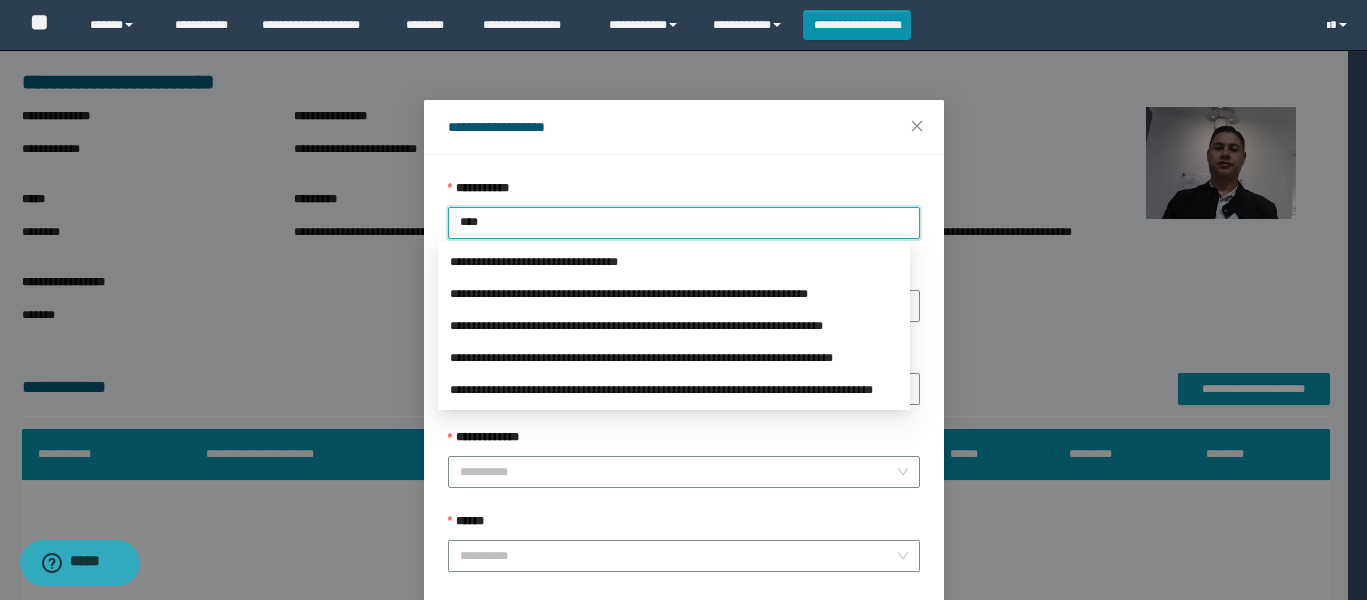 click on "**********" at bounding box center (674, 262) 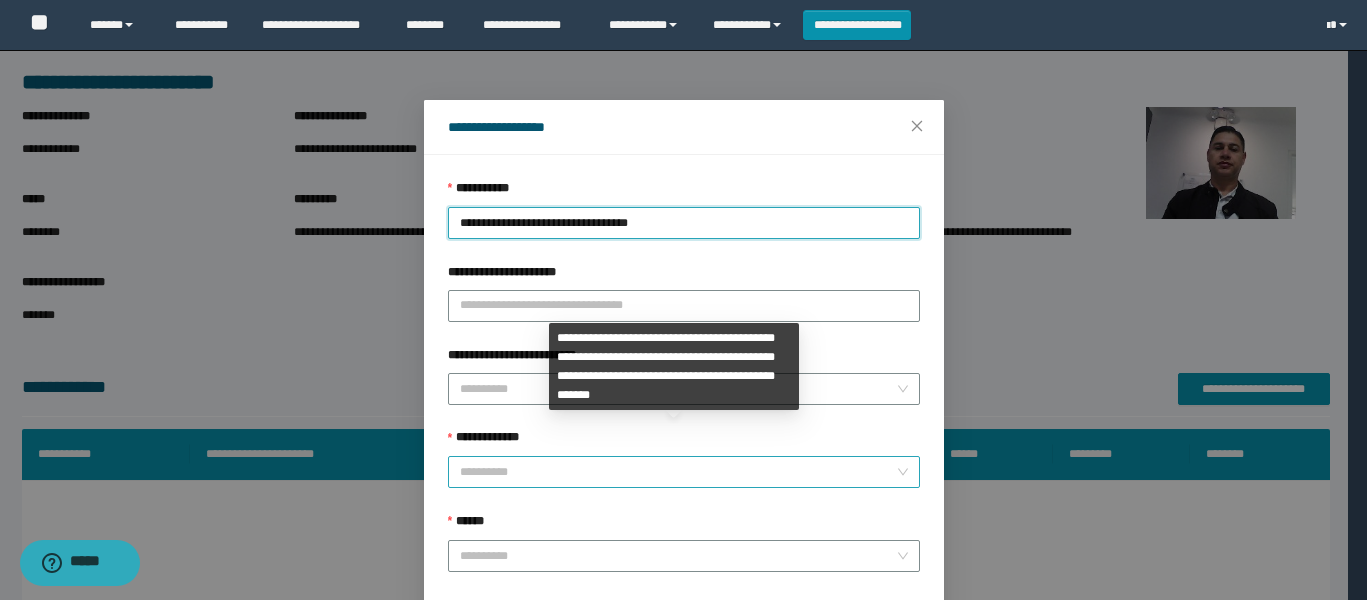 click on "**********" at bounding box center [678, 472] 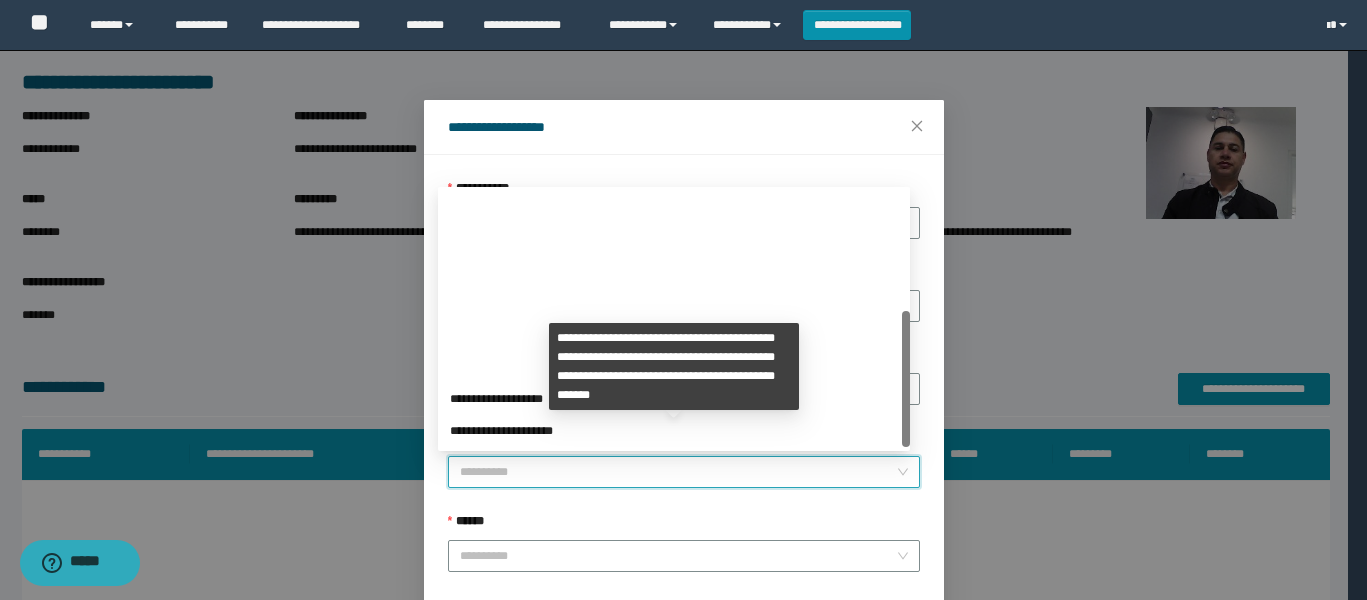 scroll, scrollTop: 224, scrollLeft: 0, axis: vertical 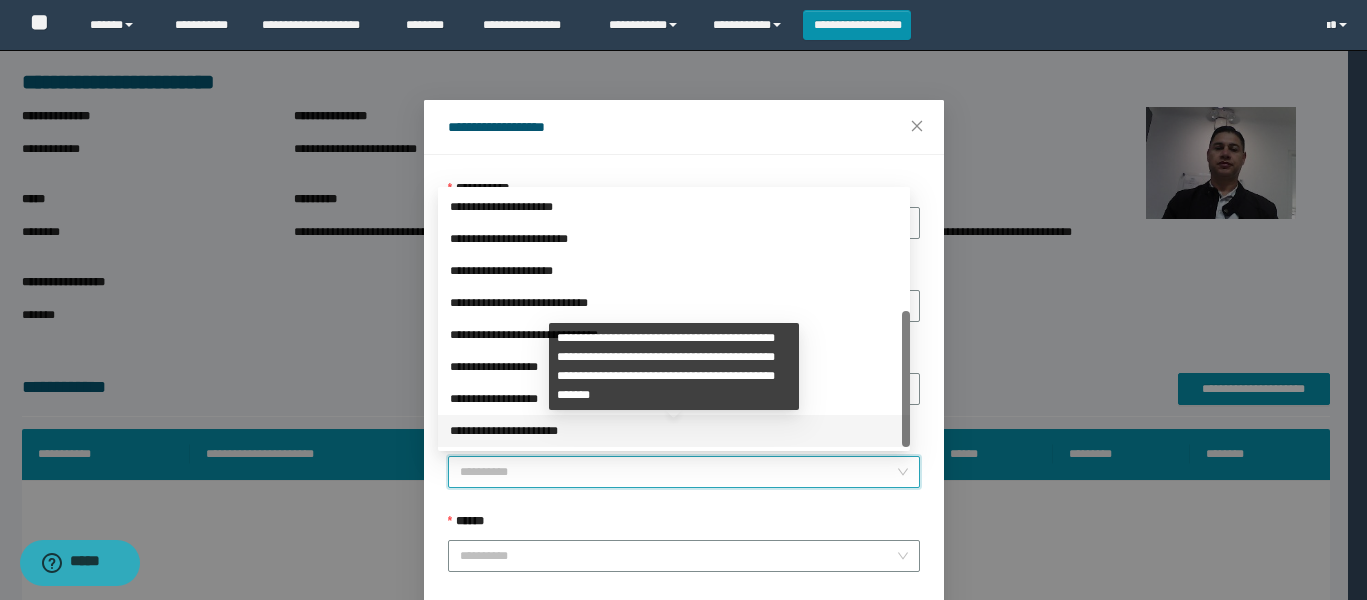 drag, startPoint x: 511, startPoint y: 430, endPoint x: 522, endPoint y: 452, distance: 24.596748 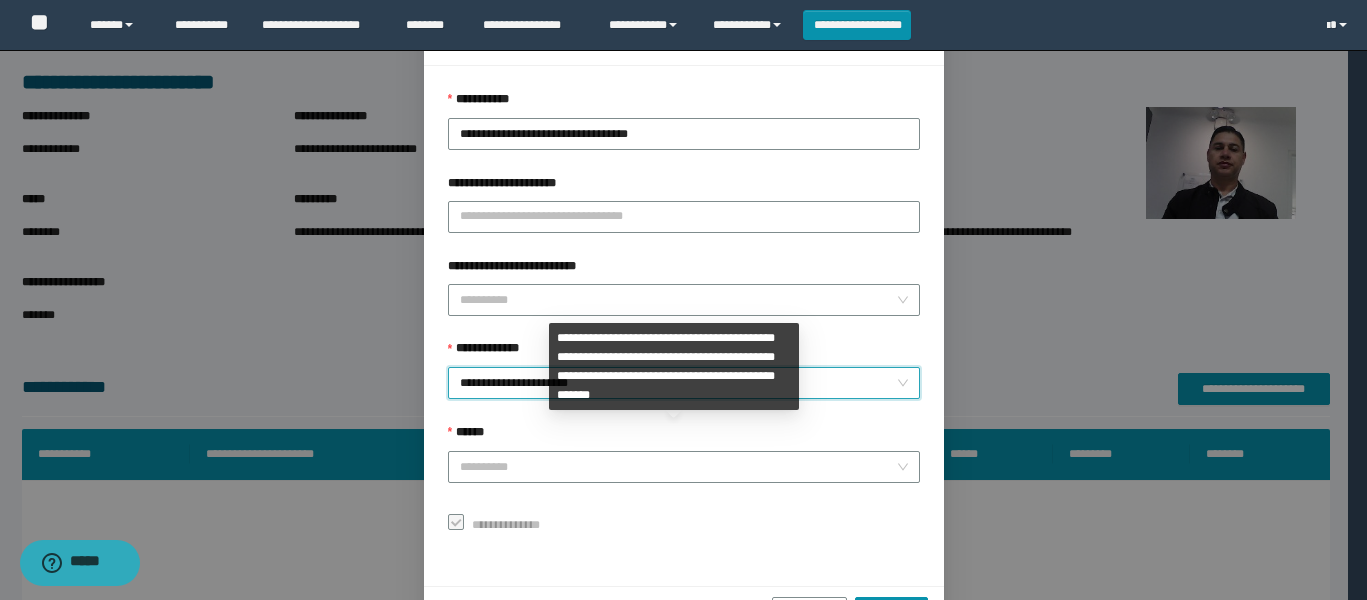 scroll, scrollTop: 152, scrollLeft: 0, axis: vertical 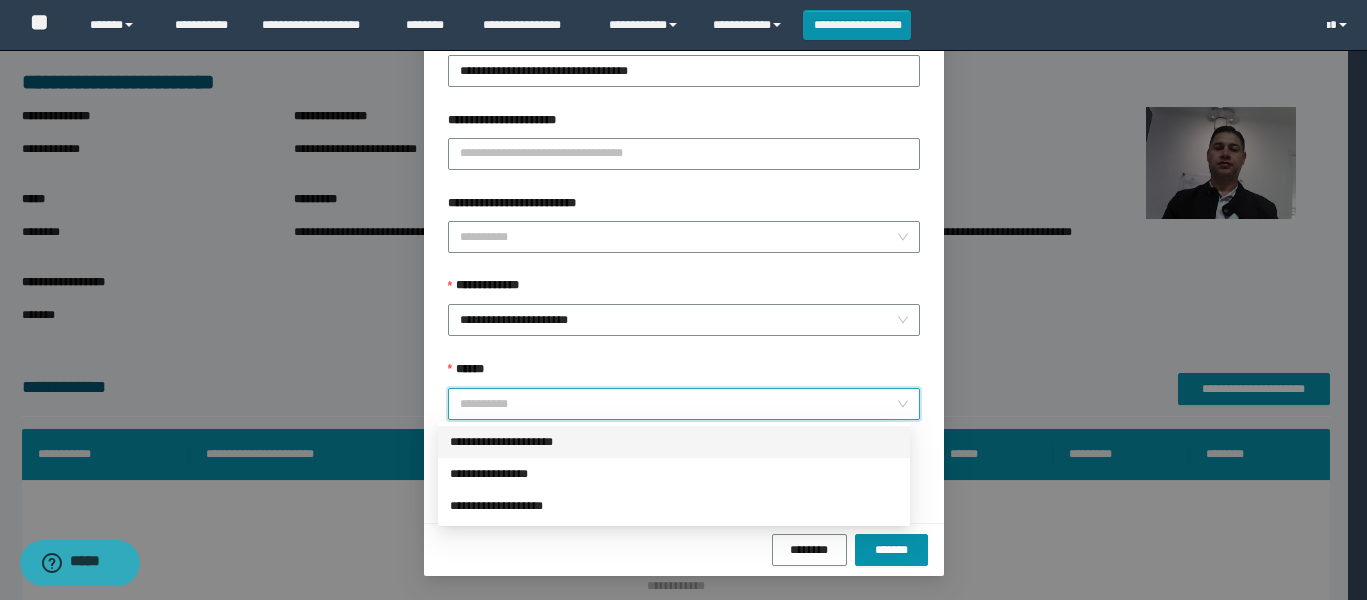 click on "******" at bounding box center [678, 404] 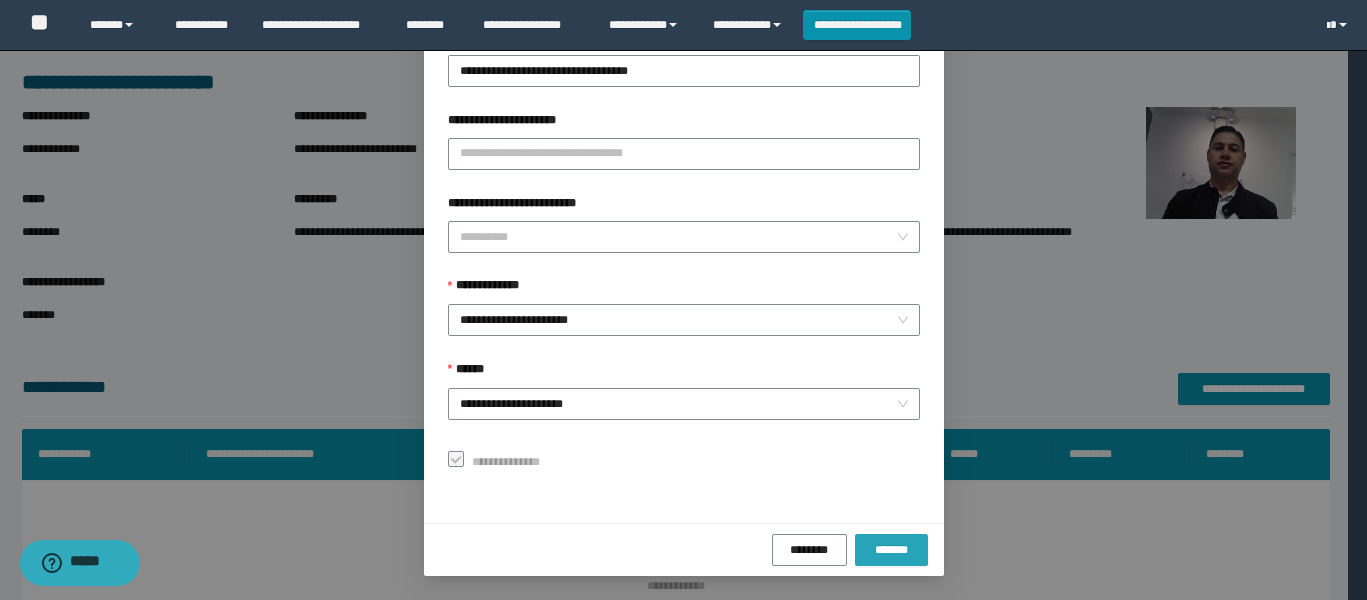 click on "*******" at bounding box center [891, 550] 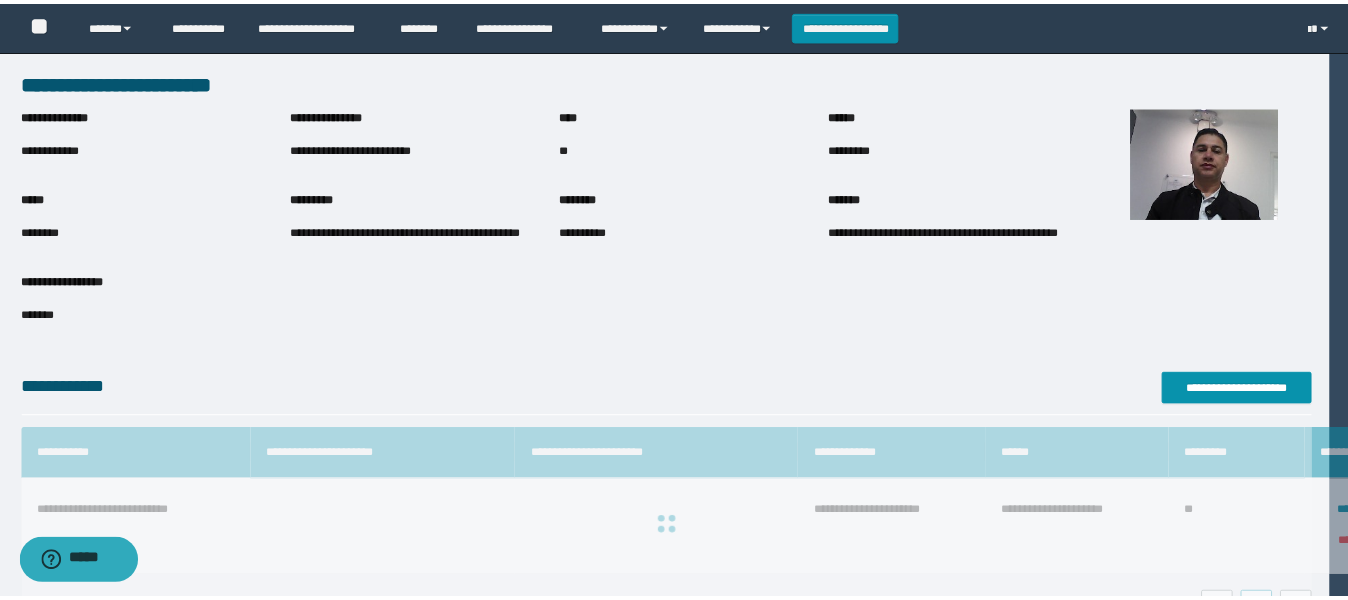 scroll, scrollTop: 105, scrollLeft: 0, axis: vertical 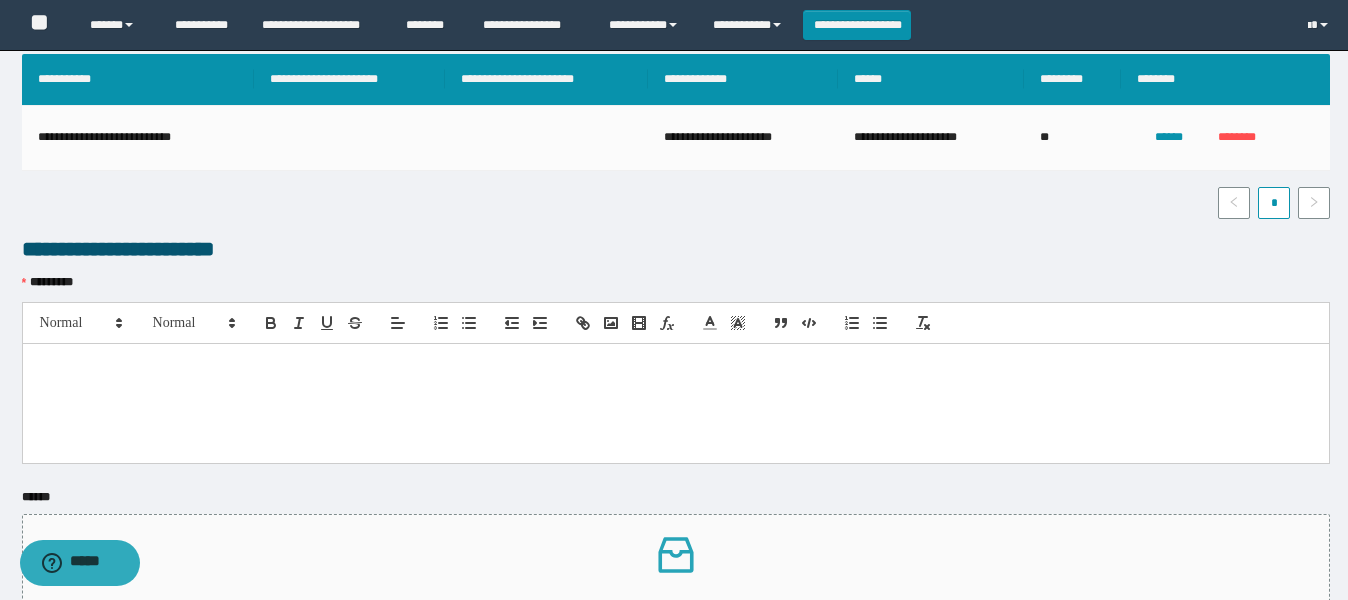 click at bounding box center (676, 403) 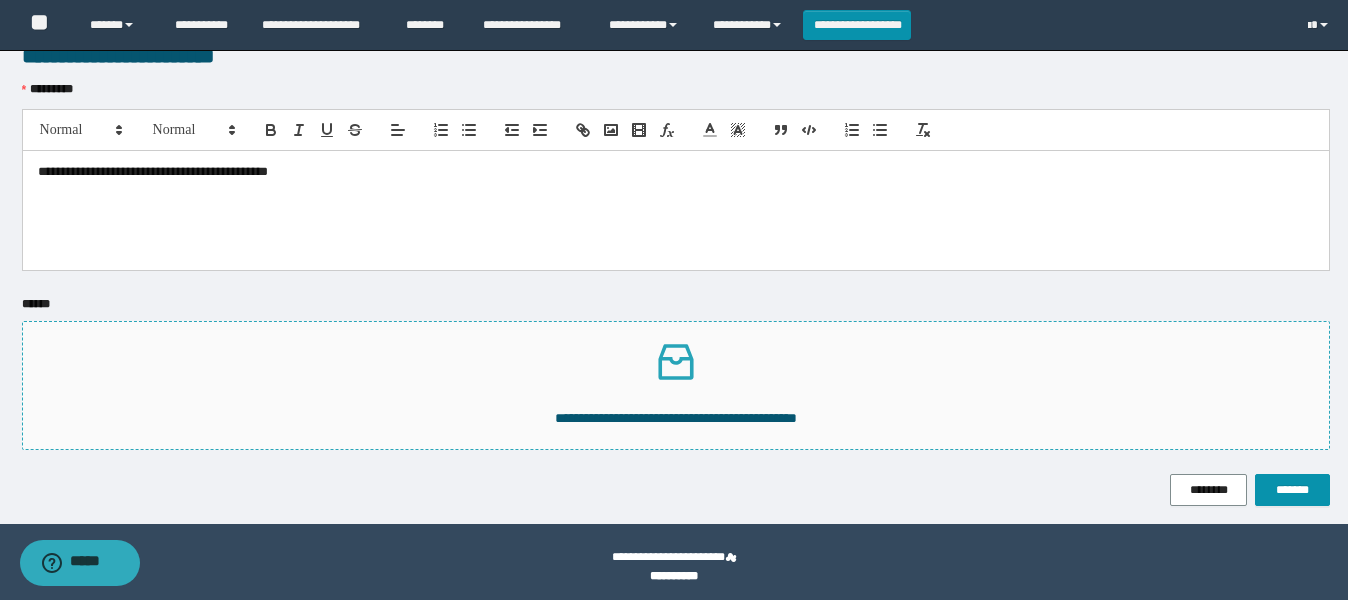 scroll, scrollTop: 574, scrollLeft: 0, axis: vertical 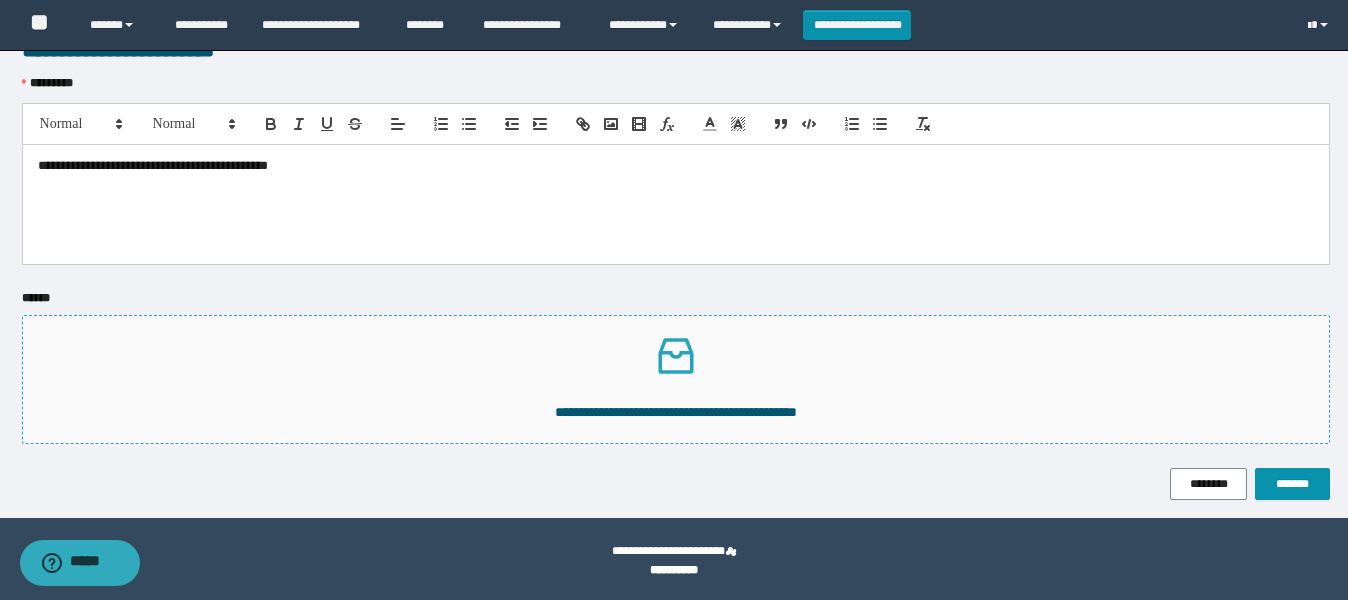 click on "**********" at bounding box center [676, 379] 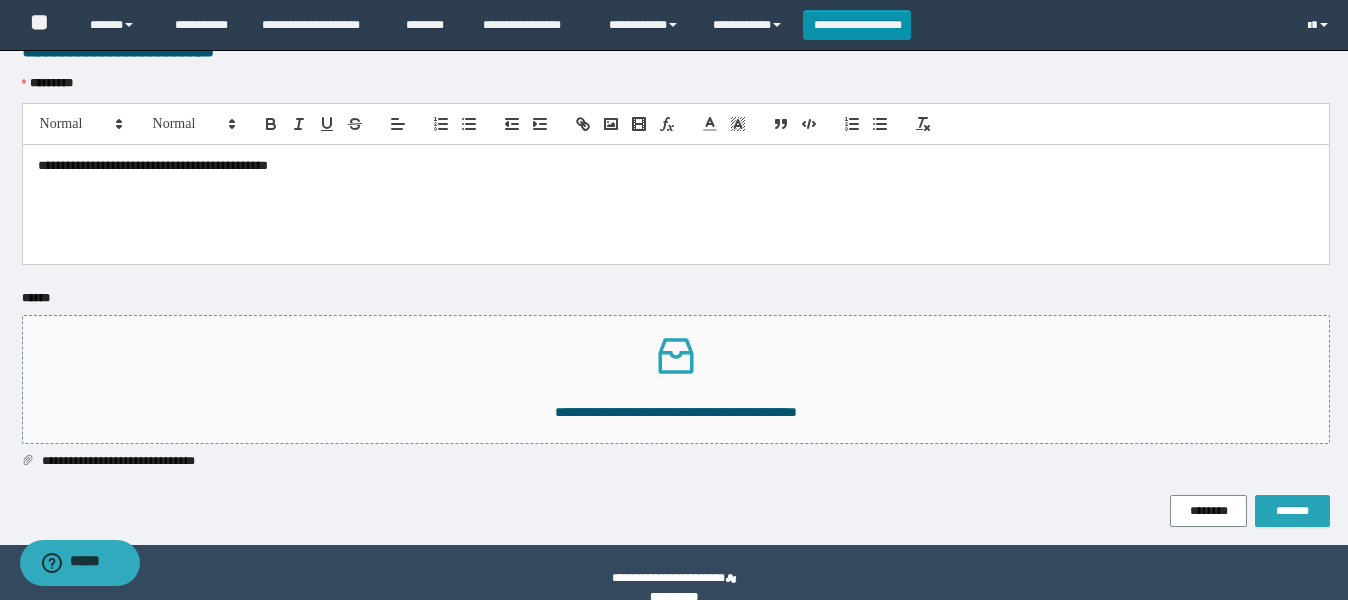 click on "*******" at bounding box center [1292, 511] 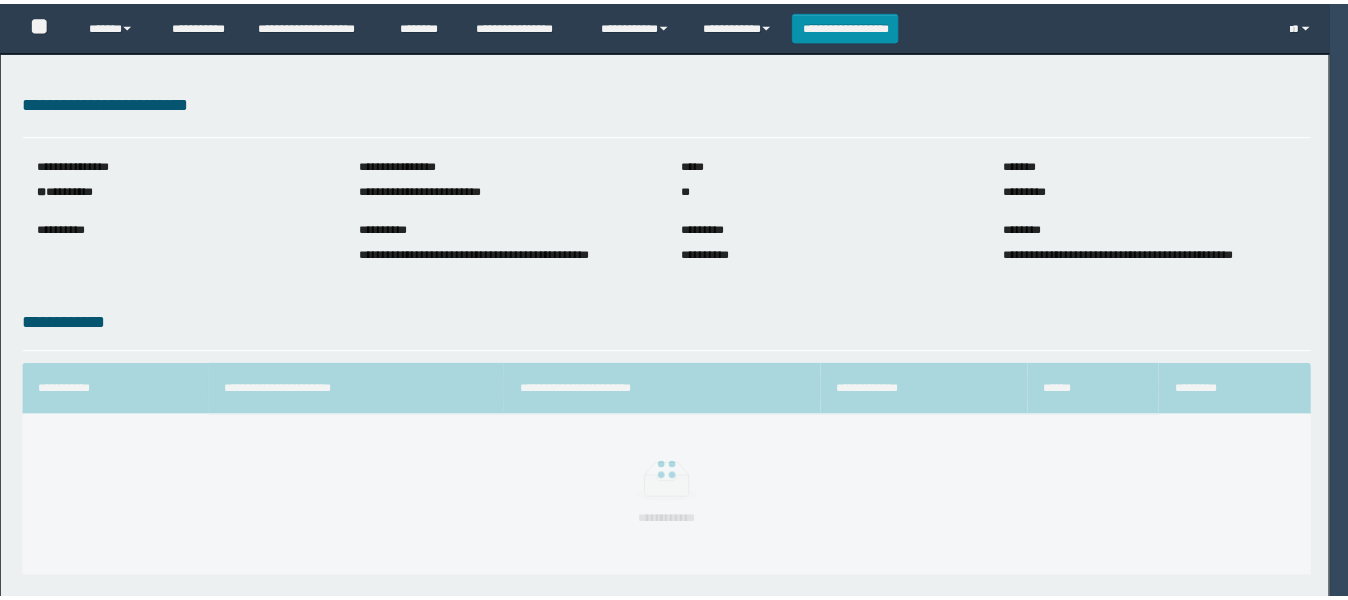 scroll, scrollTop: 0, scrollLeft: 0, axis: both 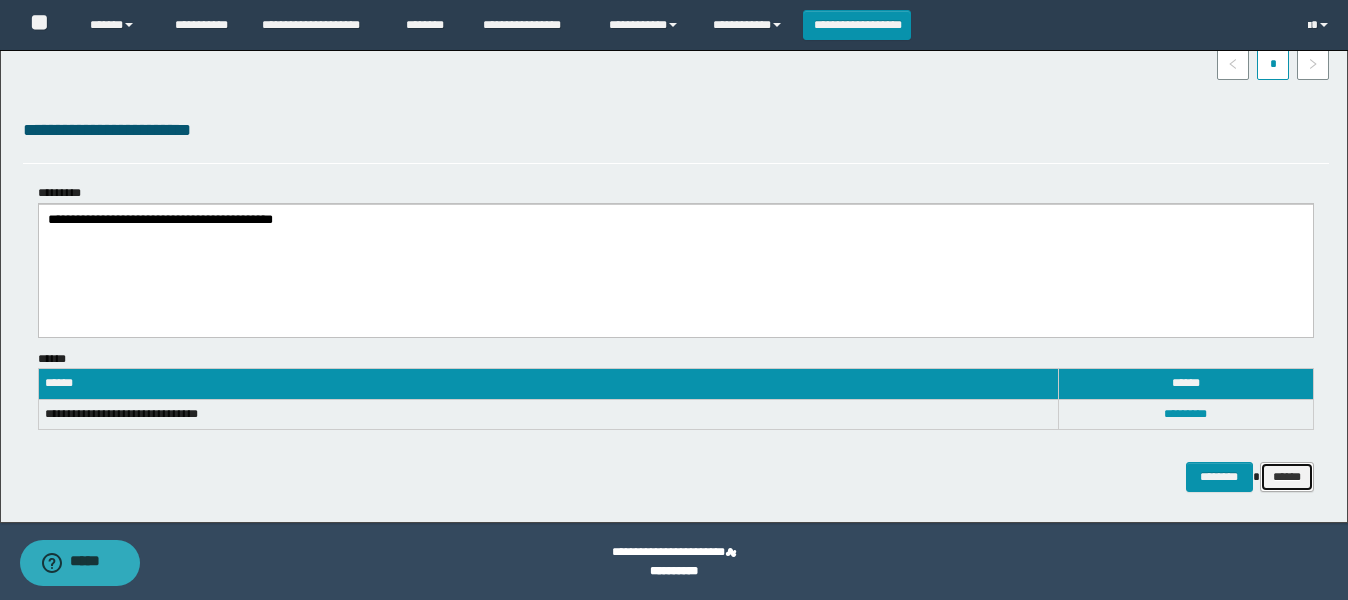 click on "******" at bounding box center [1287, 477] 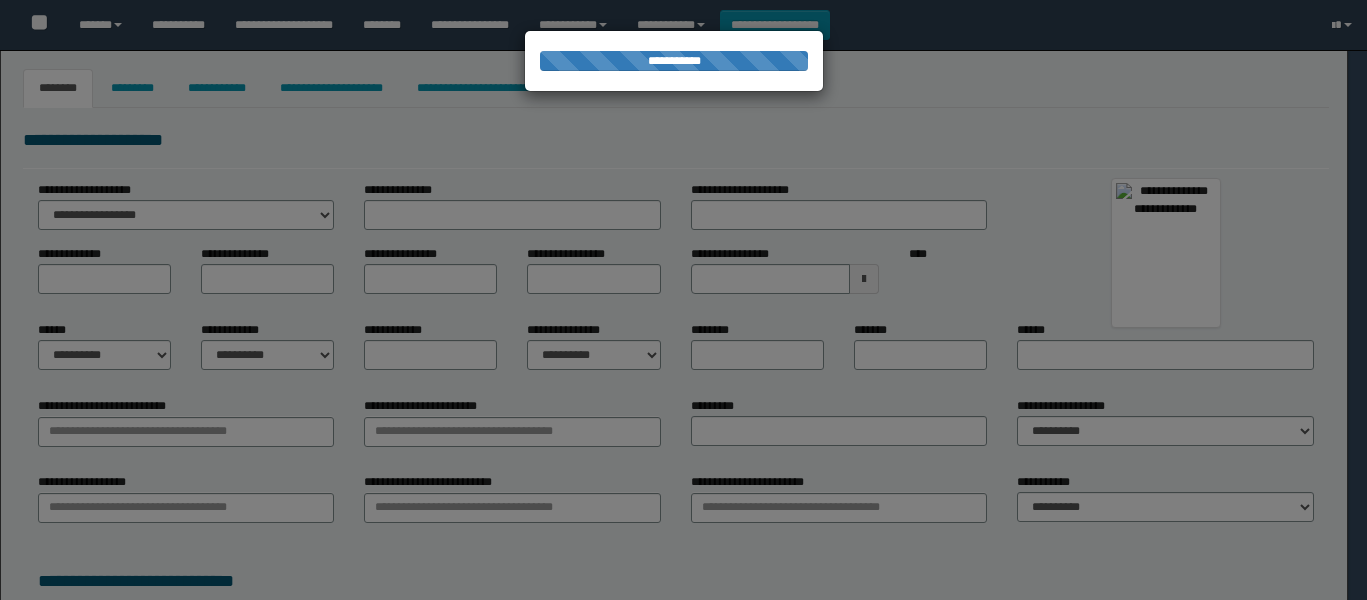 type on "****" 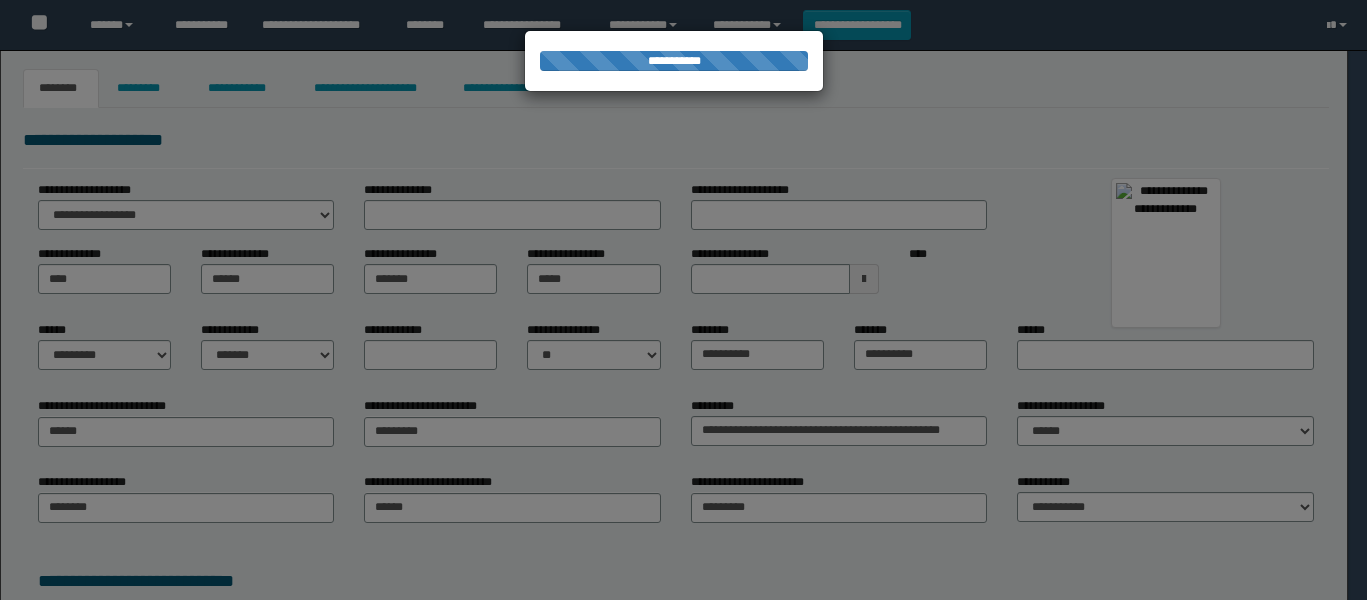 scroll, scrollTop: 0, scrollLeft: 0, axis: both 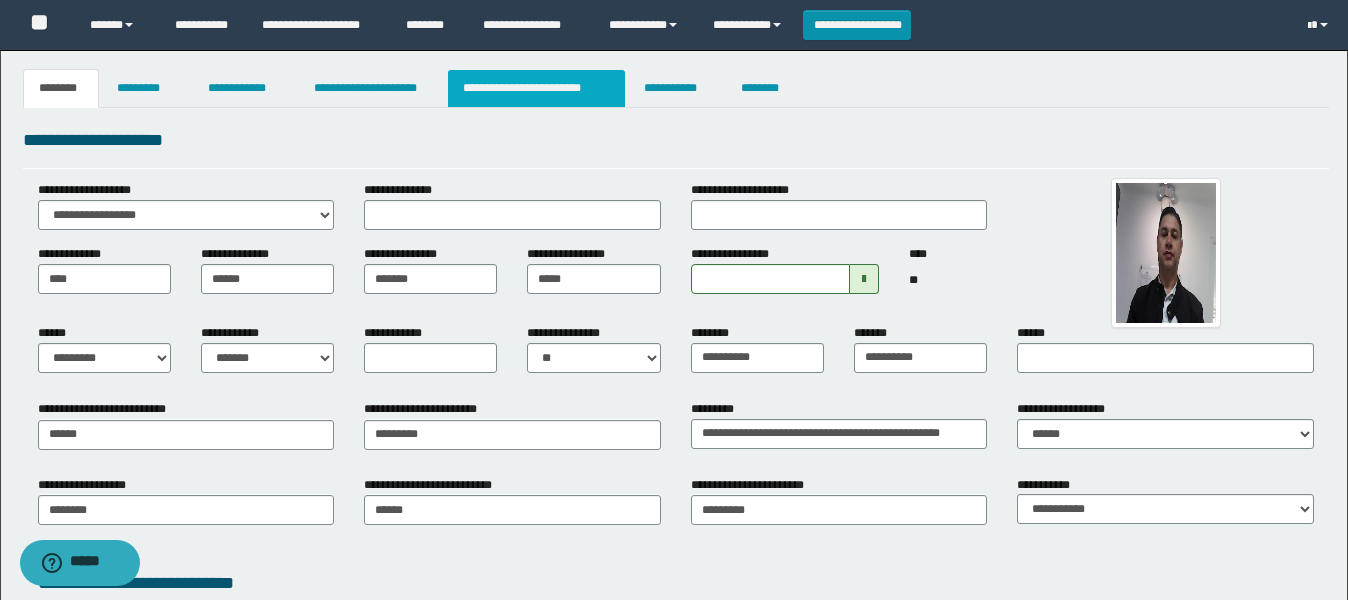 click on "**********" at bounding box center [537, 88] 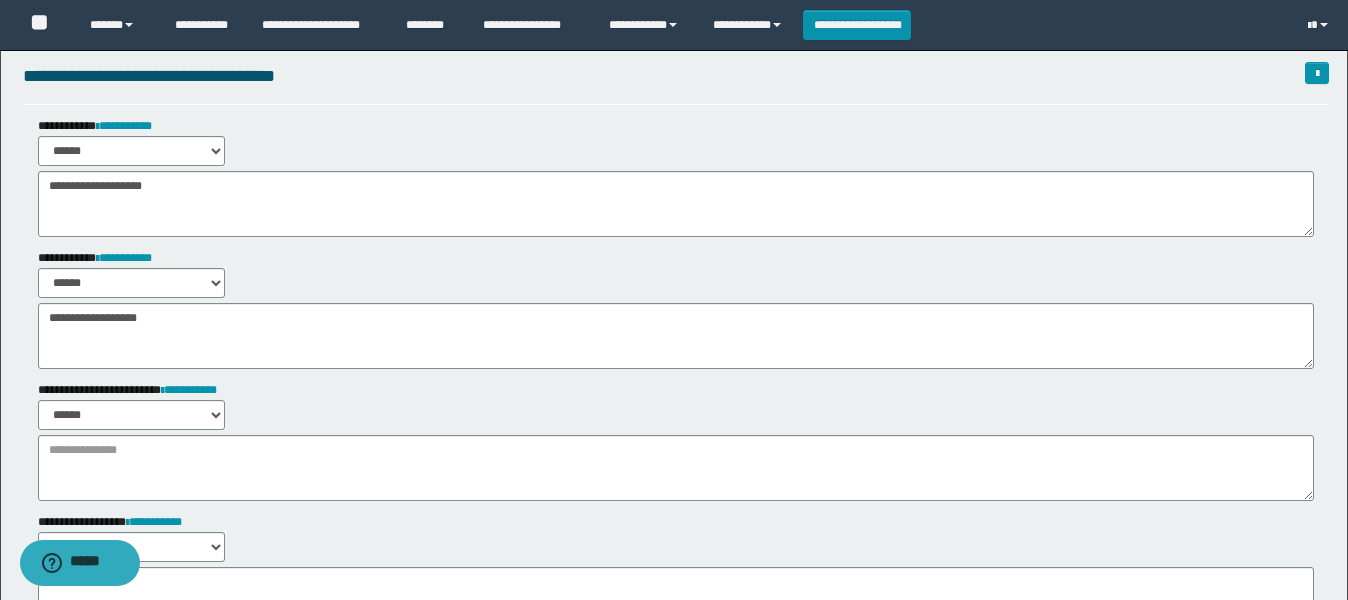 scroll, scrollTop: 125, scrollLeft: 0, axis: vertical 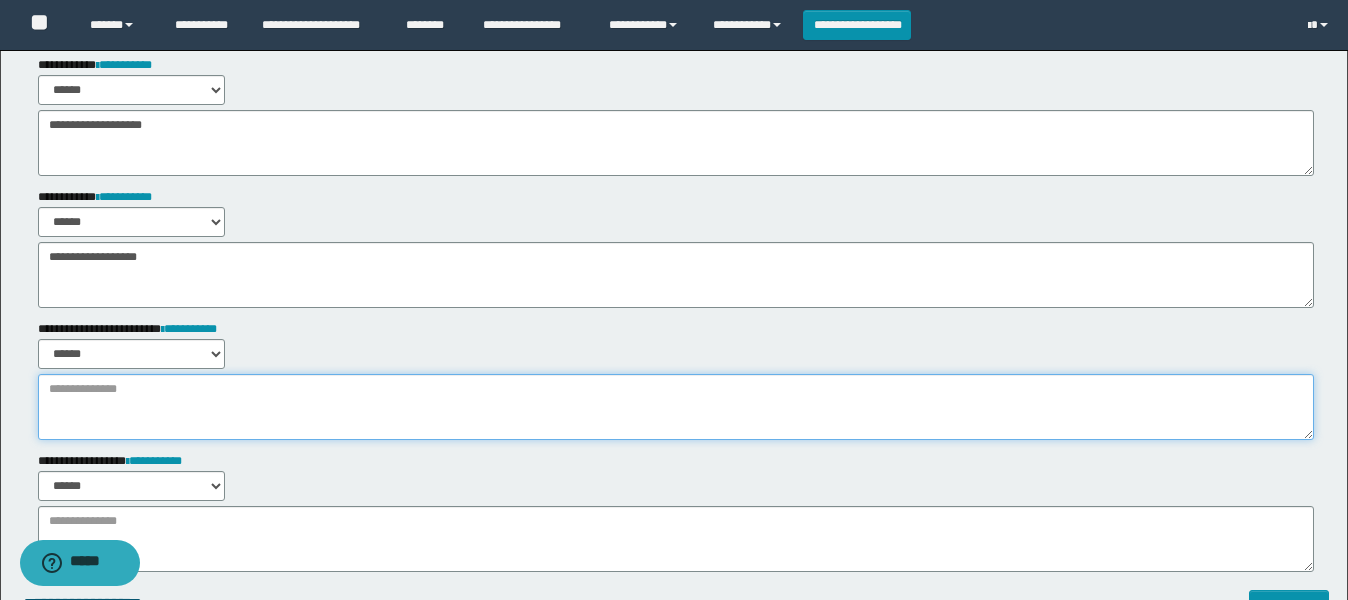 click at bounding box center [676, 407] 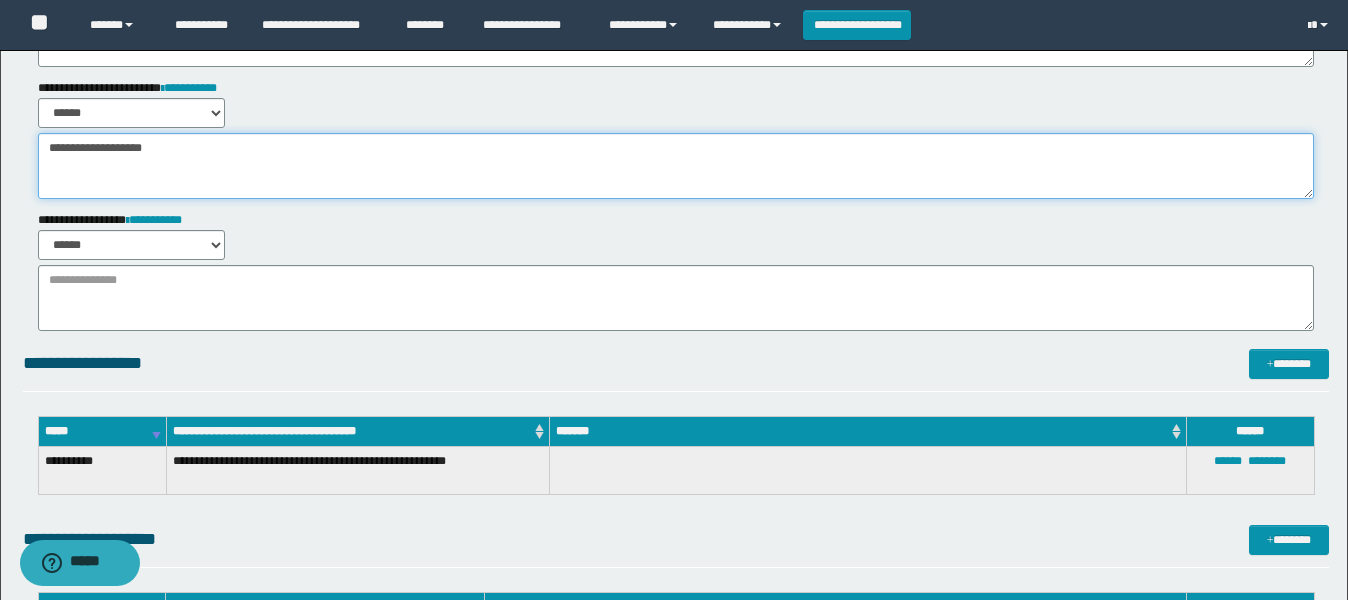 scroll, scrollTop: 375, scrollLeft: 0, axis: vertical 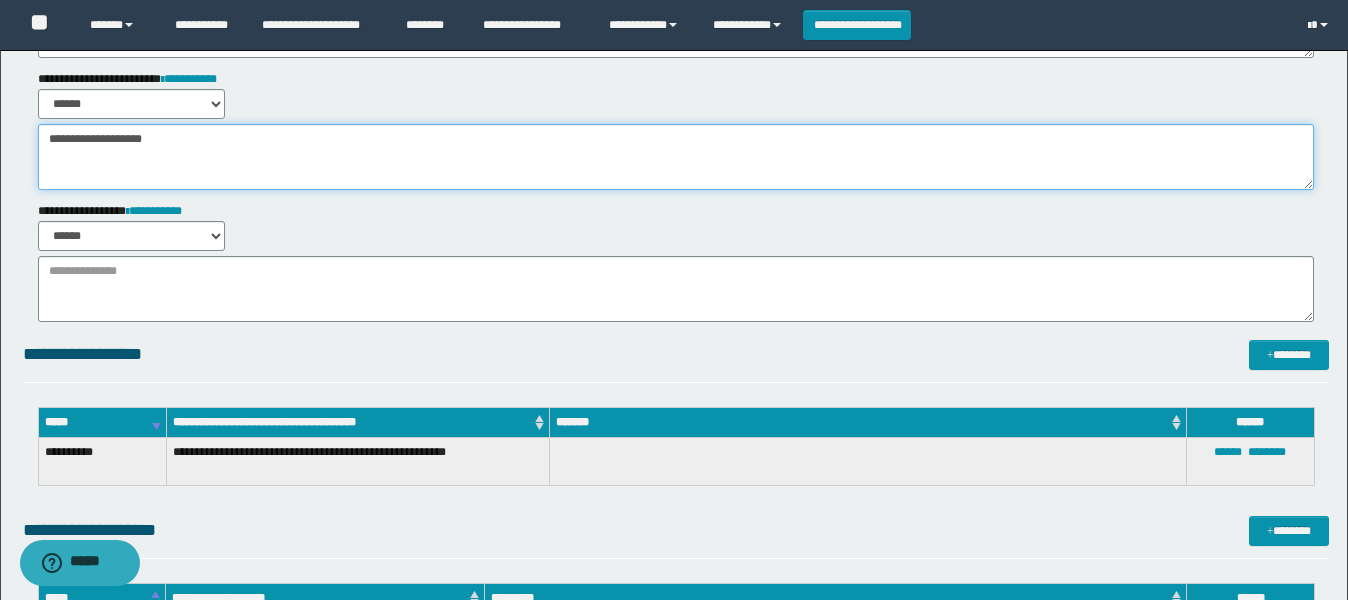 type on "**********" 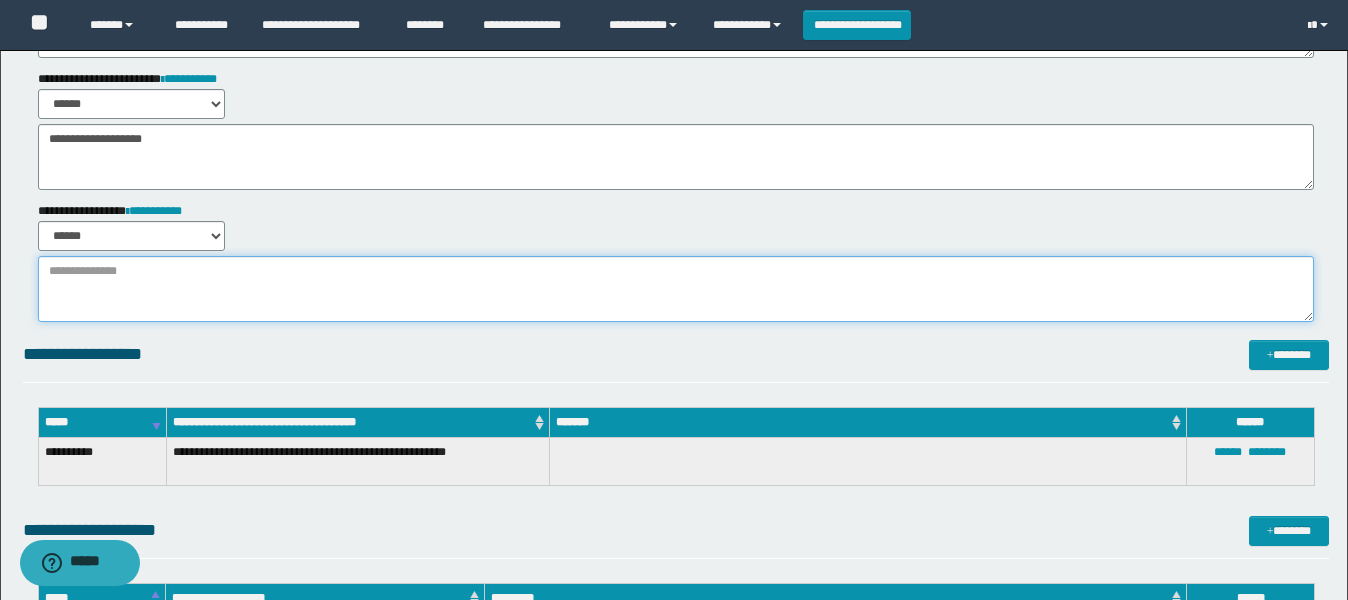 click at bounding box center (676, 289) 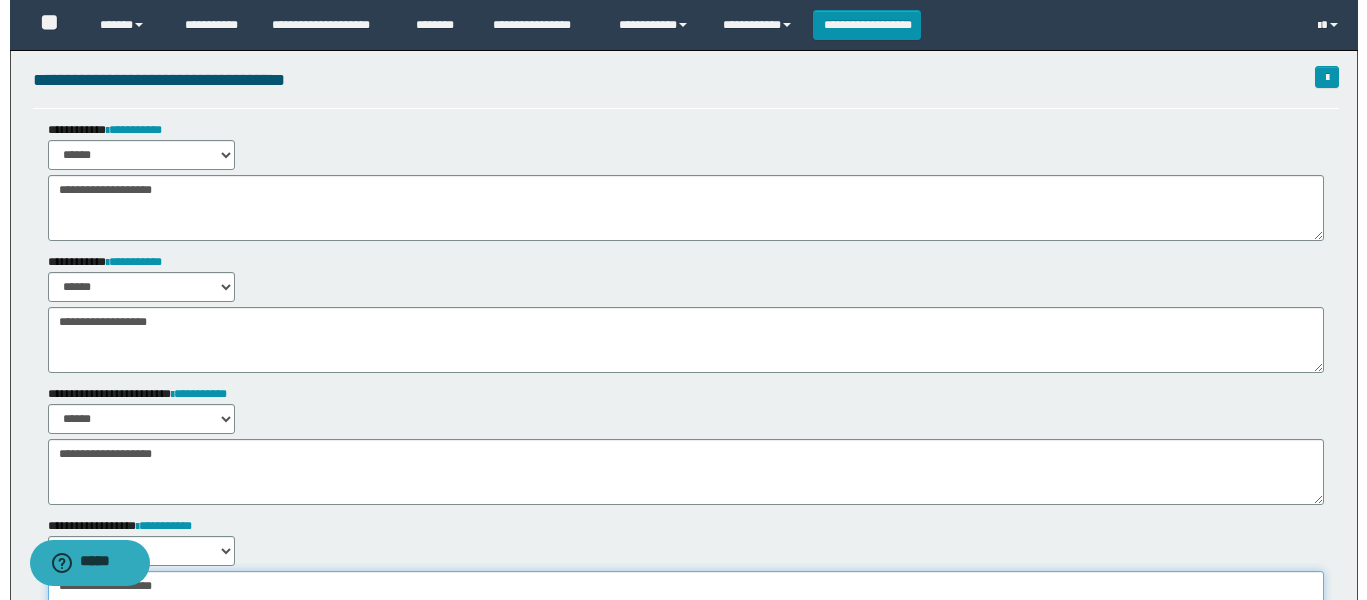 scroll, scrollTop: 0, scrollLeft: 0, axis: both 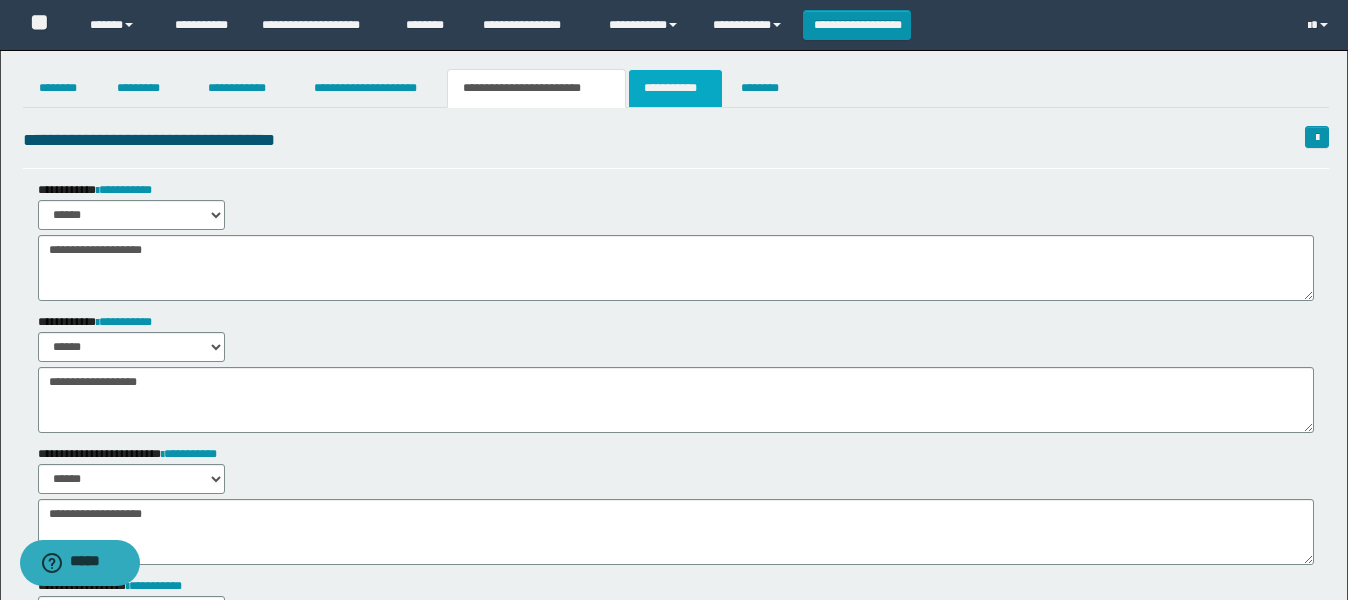 type on "**********" 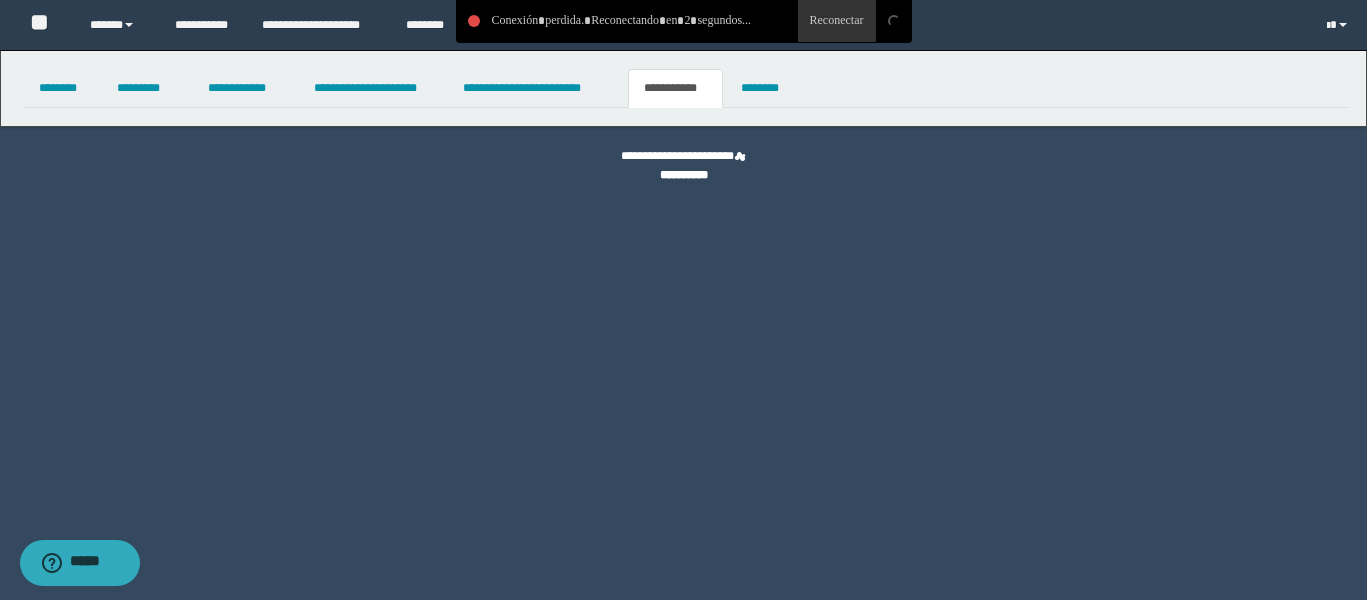 click at bounding box center (837, 21) 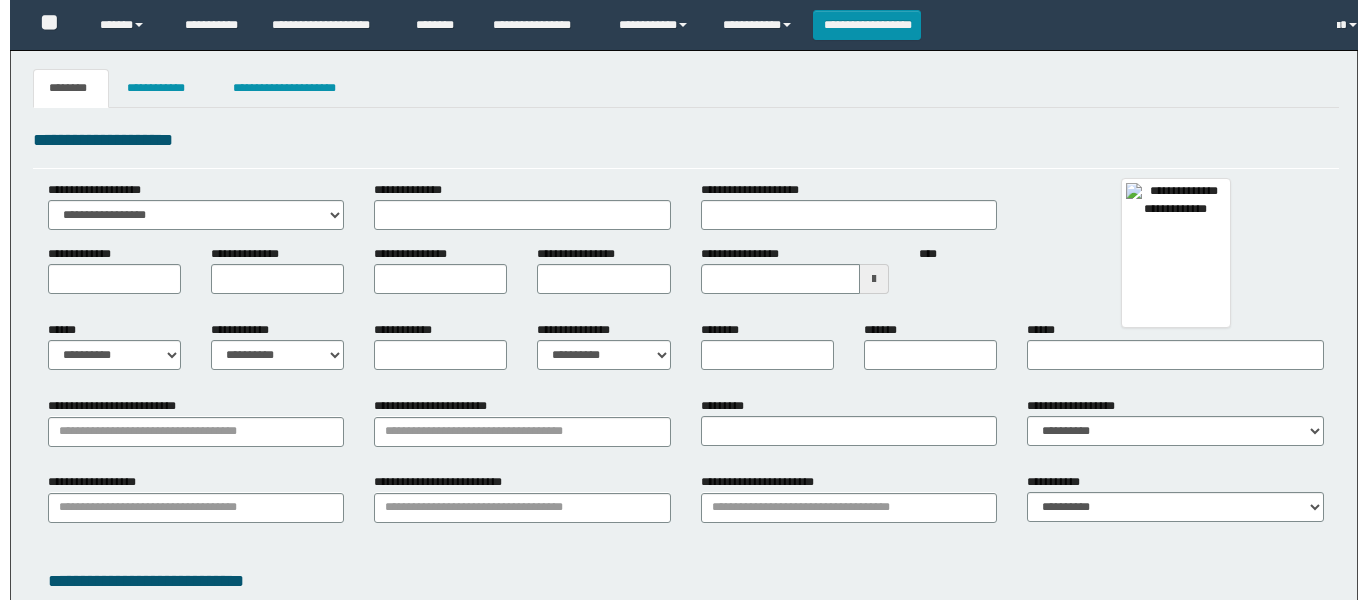 scroll, scrollTop: 0, scrollLeft: 0, axis: both 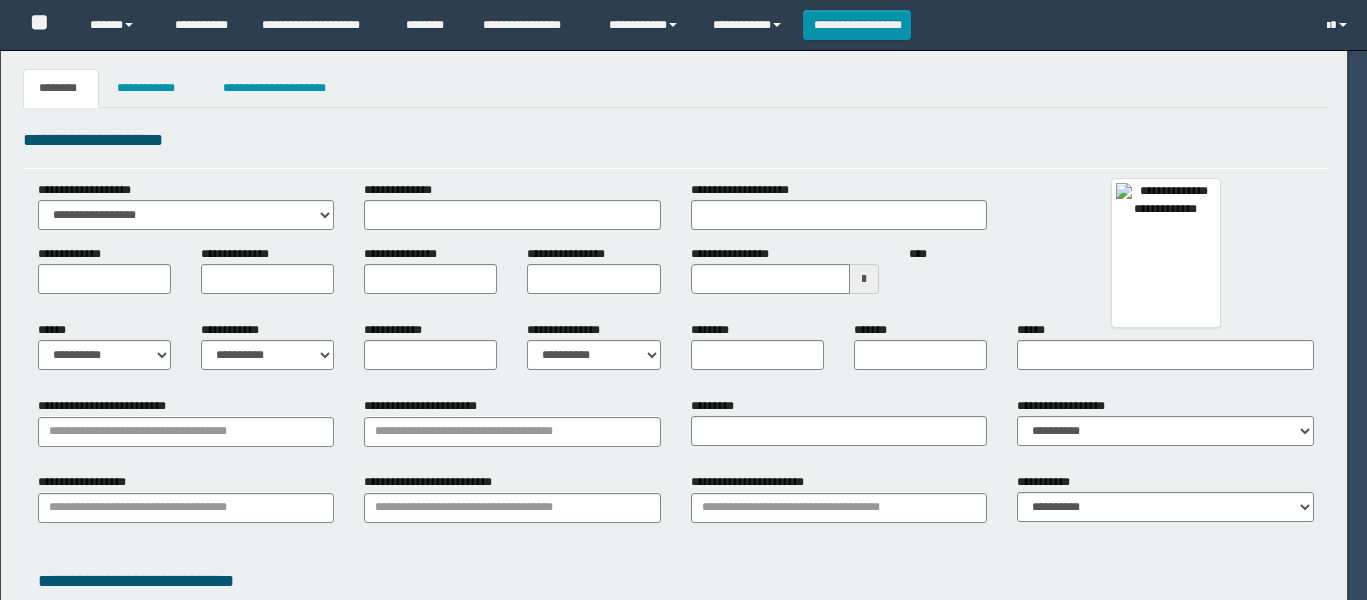 type on "****" 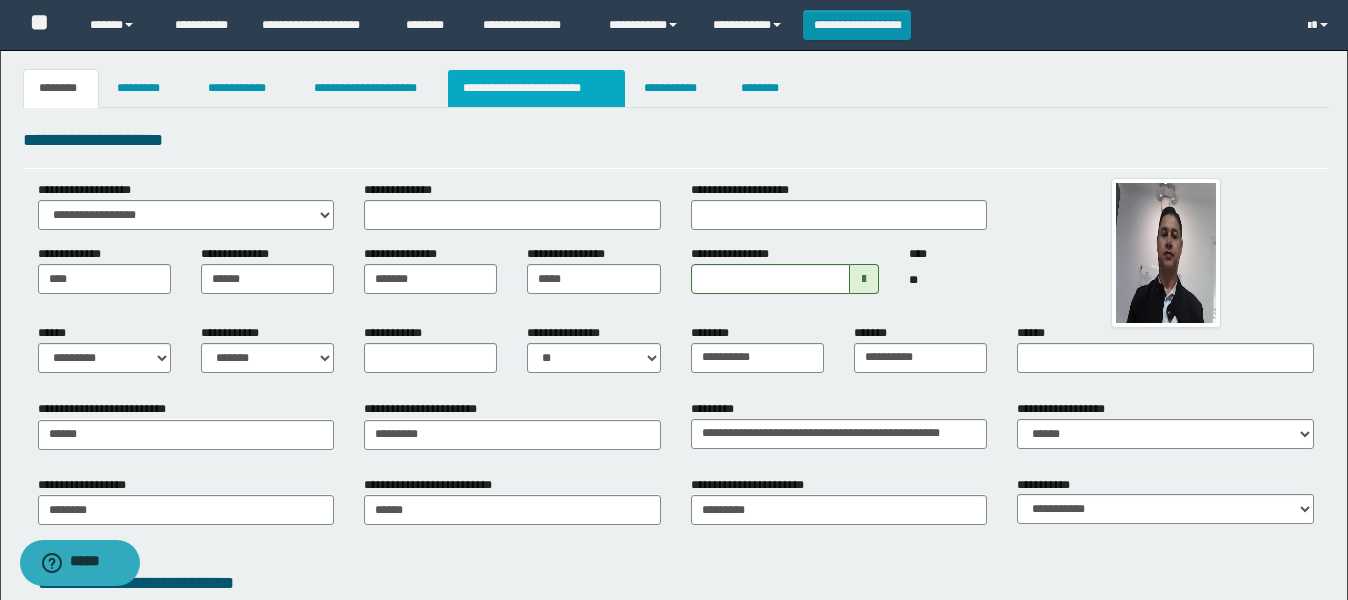 click on "**********" at bounding box center [537, 88] 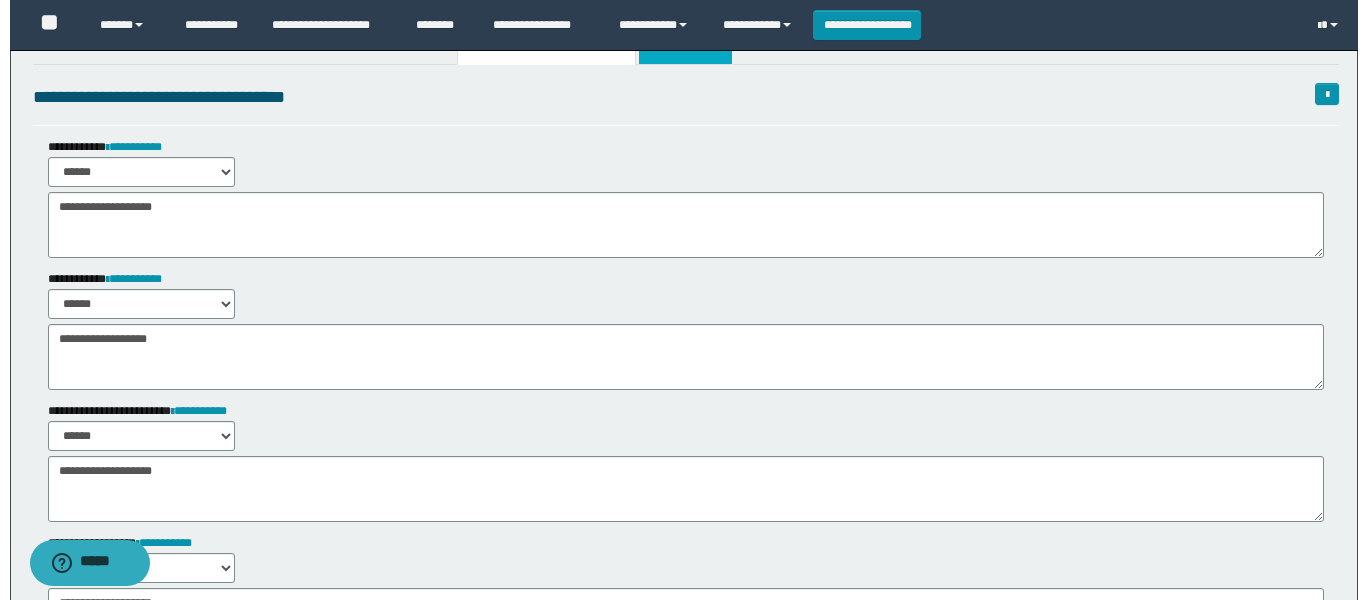 scroll, scrollTop: 0, scrollLeft: 0, axis: both 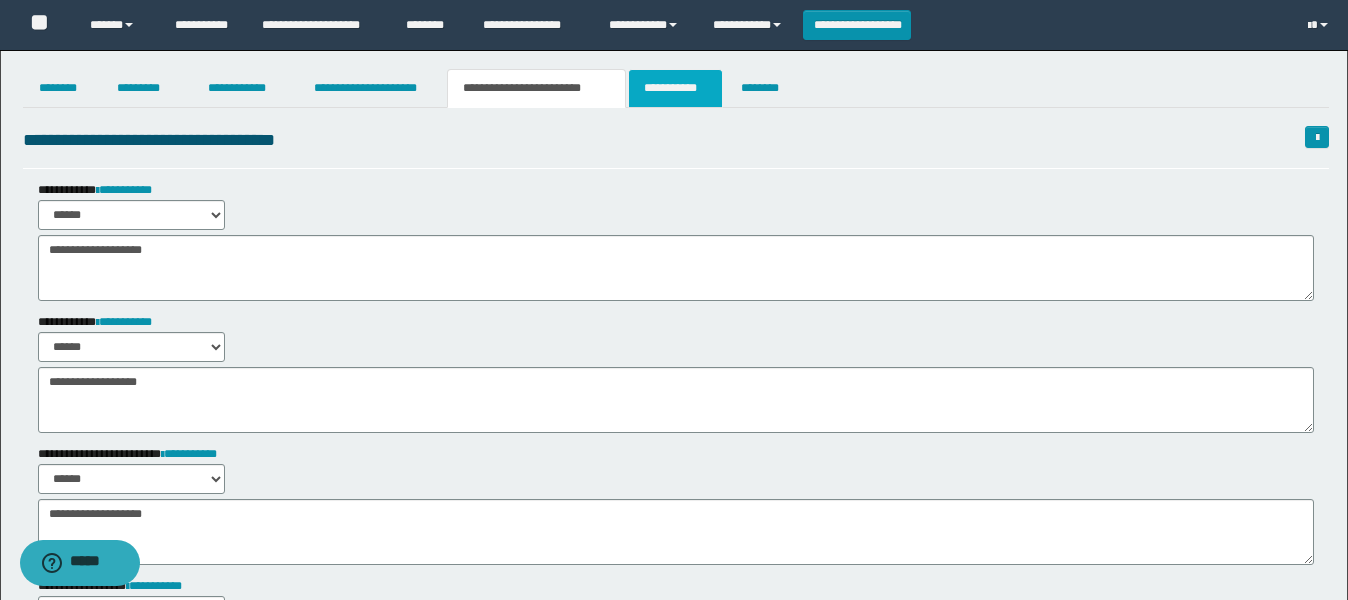 click on "**********" at bounding box center (675, 88) 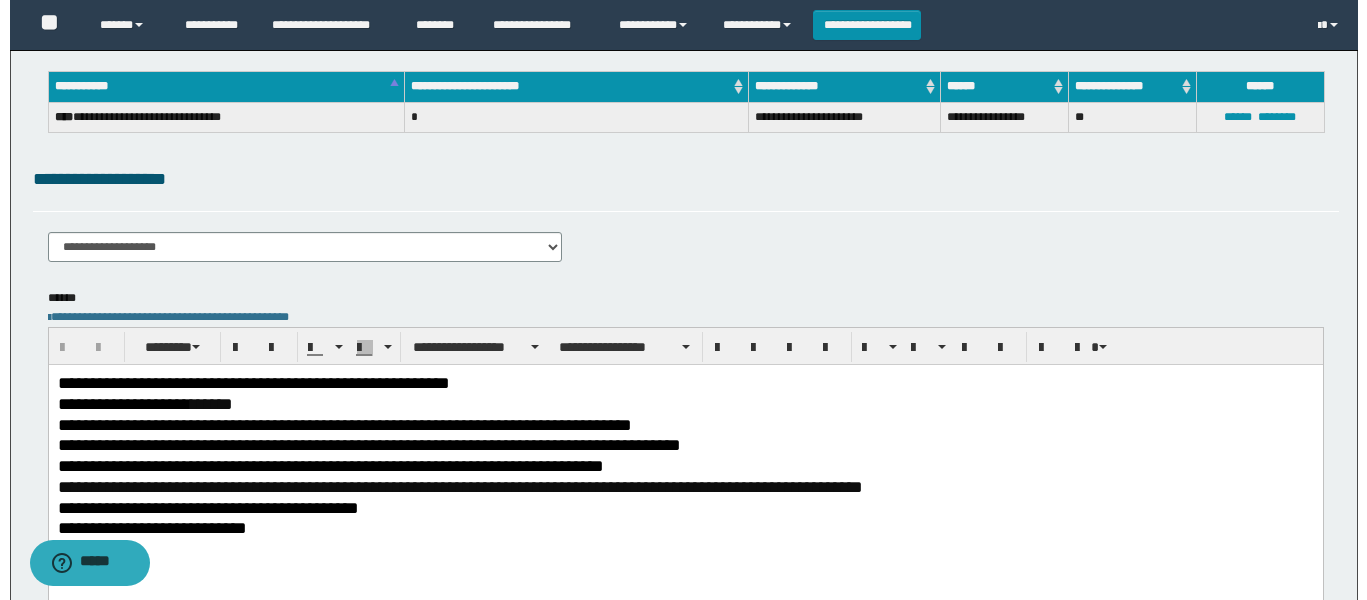 scroll, scrollTop: 0, scrollLeft: 0, axis: both 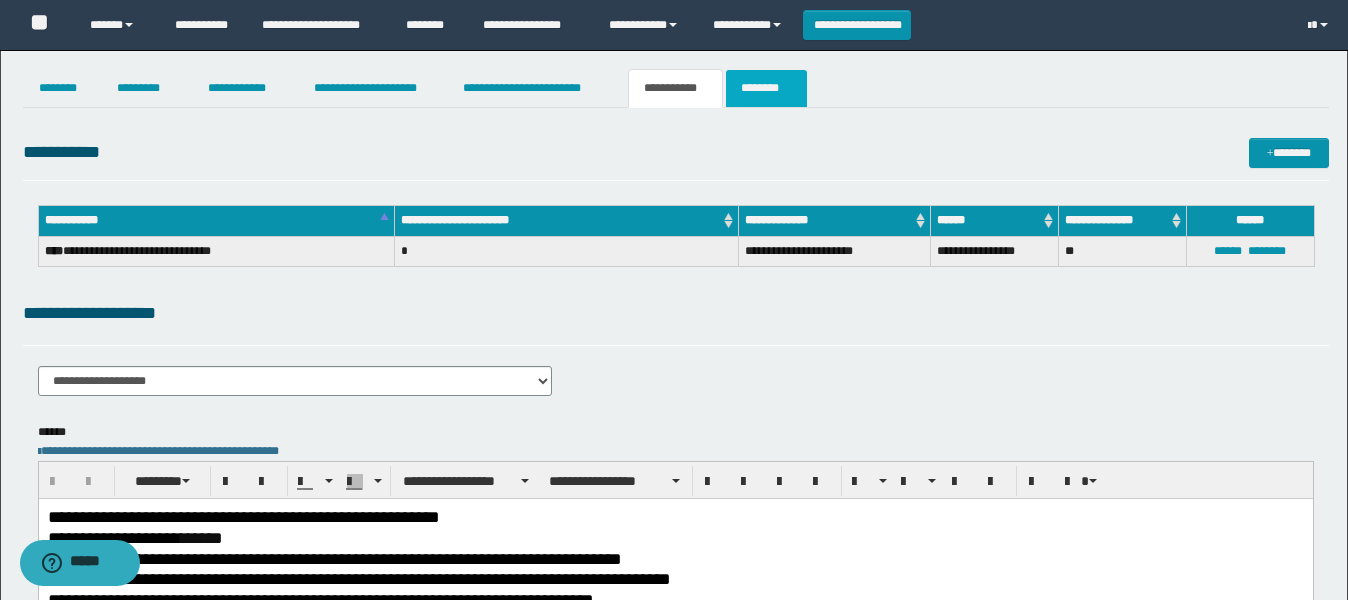 click on "********" at bounding box center [766, 88] 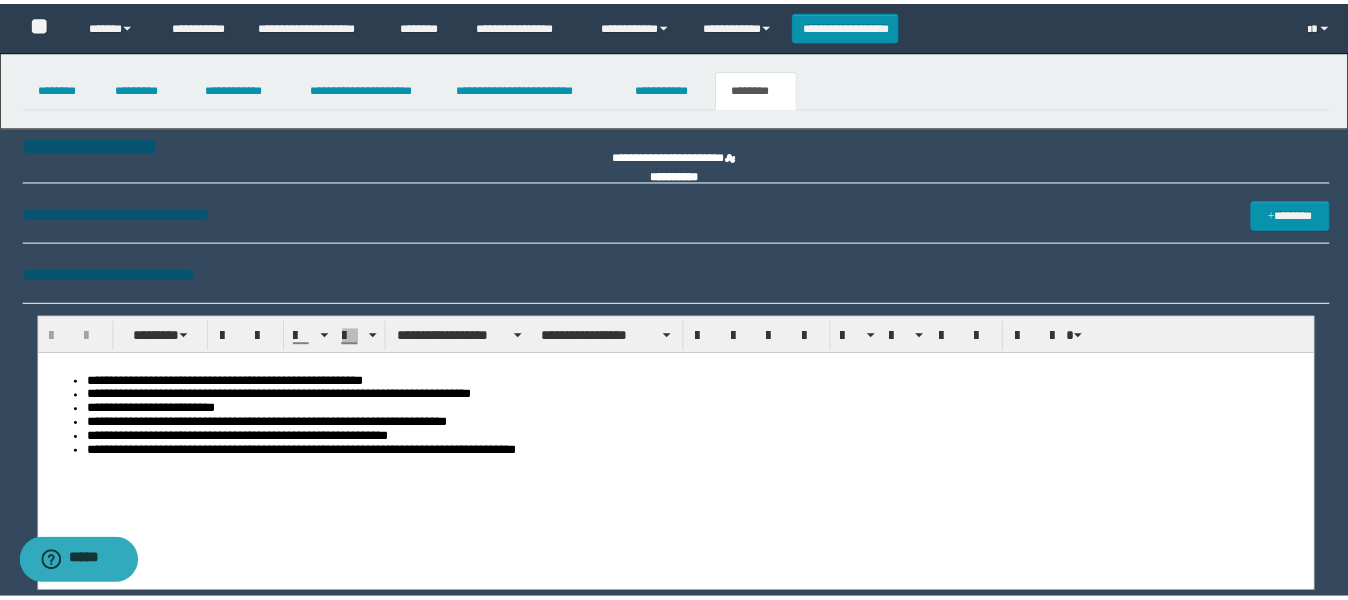 scroll, scrollTop: 0, scrollLeft: 0, axis: both 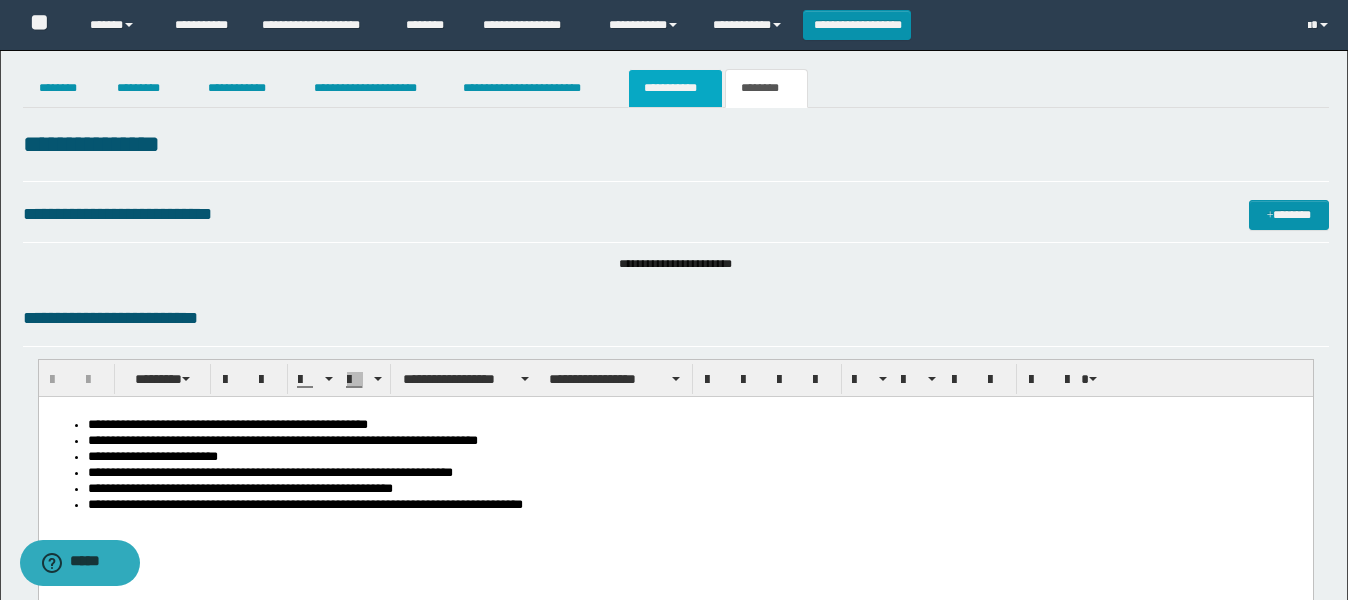 click on "**********" at bounding box center [675, 88] 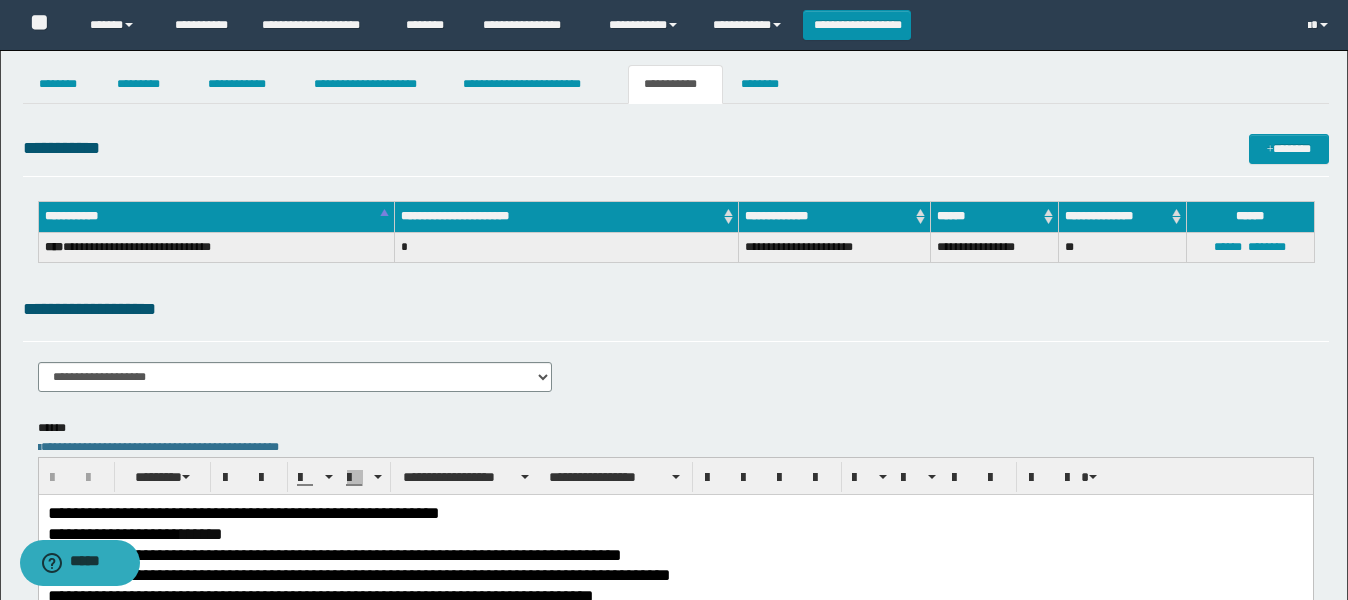 scroll, scrollTop: 0, scrollLeft: 0, axis: both 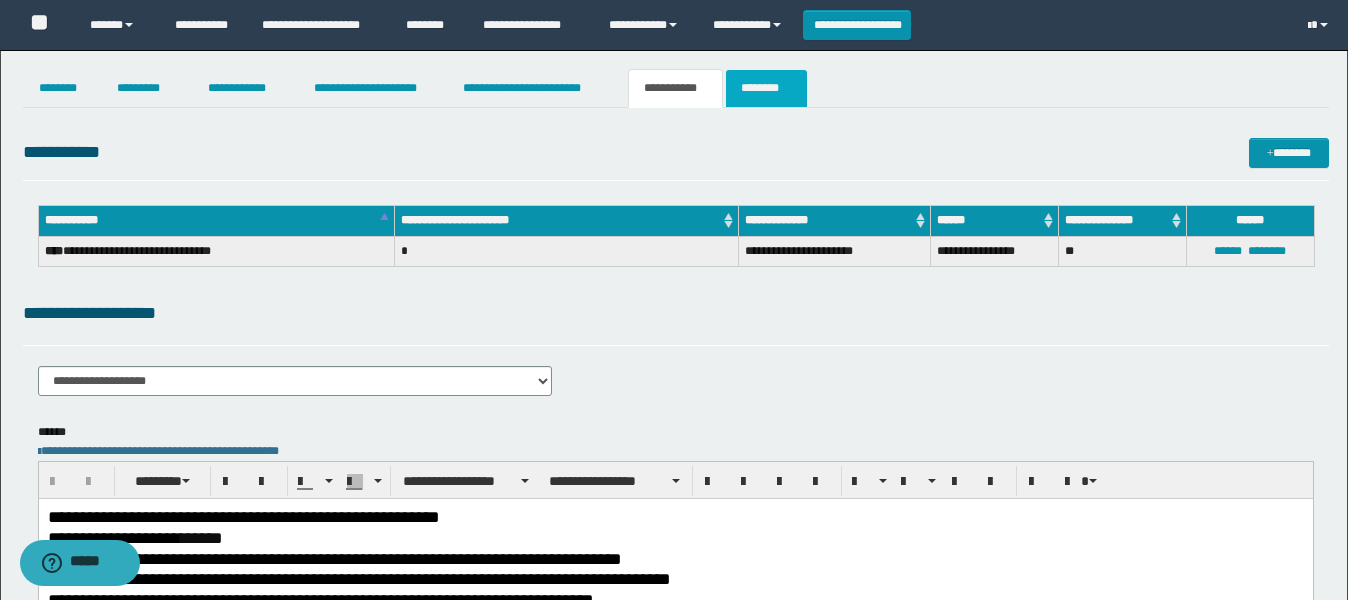click on "********" at bounding box center [766, 88] 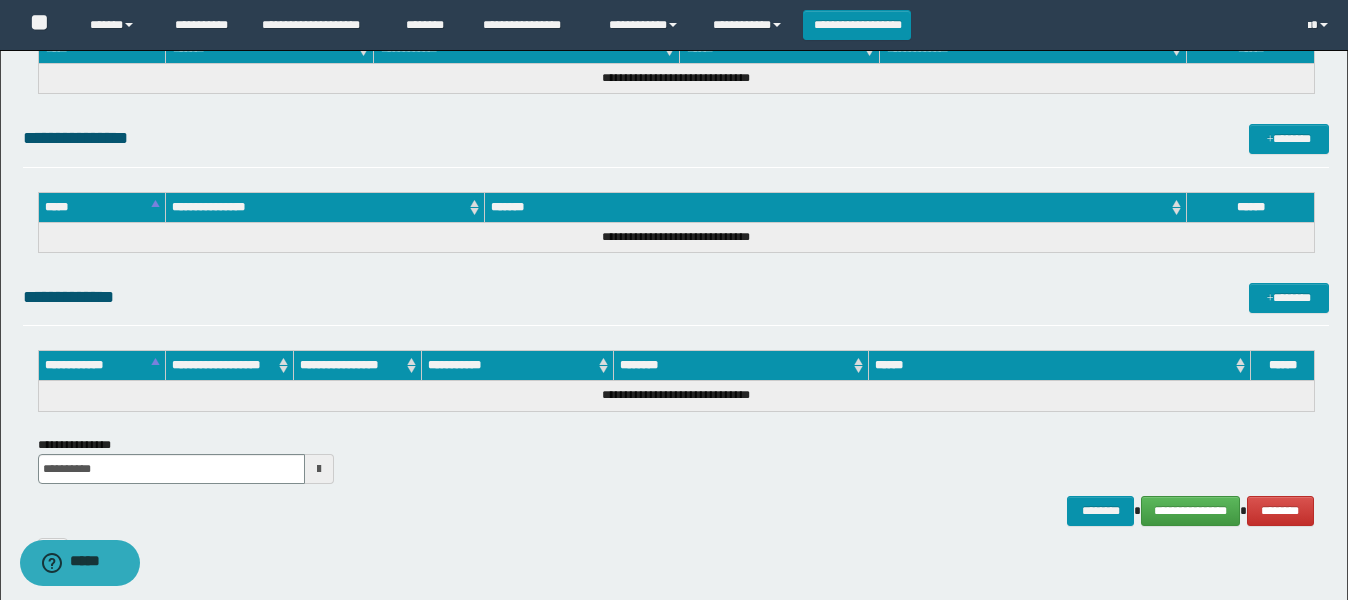 scroll, scrollTop: 751, scrollLeft: 0, axis: vertical 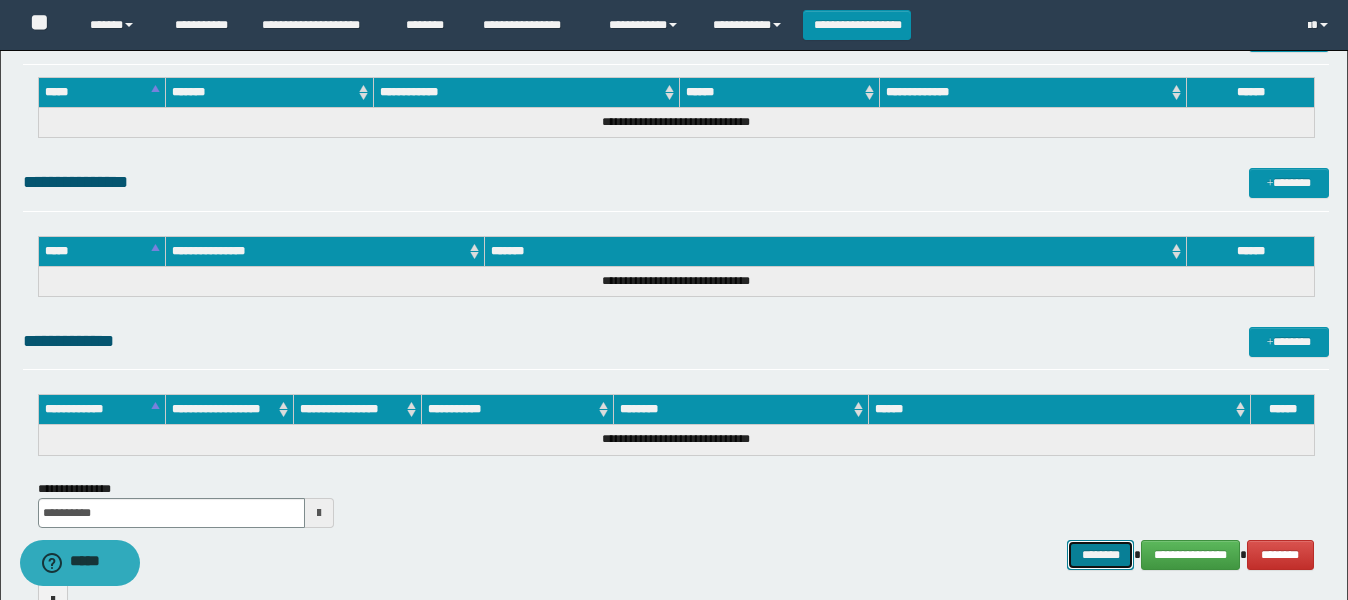 click on "********" at bounding box center [1101, 555] 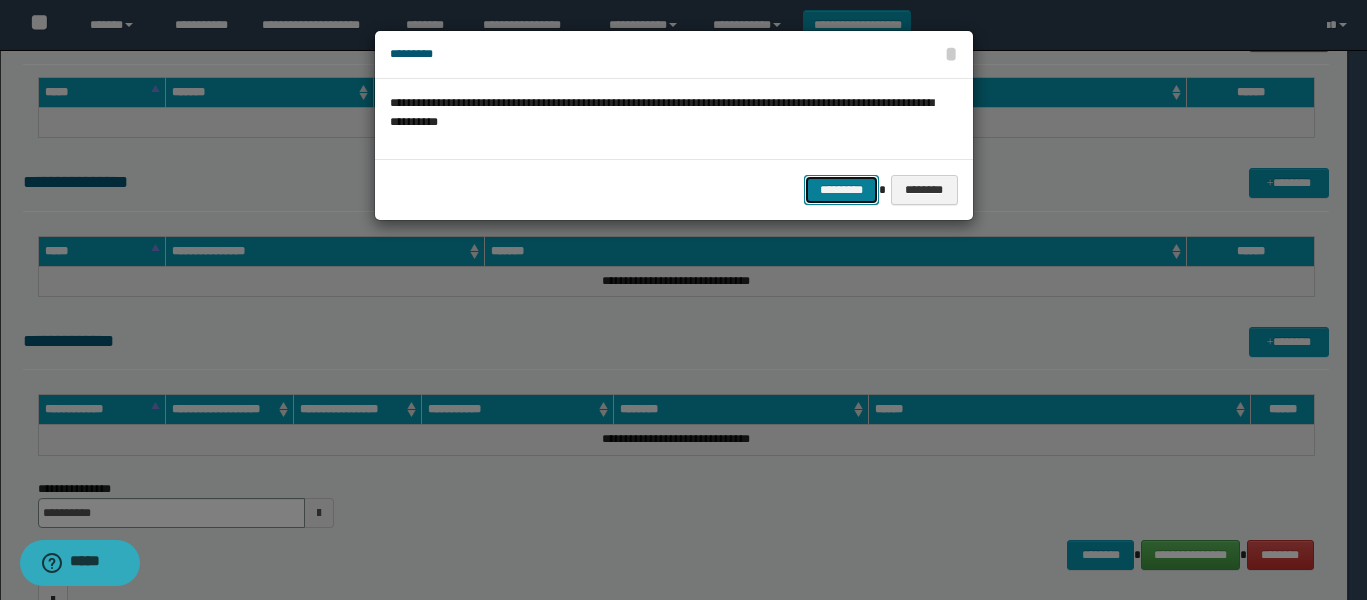 click on "*********" at bounding box center [841, 190] 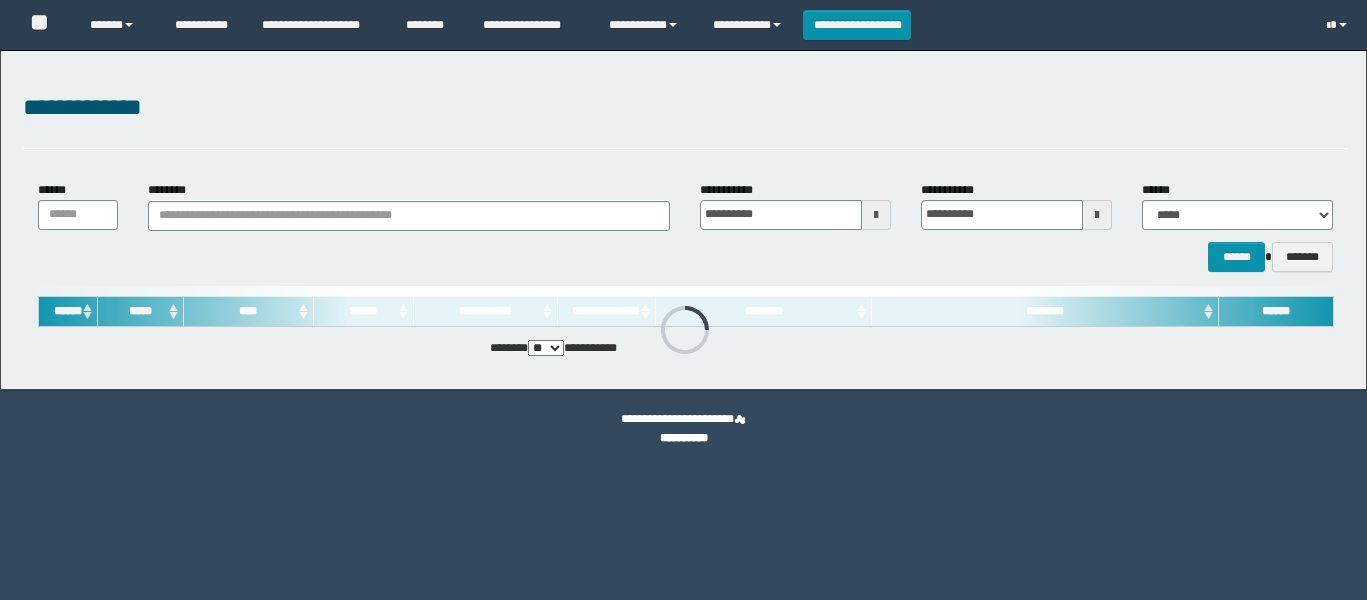 scroll, scrollTop: 0, scrollLeft: 0, axis: both 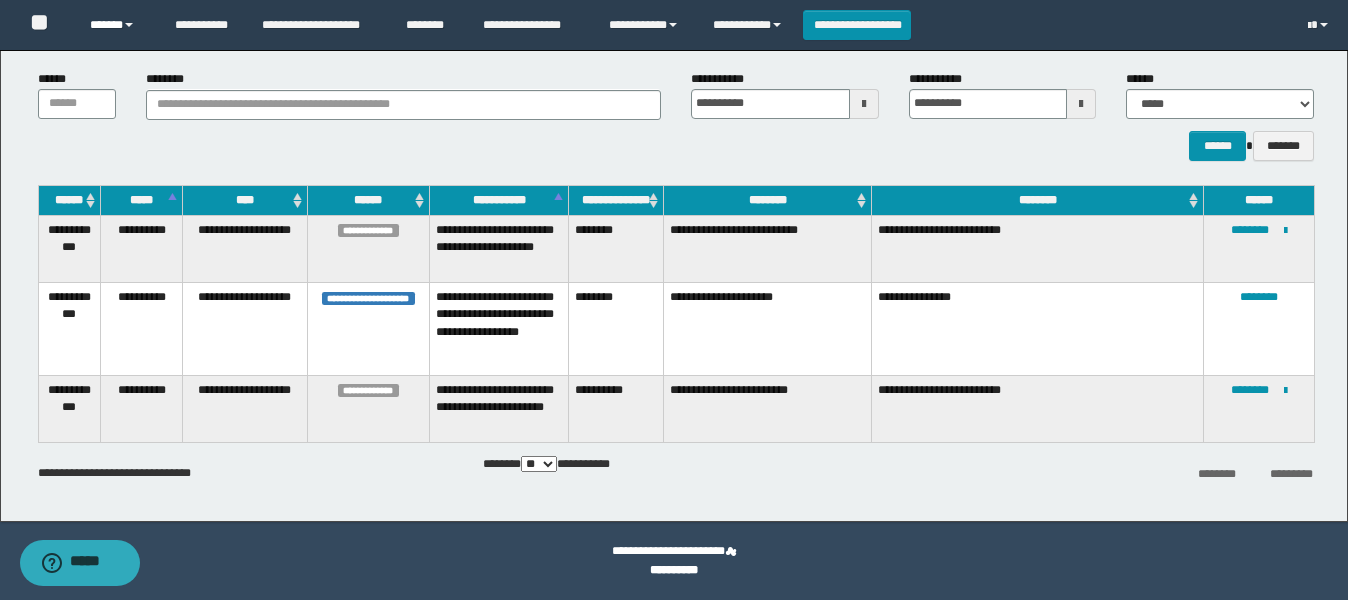 click on "******" at bounding box center [117, 25] 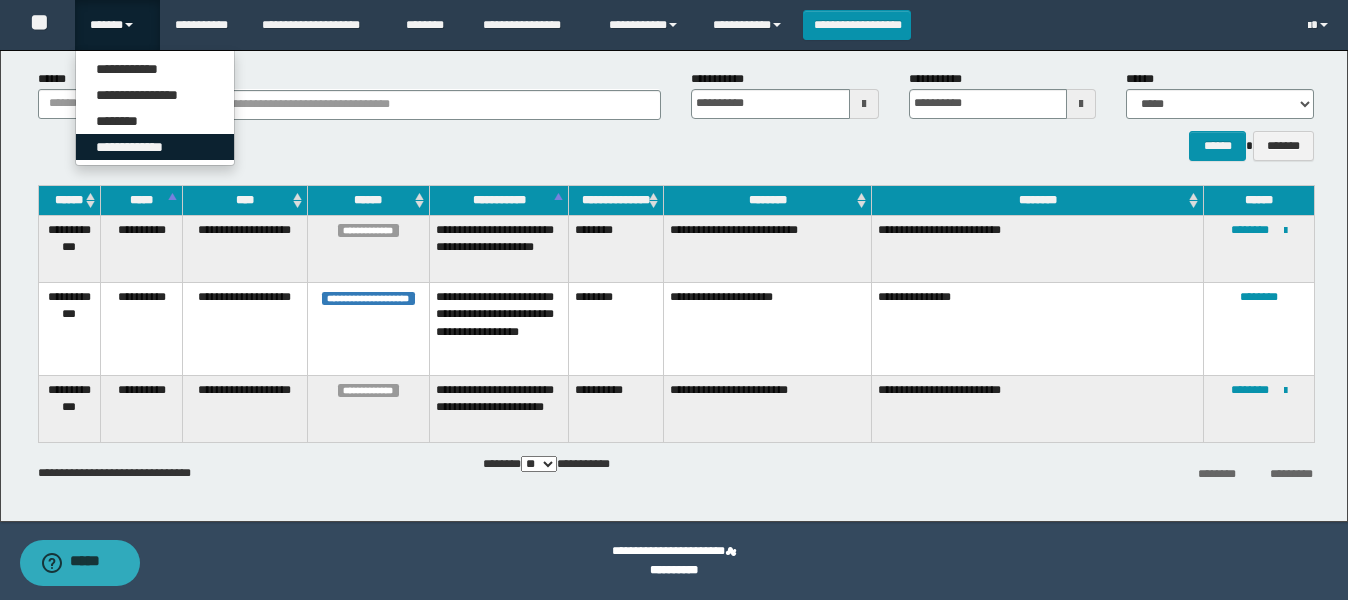 click on "**********" at bounding box center (155, 147) 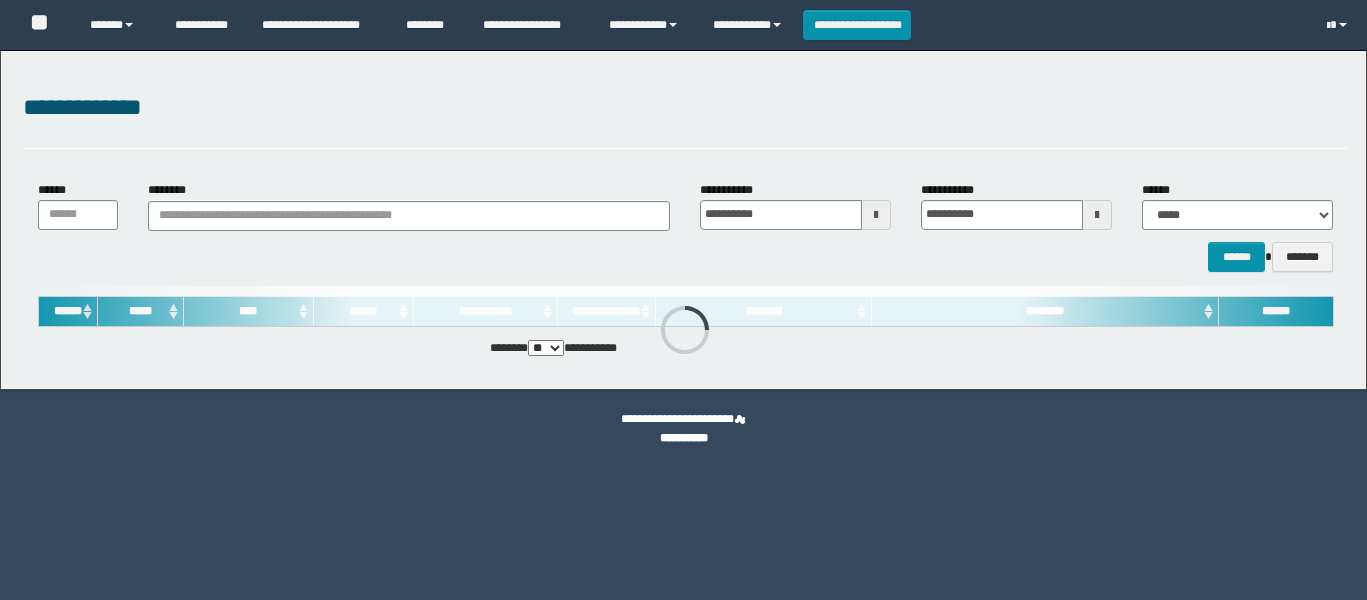 scroll, scrollTop: 0, scrollLeft: 0, axis: both 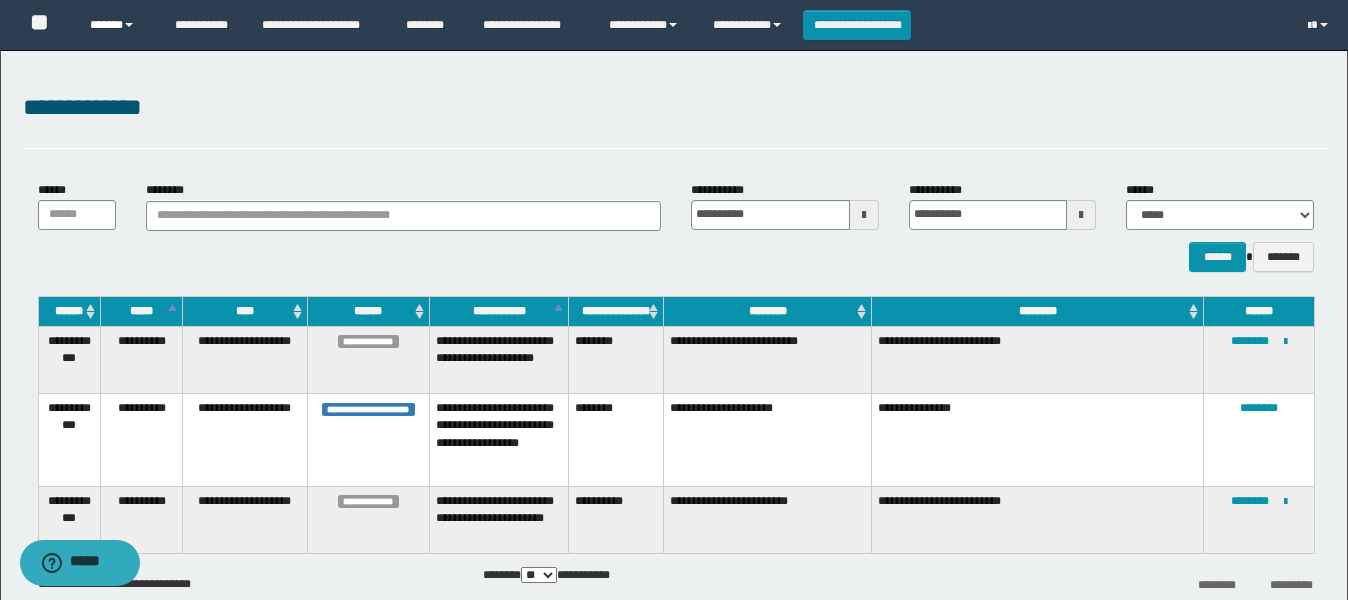 click on "******" at bounding box center (117, 25) 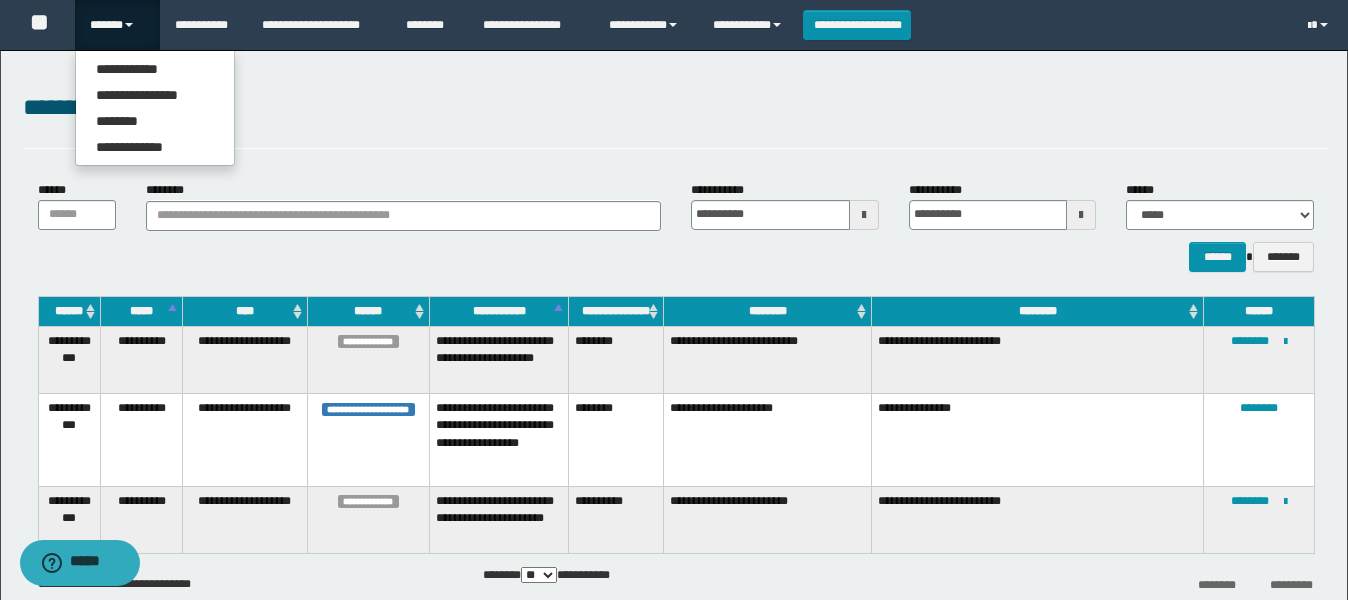 click on "**********" at bounding box center [155, 108] 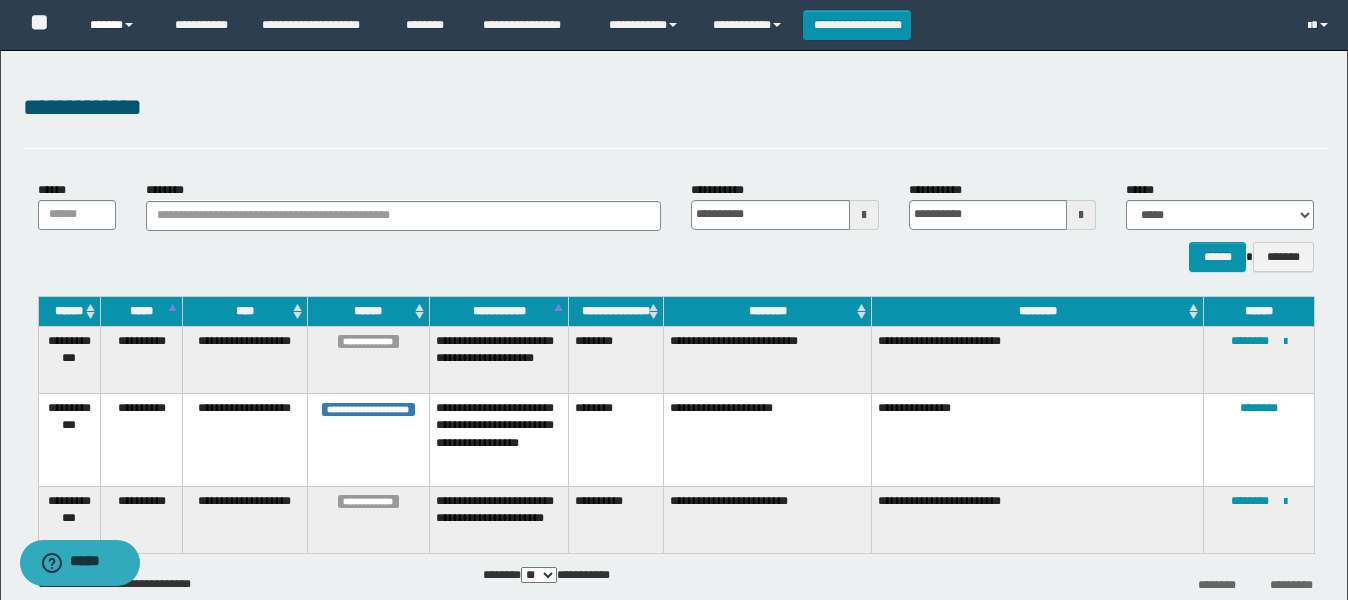 click on "******" at bounding box center [117, 25] 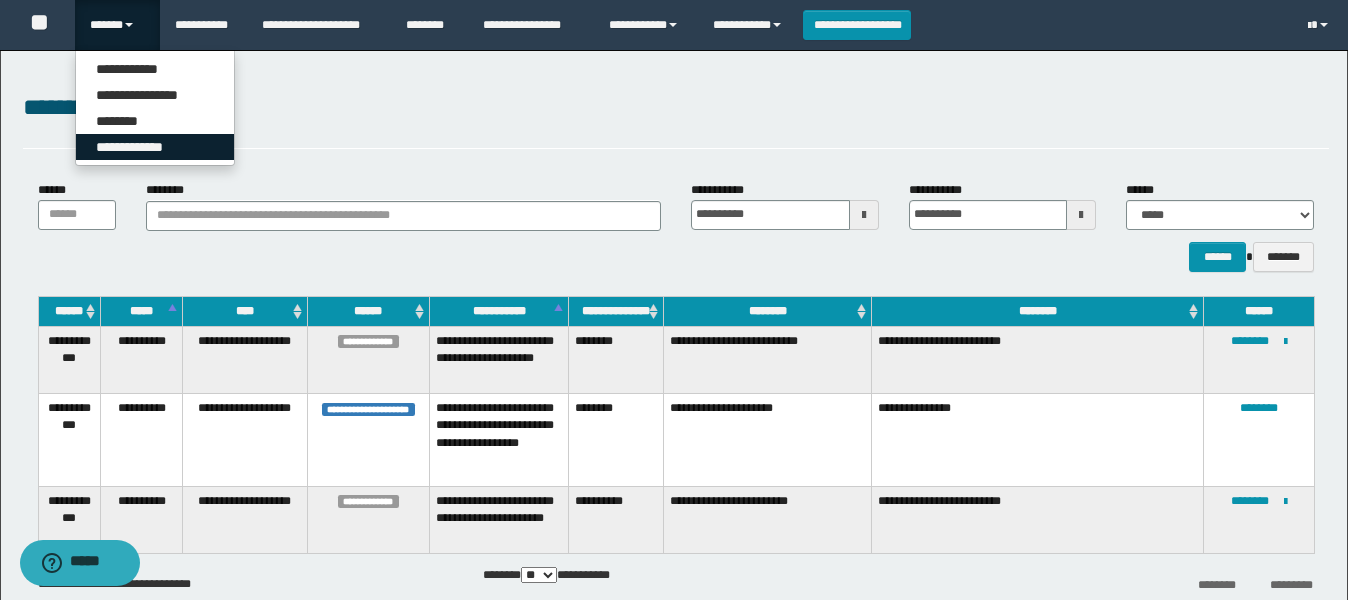 click on "**********" at bounding box center [155, 147] 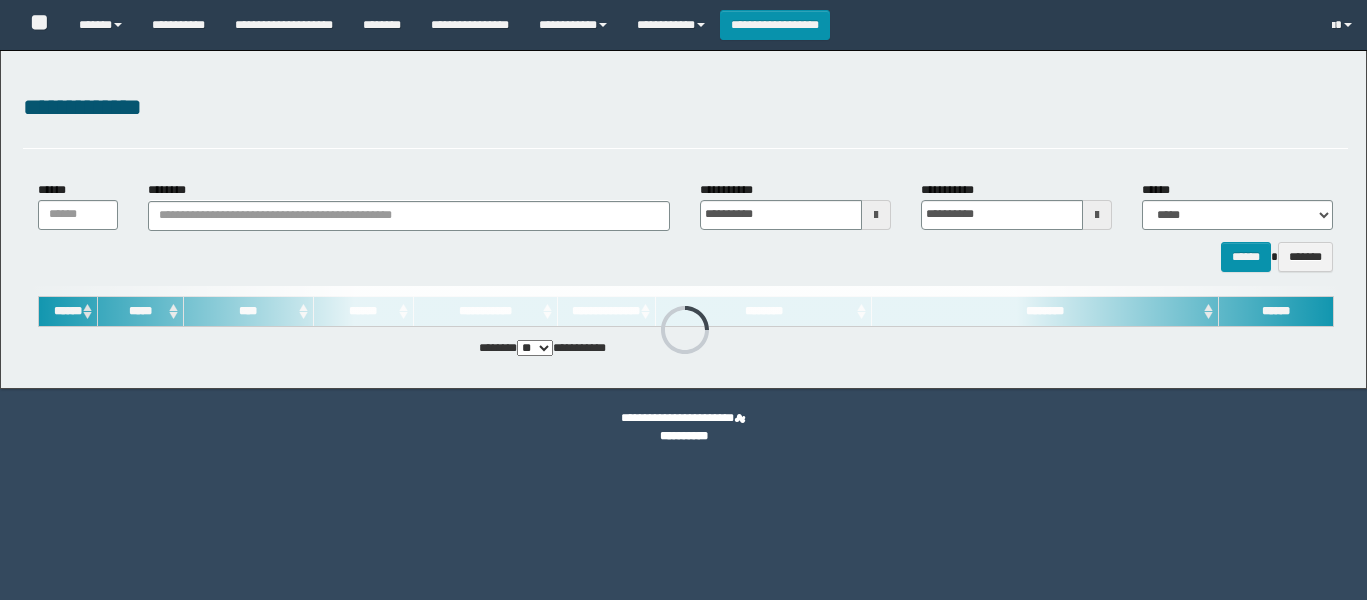 scroll, scrollTop: 0, scrollLeft: 0, axis: both 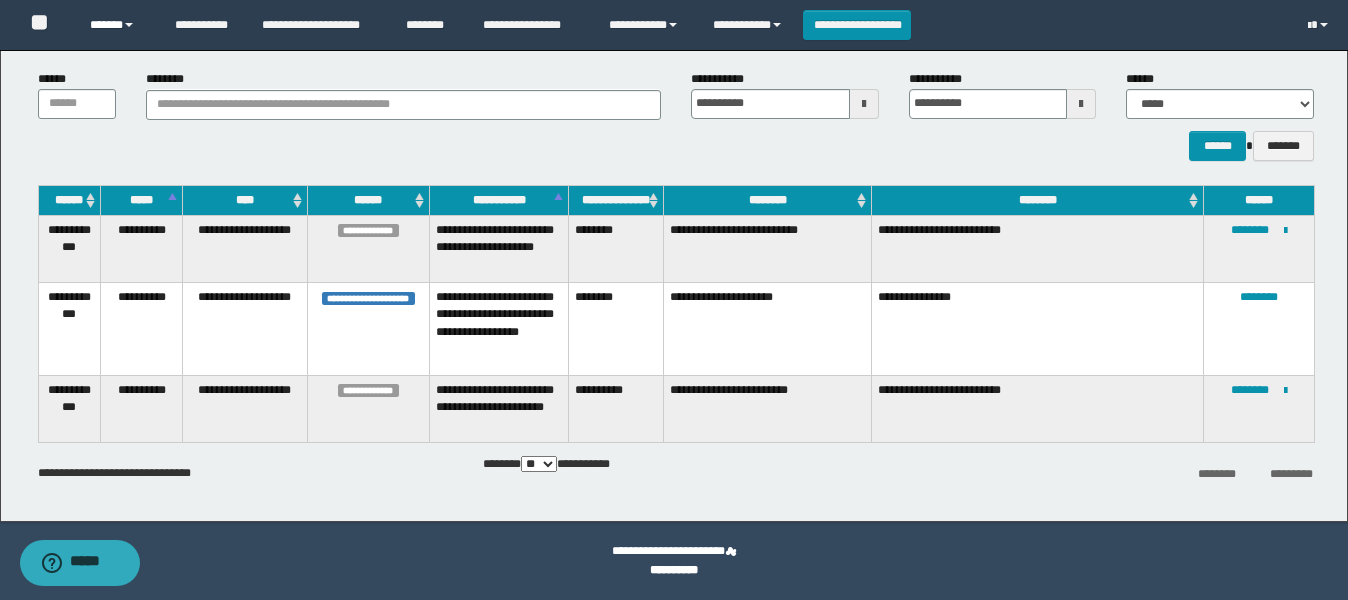 click on "******" at bounding box center (117, 25) 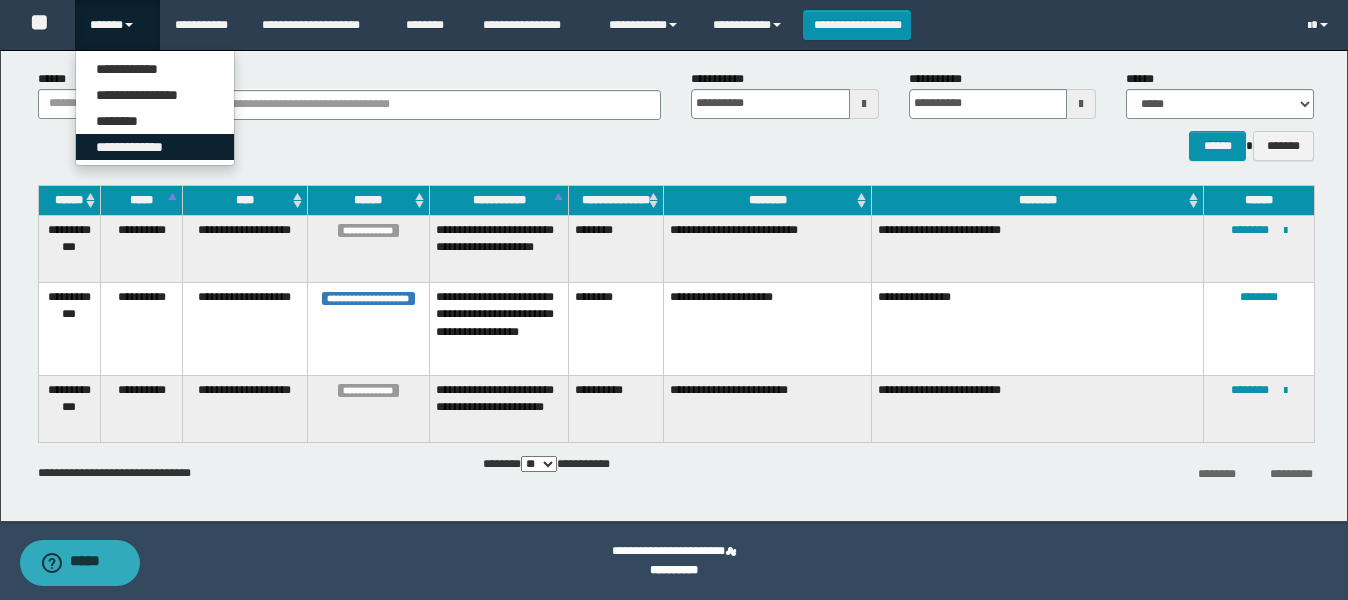 click on "**********" at bounding box center [155, 147] 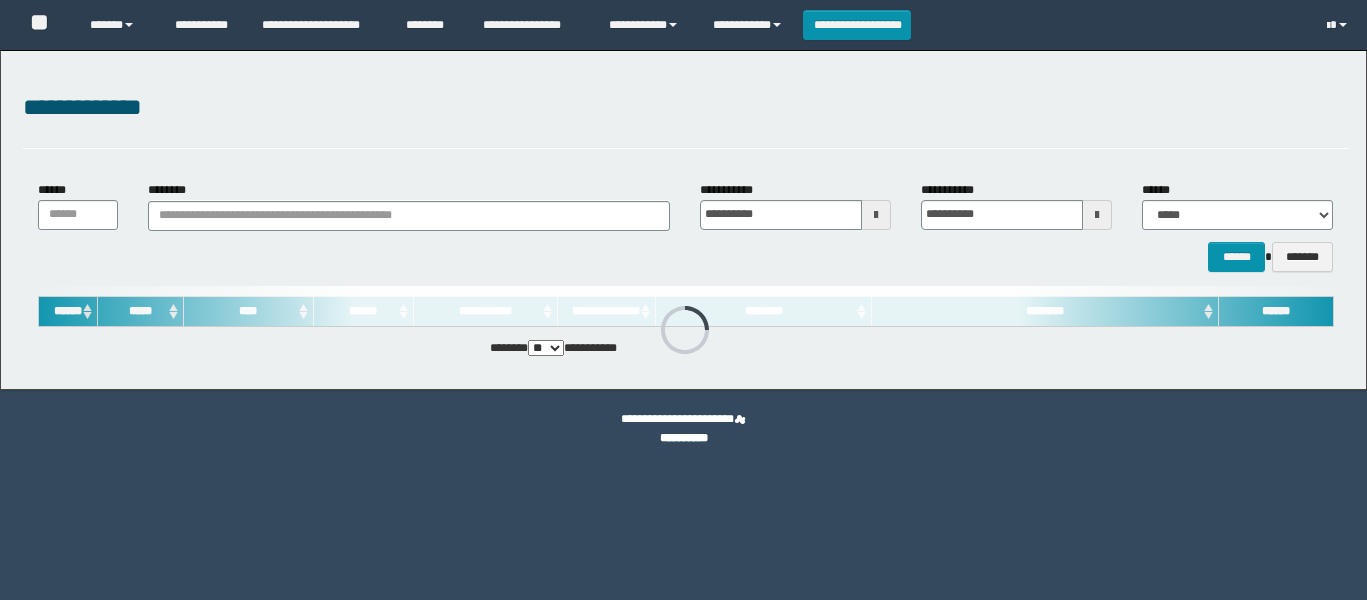 scroll, scrollTop: 0, scrollLeft: 0, axis: both 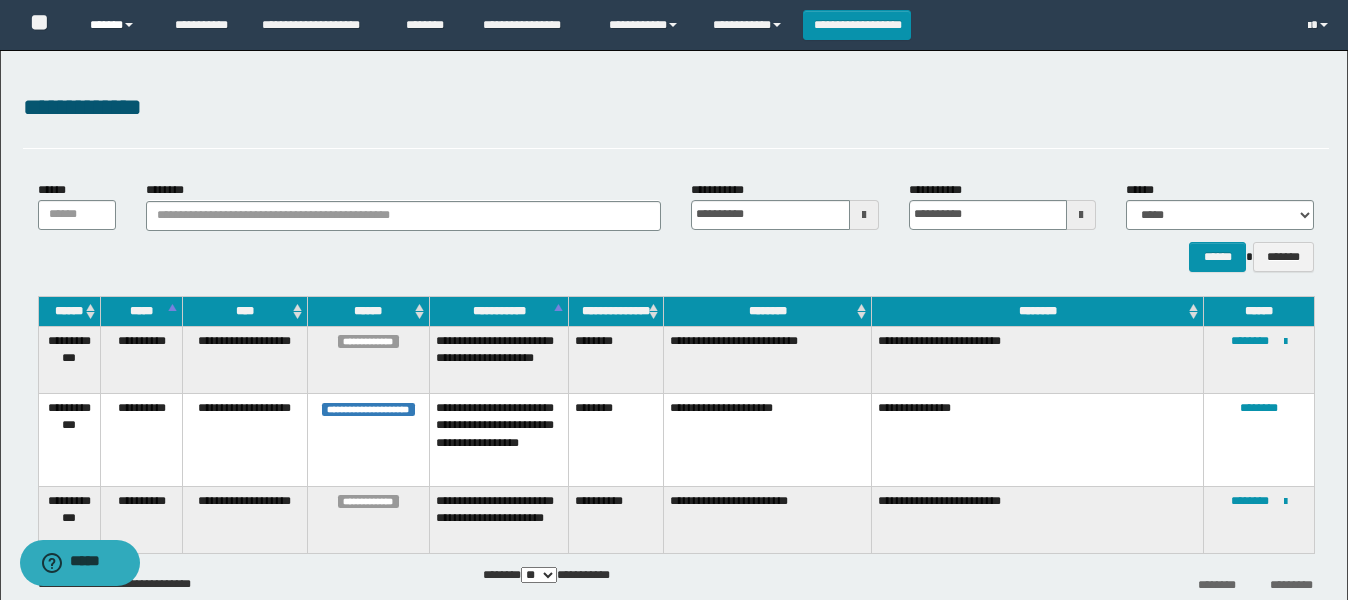 click on "******" at bounding box center (117, 25) 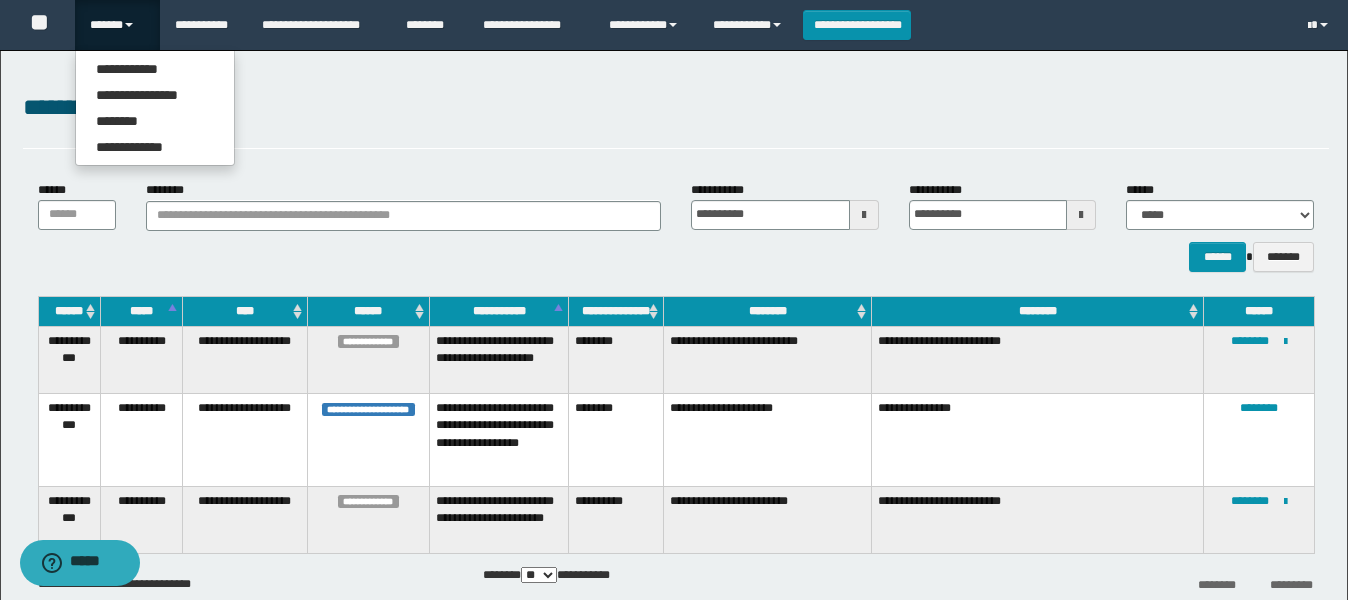 click on "**********" at bounding box center (674, 341) 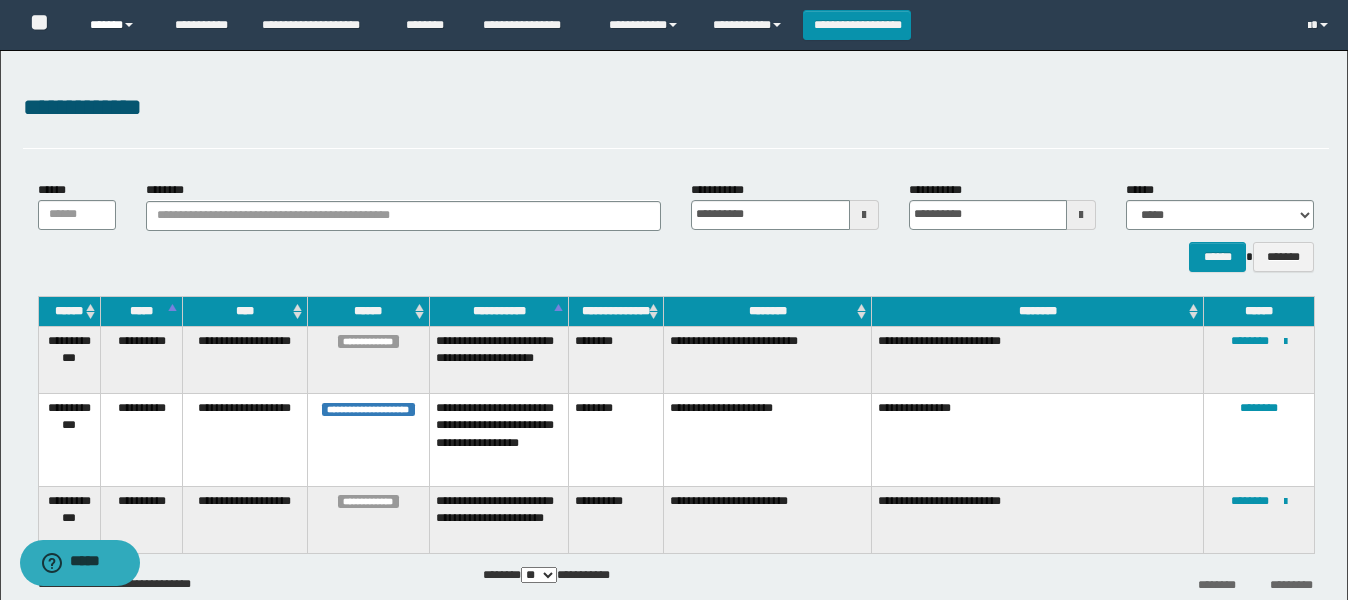 click on "******" at bounding box center (117, 25) 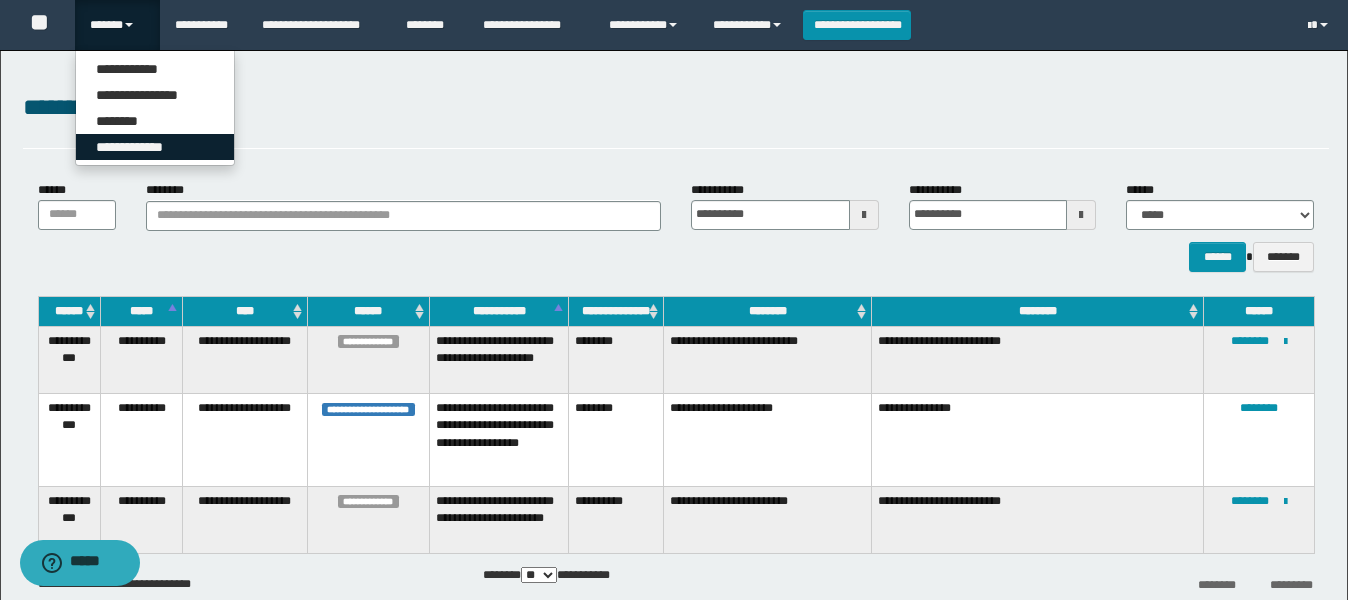 click on "**********" at bounding box center [155, 147] 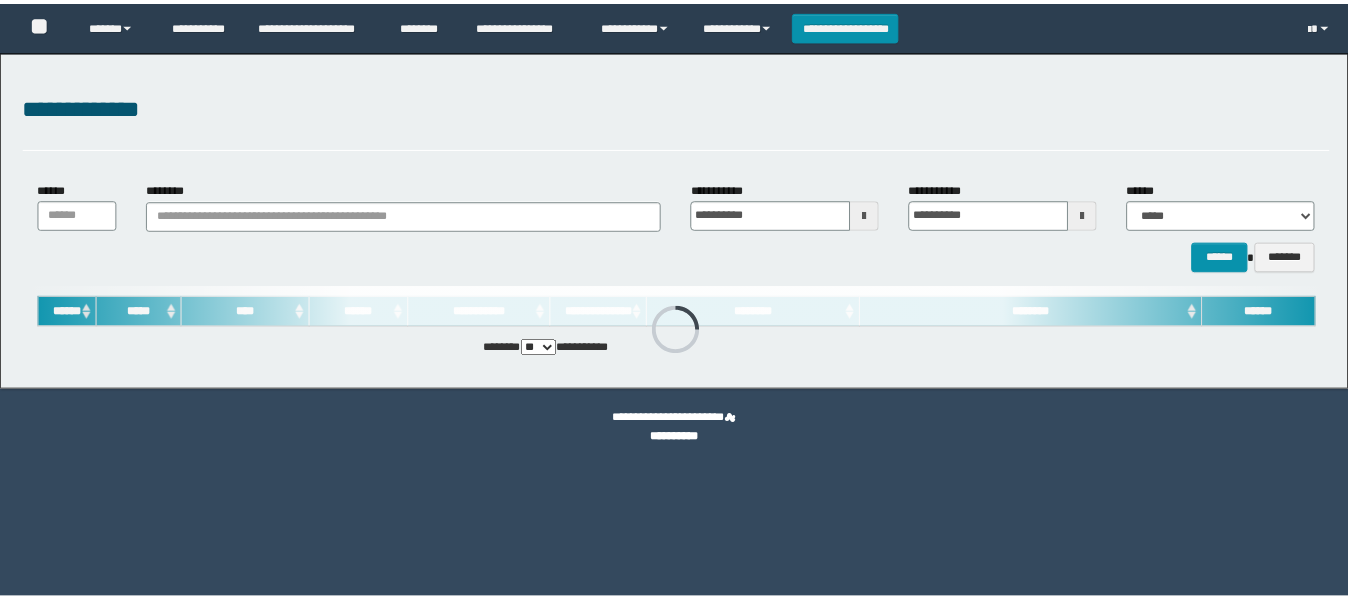 scroll, scrollTop: 0, scrollLeft: 0, axis: both 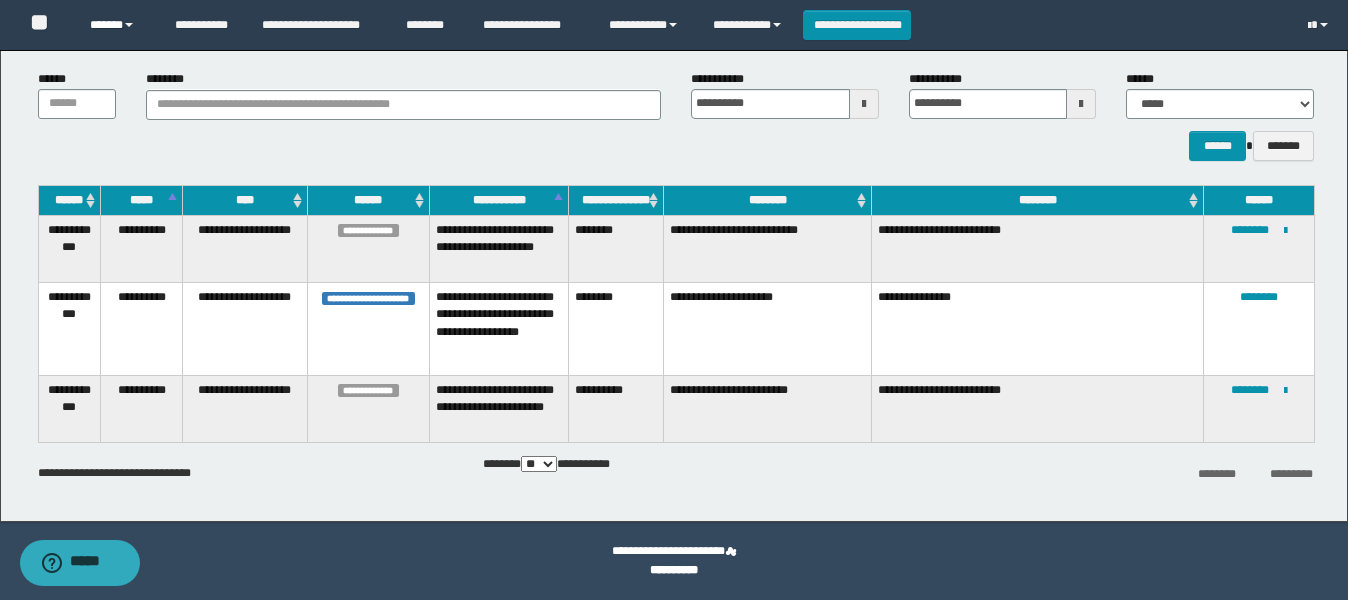 click on "******" at bounding box center [117, 25] 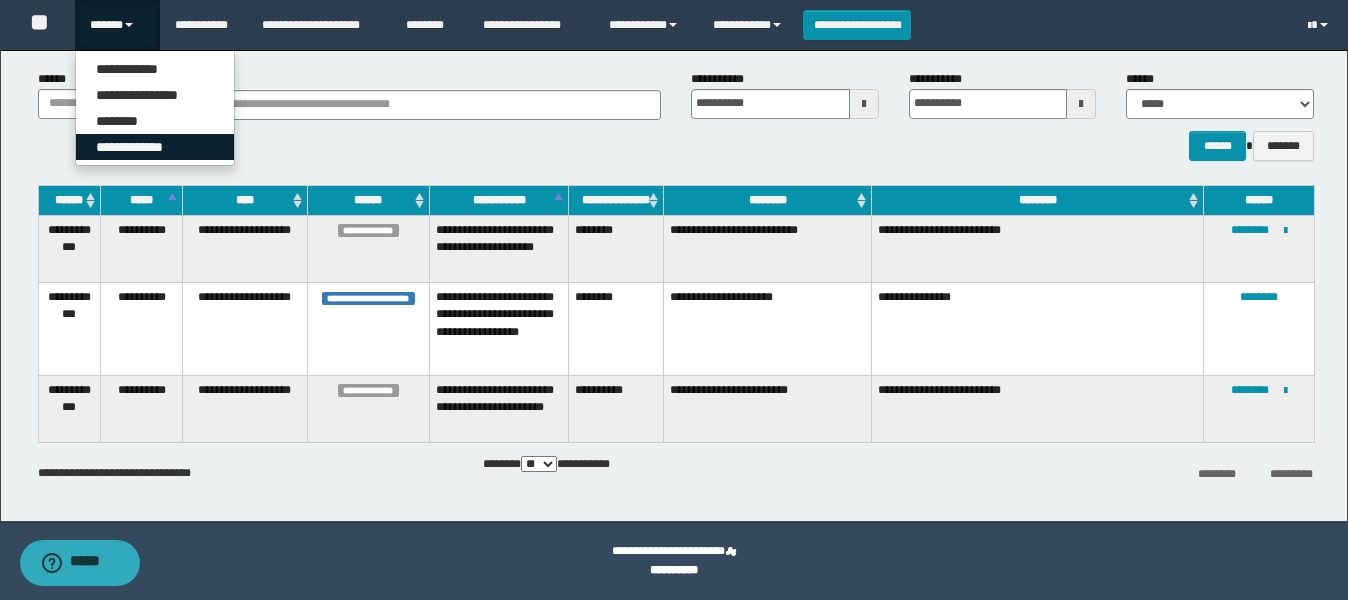 click on "**********" at bounding box center (155, 147) 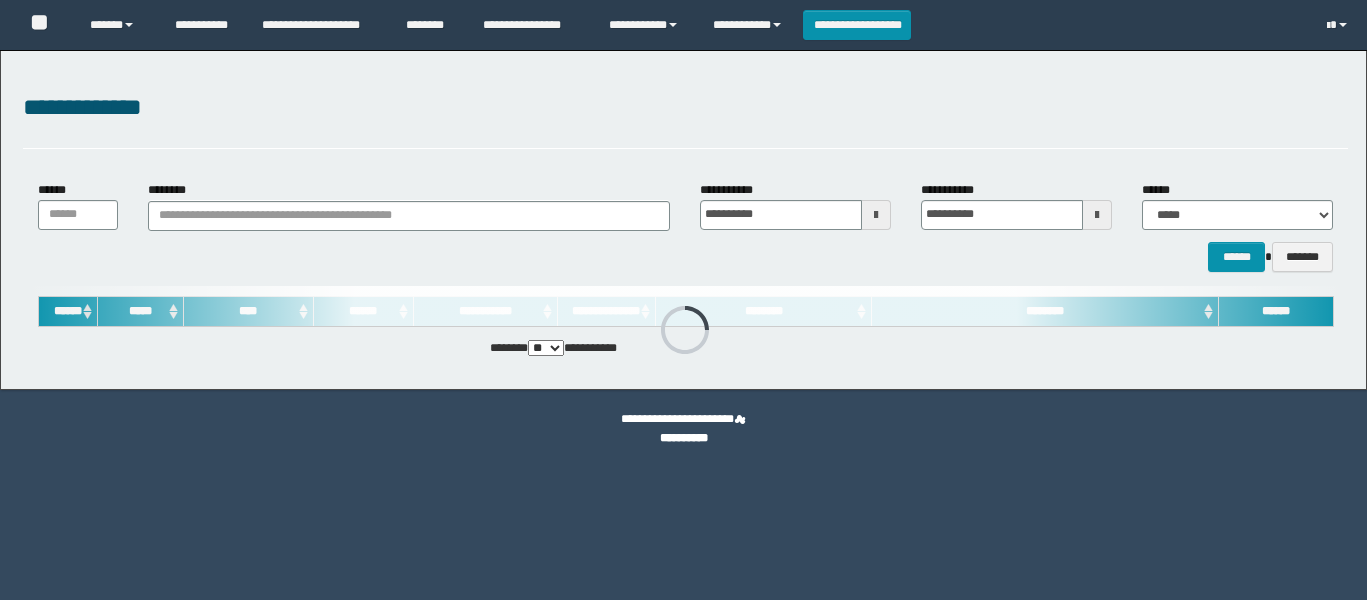 scroll, scrollTop: 0, scrollLeft: 0, axis: both 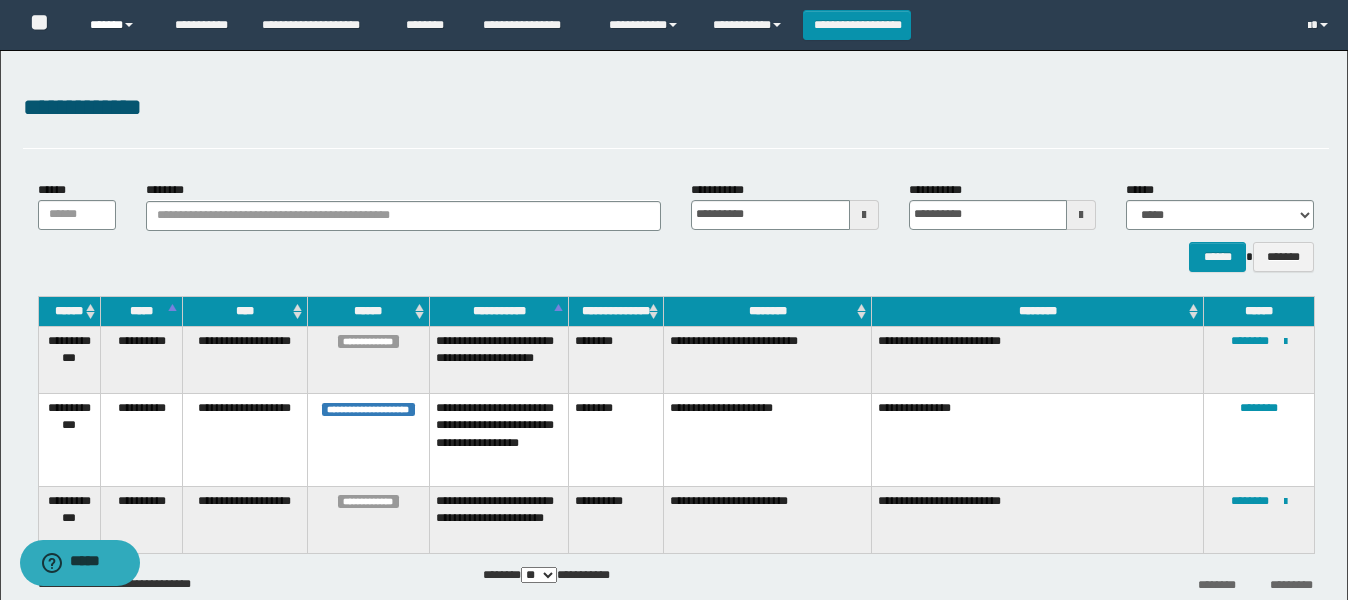 click on "******" at bounding box center (117, 25) 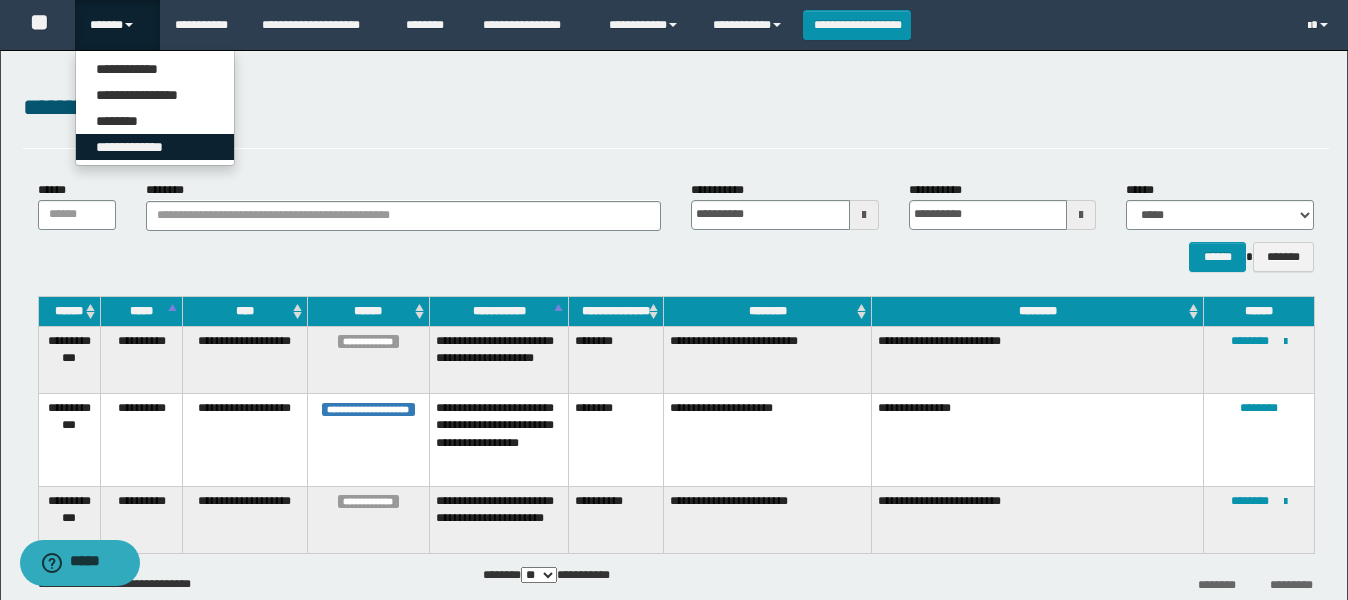 click on "**********" at bounding box center (155, 147) 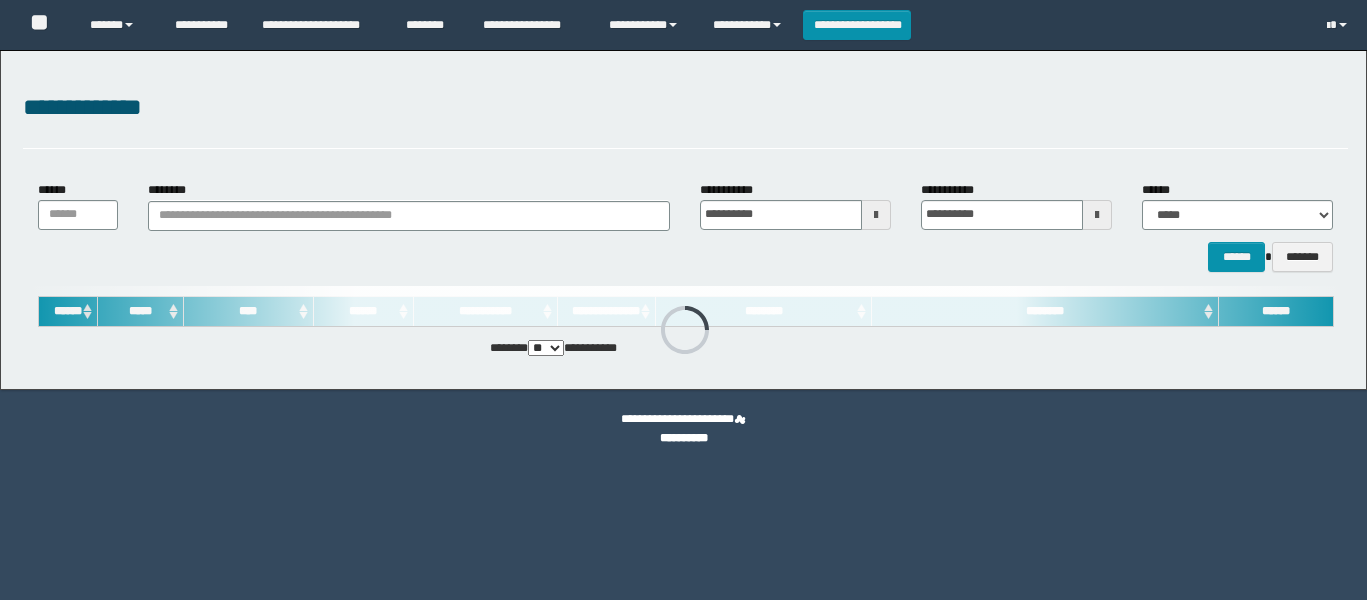 scroll, scrollTop: 0, scrollLeft: 0, axis: both 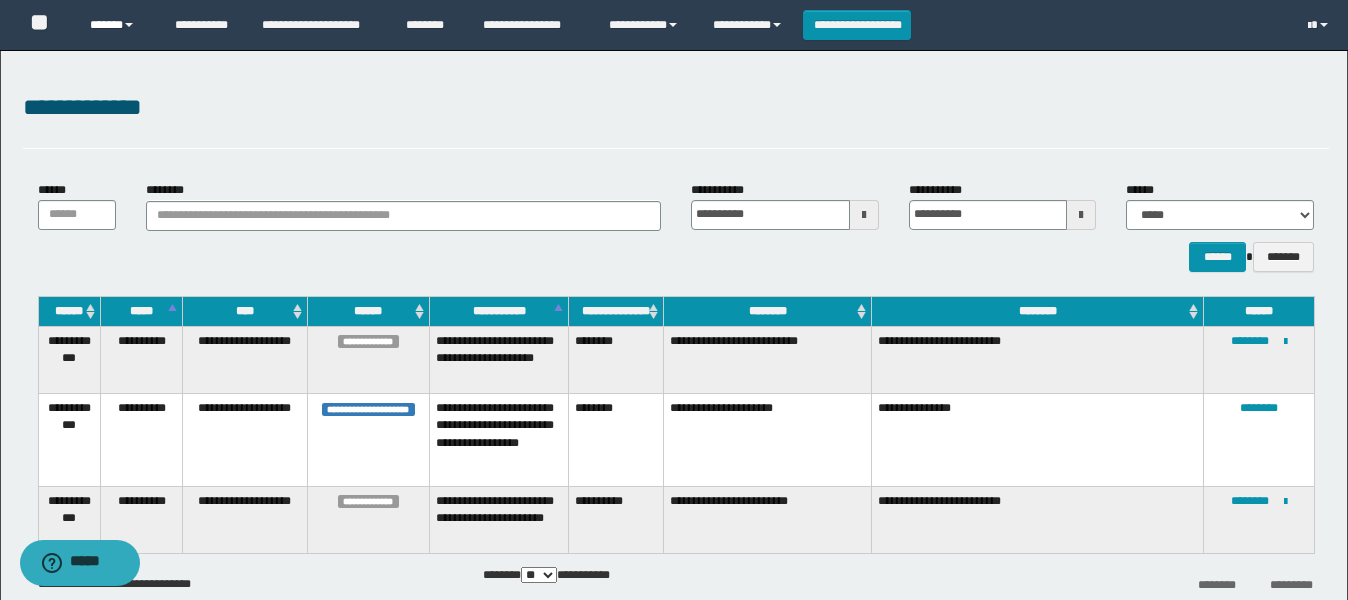 click on "******" at bounding box center [117, 25] 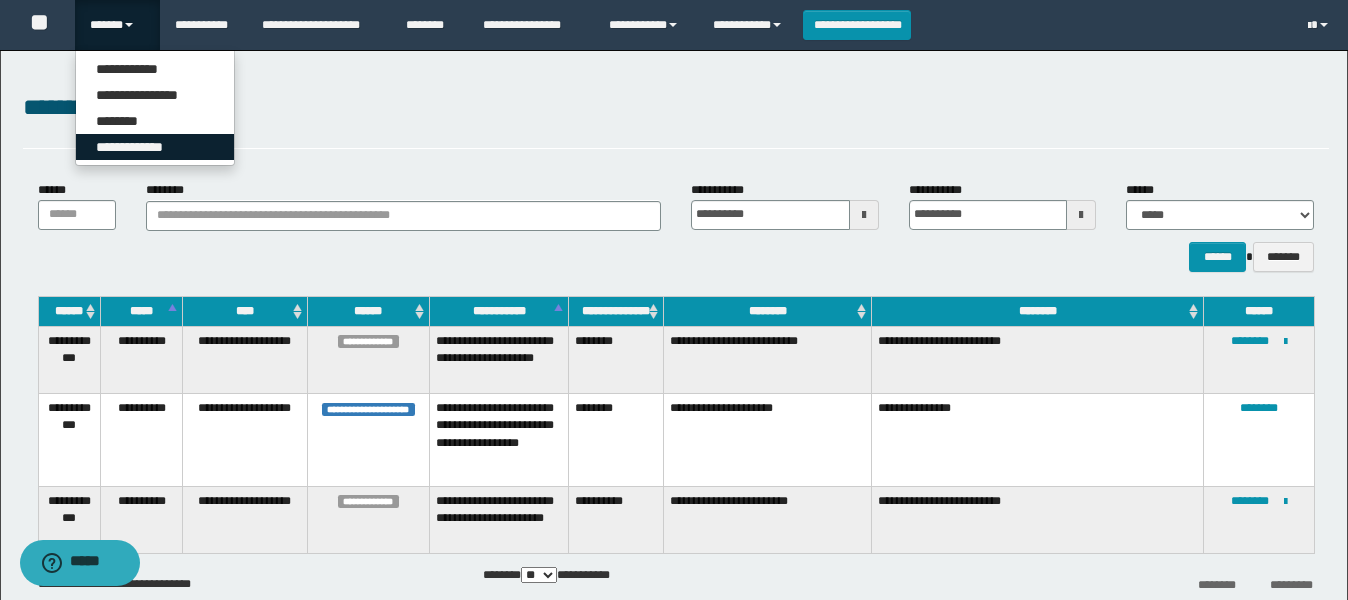 click on "**********" at bounding box center (155, 147) 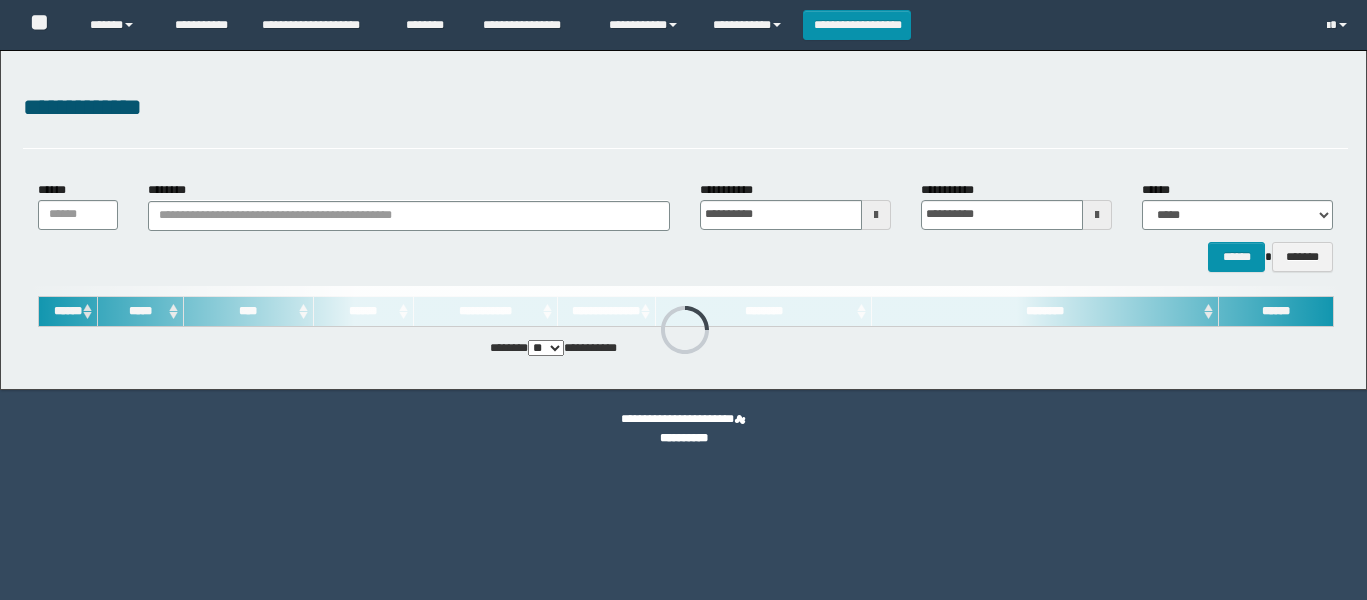 scroll, scrollTop: 0, scrollLeft: 0, axis: both 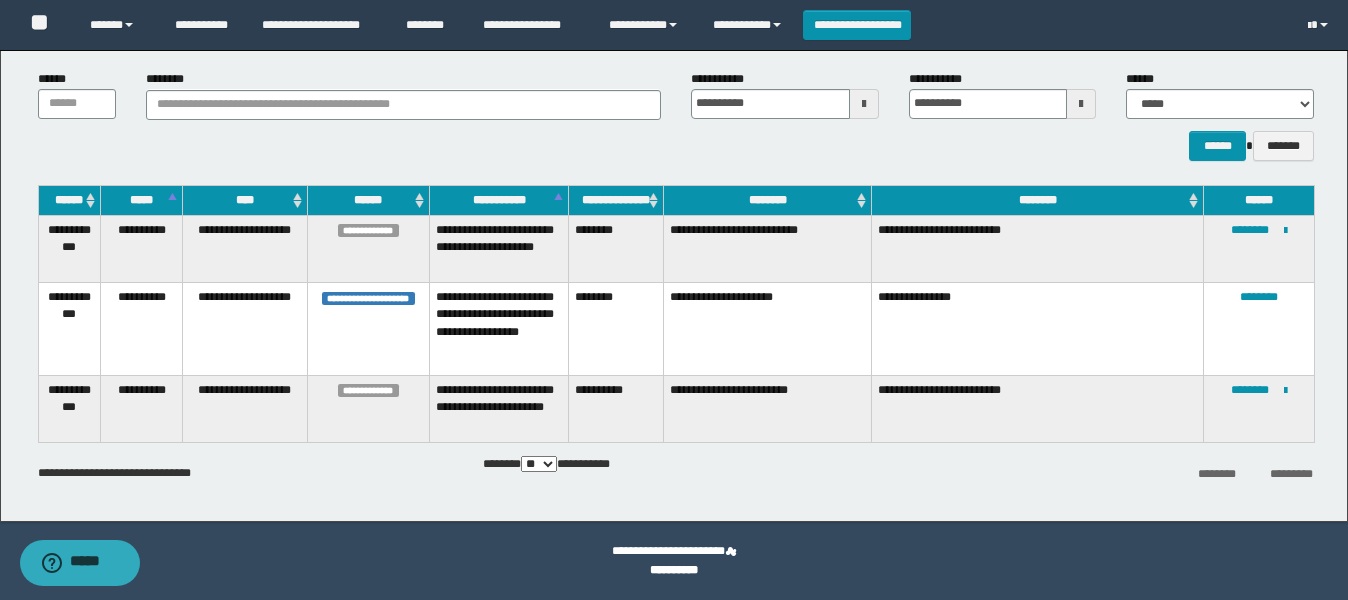 drag, startPoint x: 136, startPoint y: 59, endPoint x: 127, endPoint y: 47, distance: 15 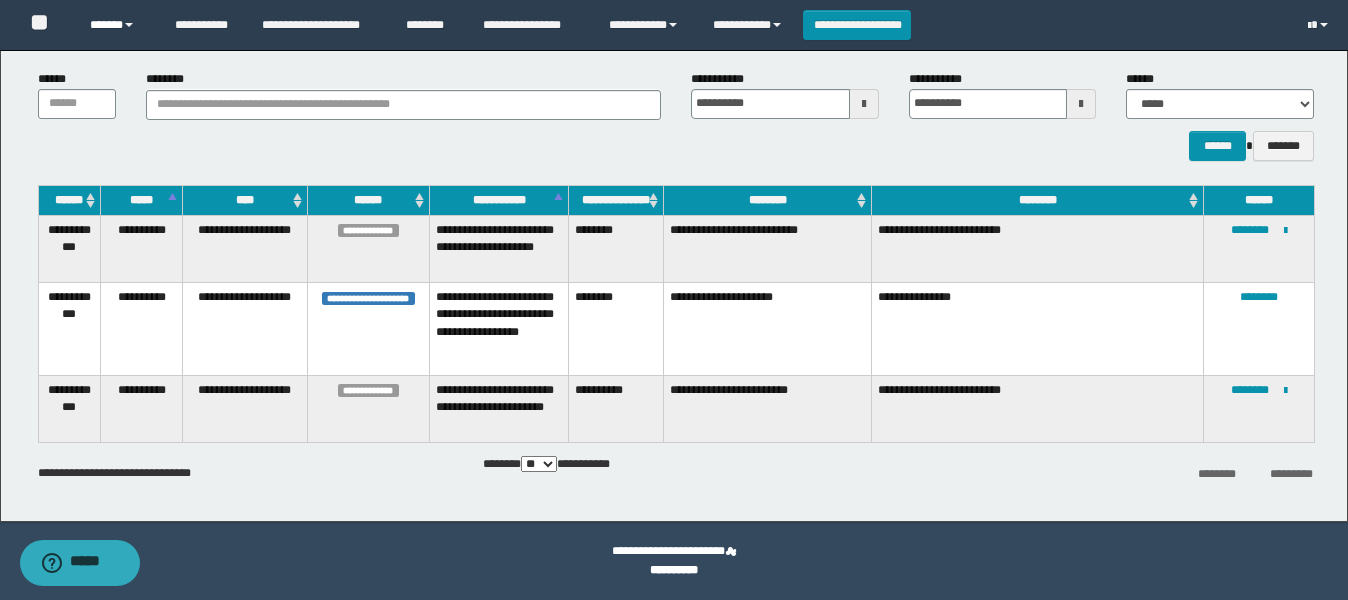 click on "**********" at bounding box center [676, 115] 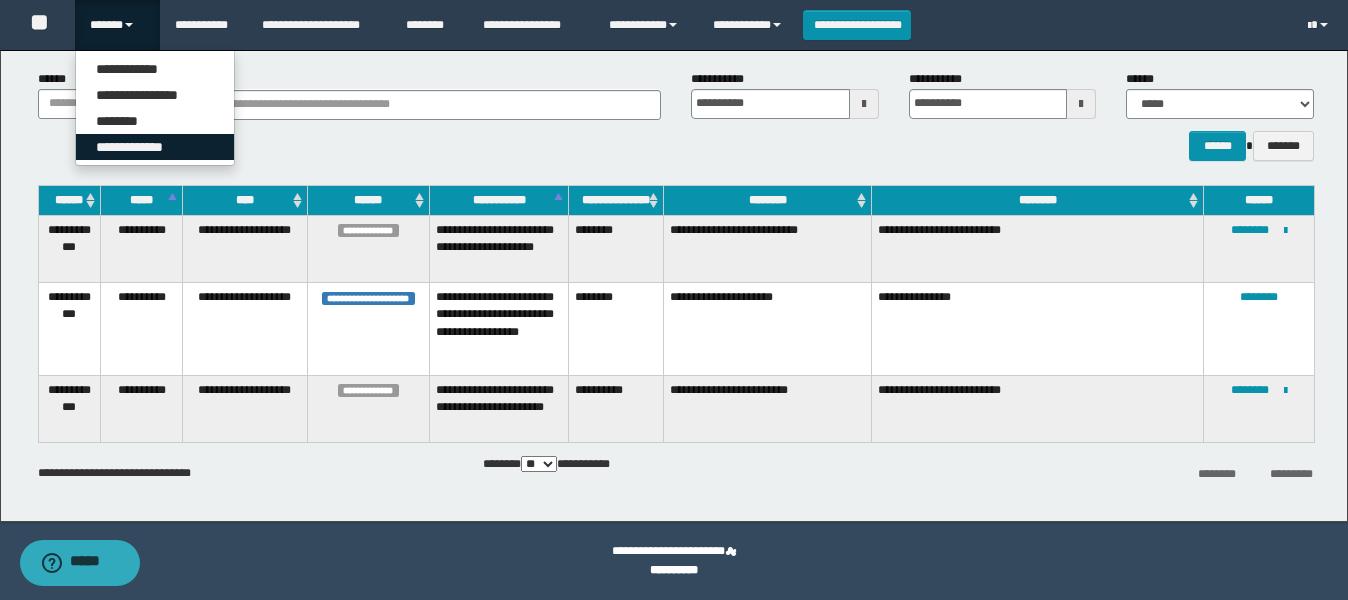 click on "**********" at bounding box center [155, 147] 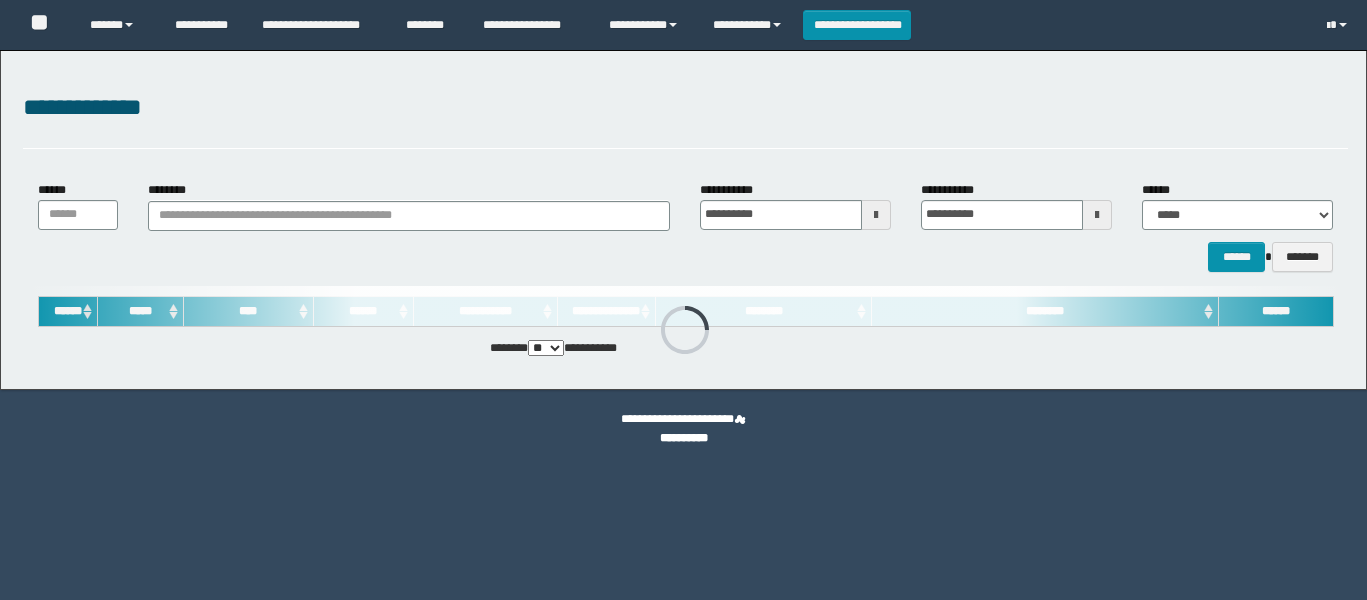 scroll, scrollTop: 0, scrollLeft: 0, axis: both 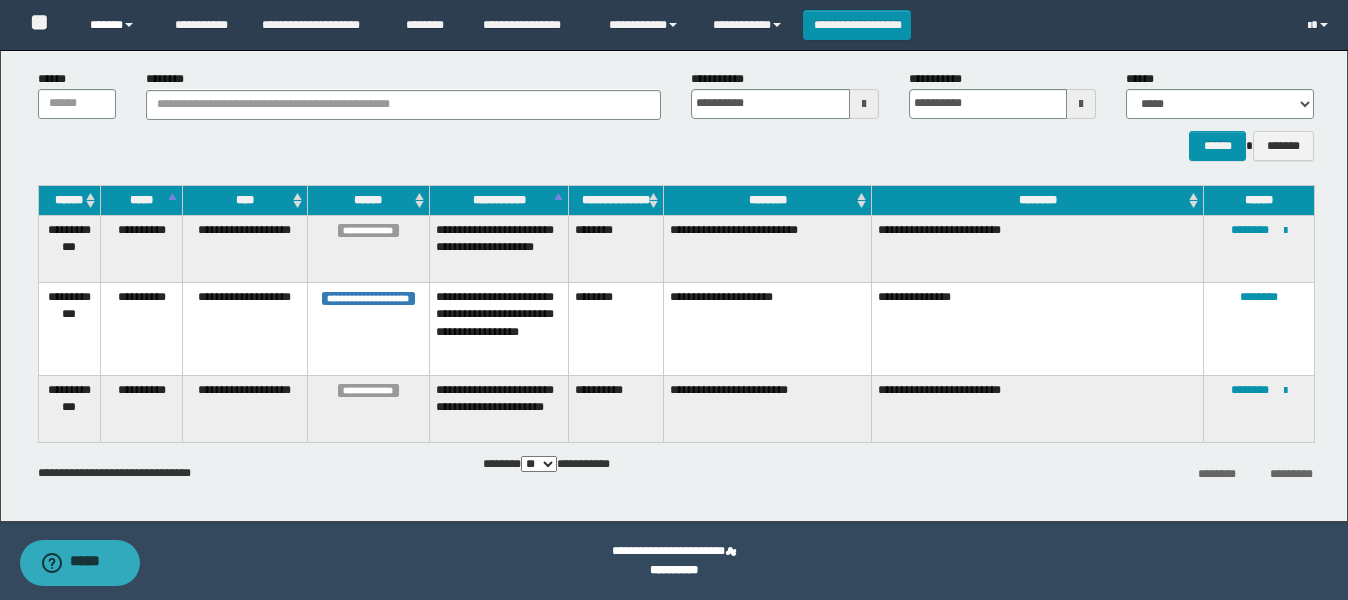 click on "******" at bounding box center (117, 25) 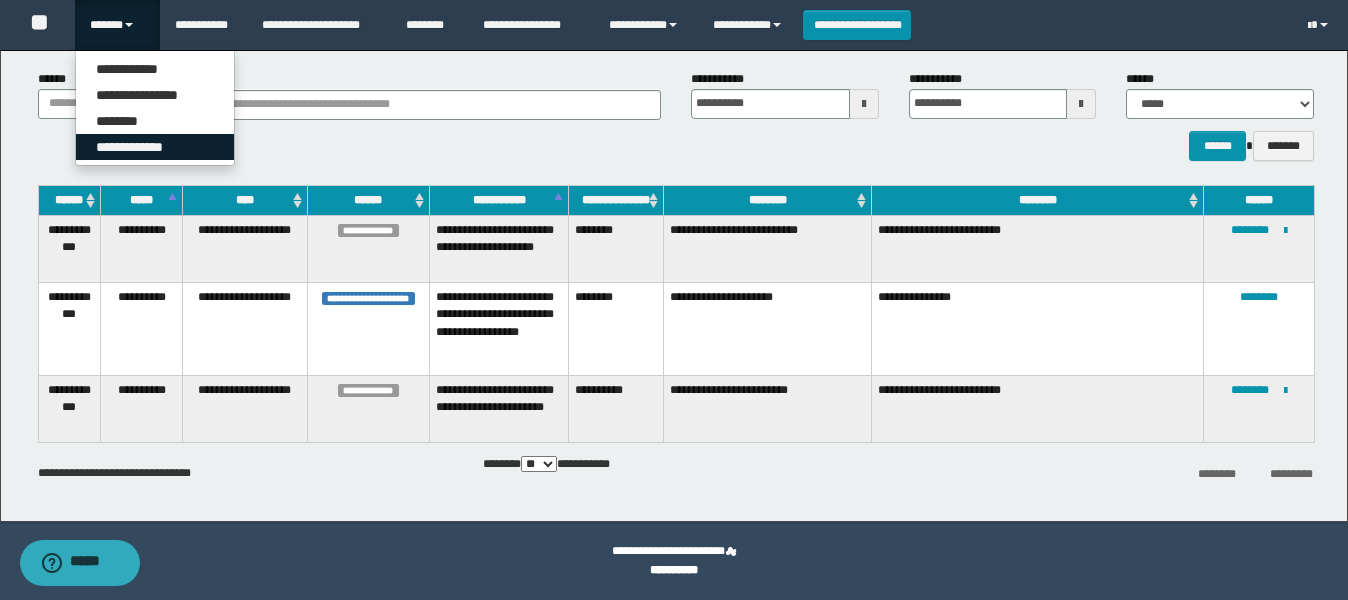 click on "**********" at bounding box center [155, 147] 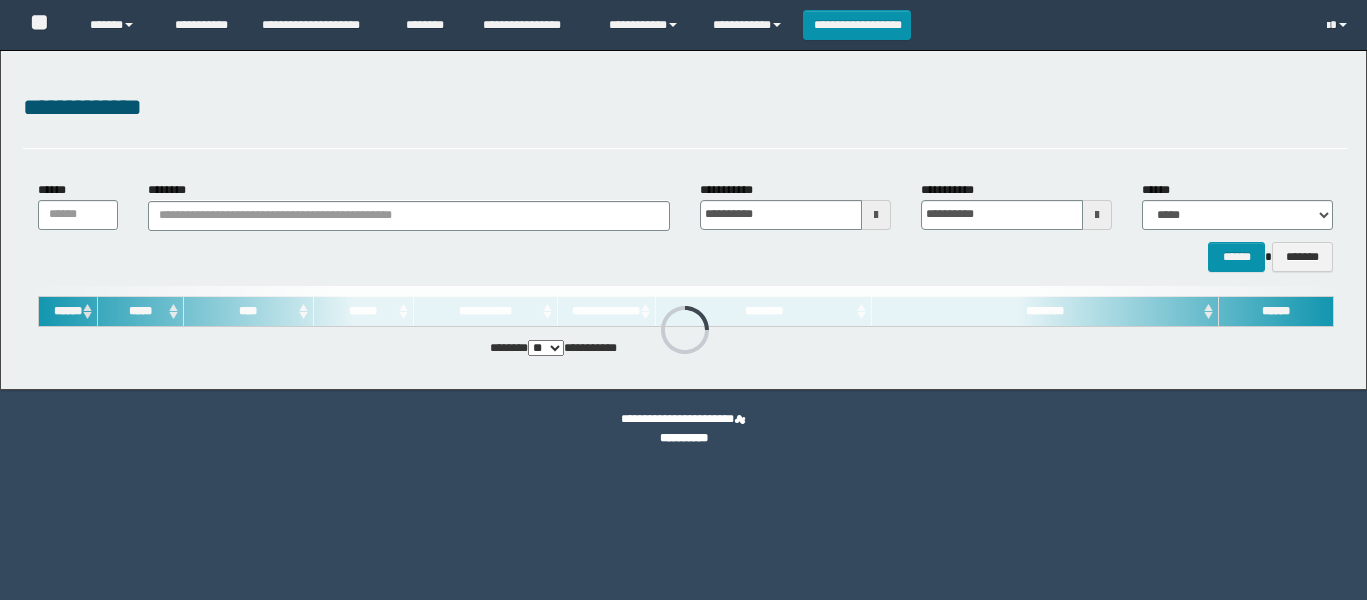 scroll, scrollTop: 0, scrollLeft: 0, axis: both 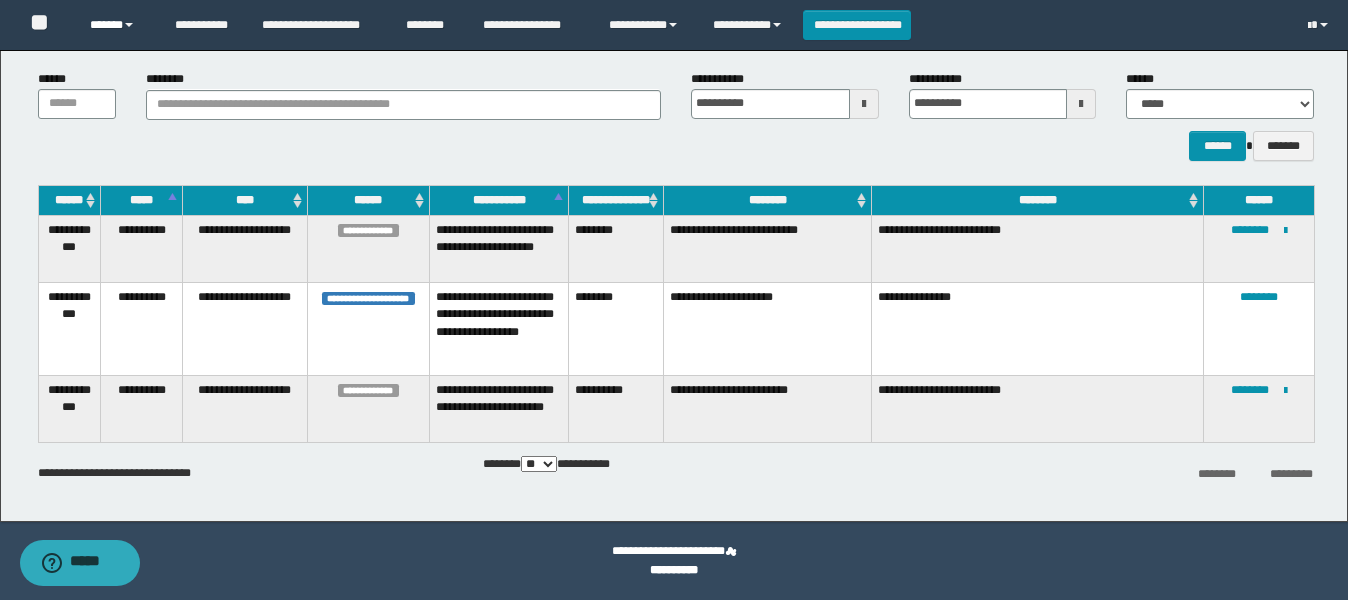 click on "******" at bounding box center (117, 25) 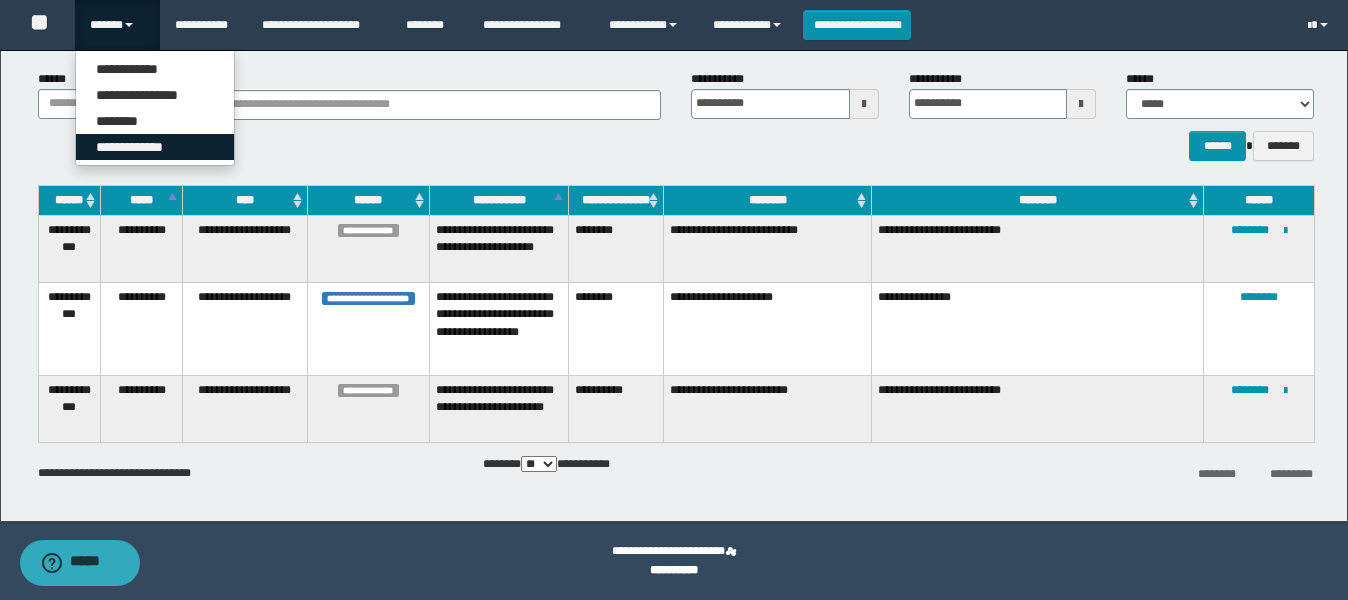 click on "**********" at bounding box center [155, 147] 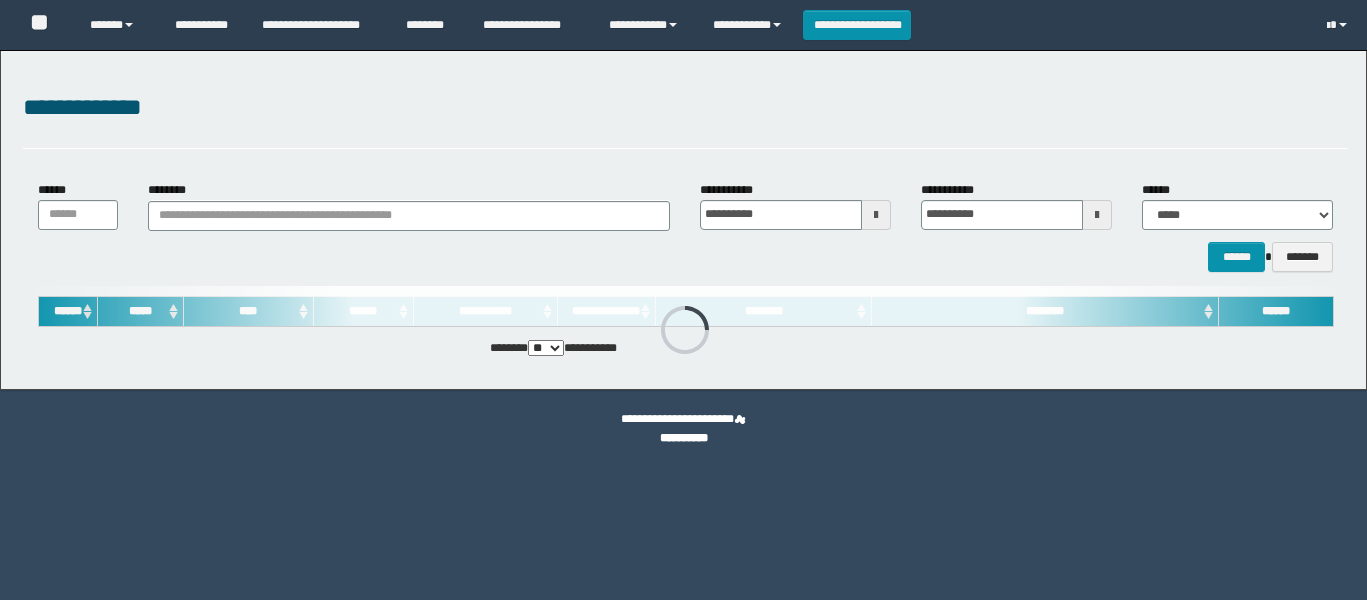 scroll, scrollTop: 0, scrollLeft: 0, axis: both 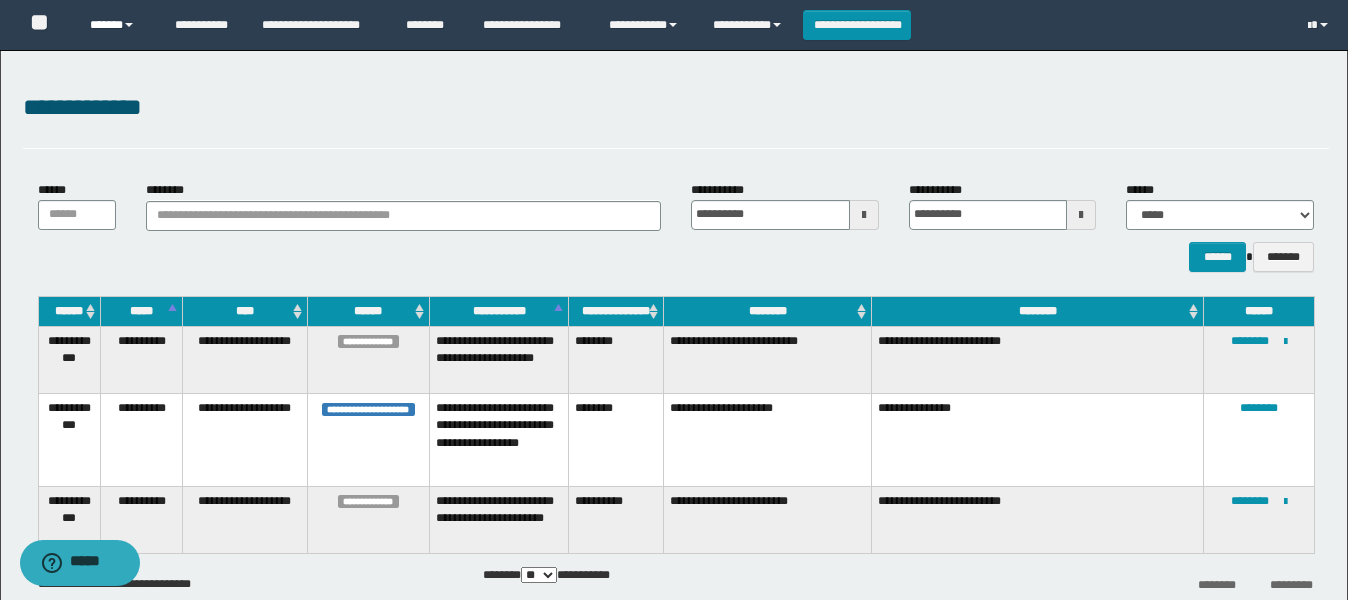 click on "******" at bounding box center [117, 25] 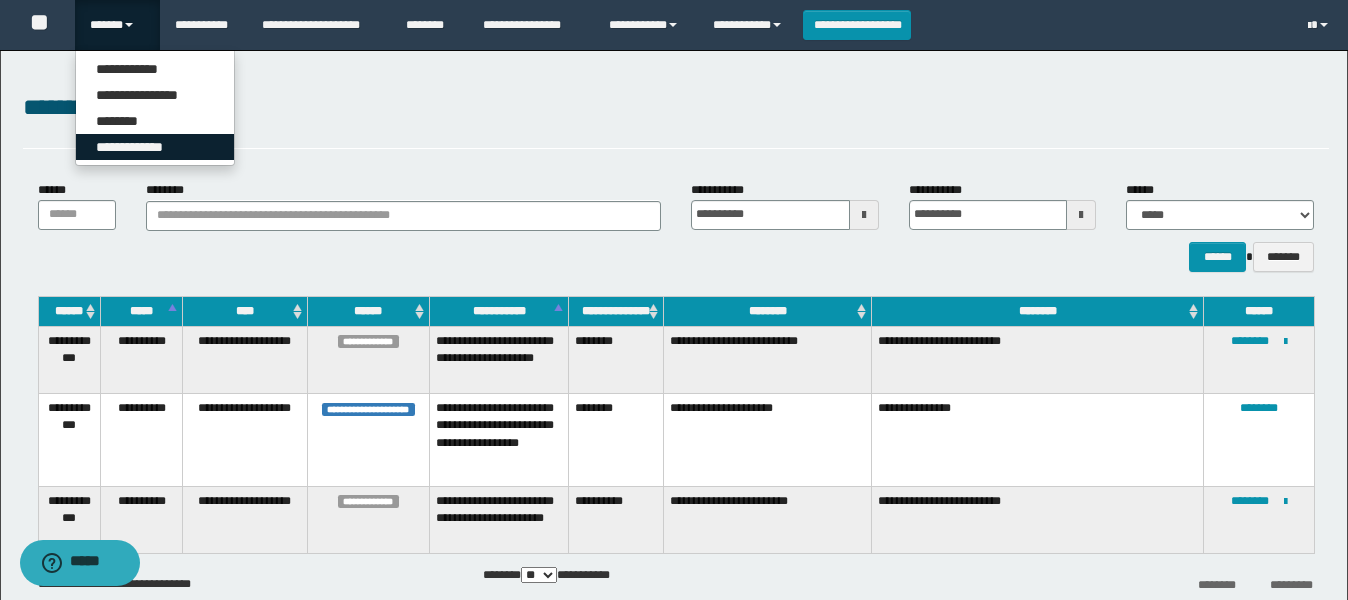click on "**********" at bounding box center [155, 147] 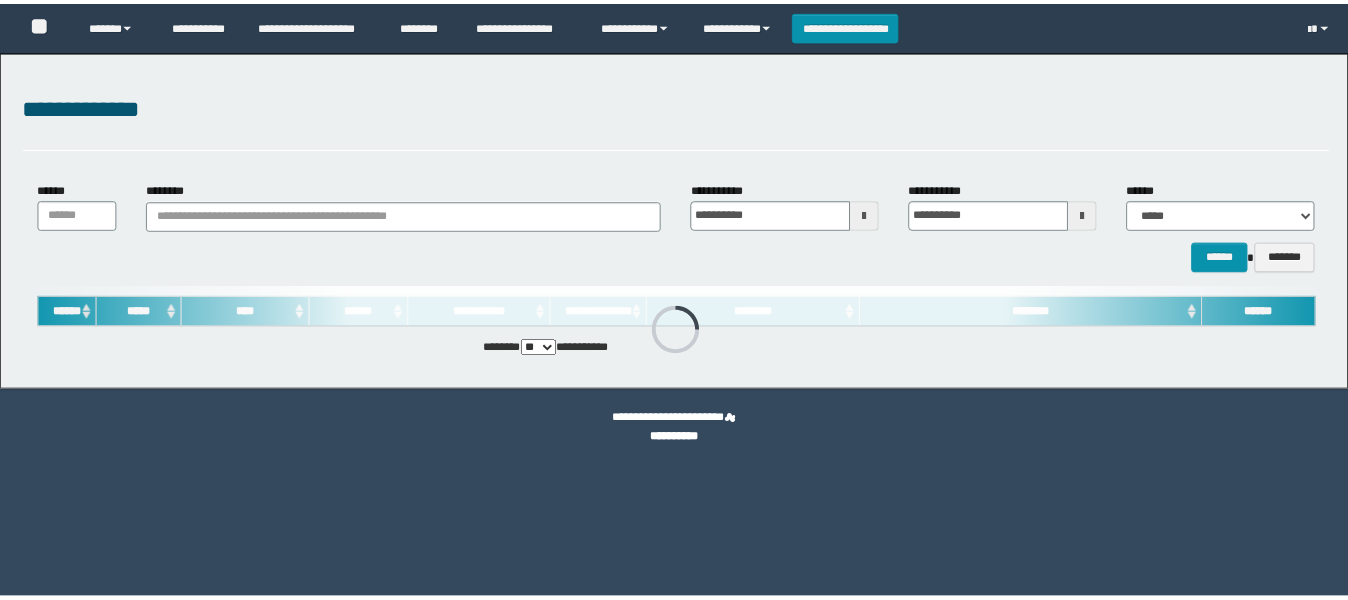scroll, scrollTop: 0, scrollLeft: 0, axis: both 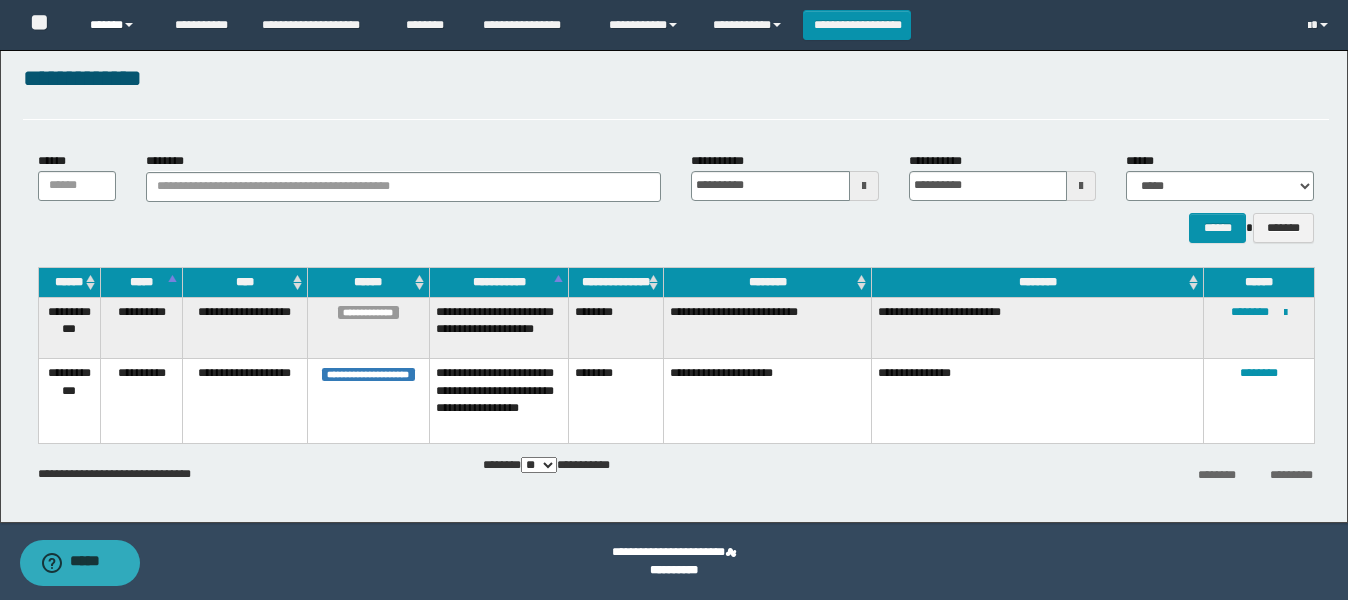 click on "******" at bounding box center (117, 25) 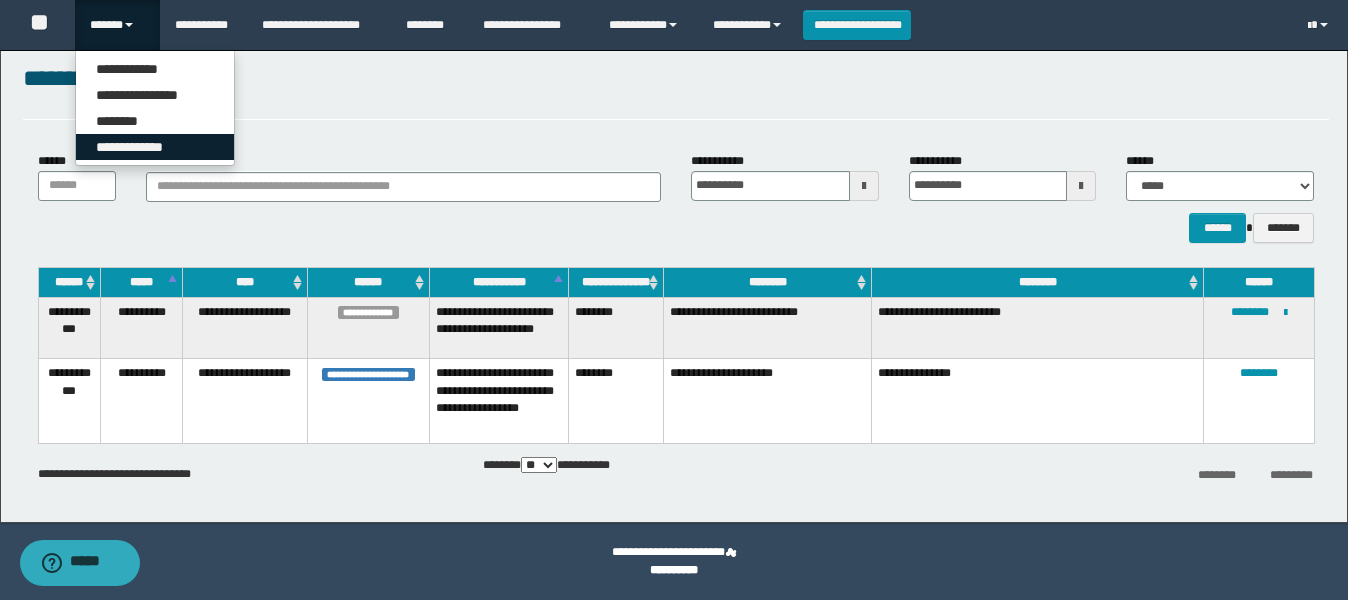 click on "**********" at bounding box center [155, 147] 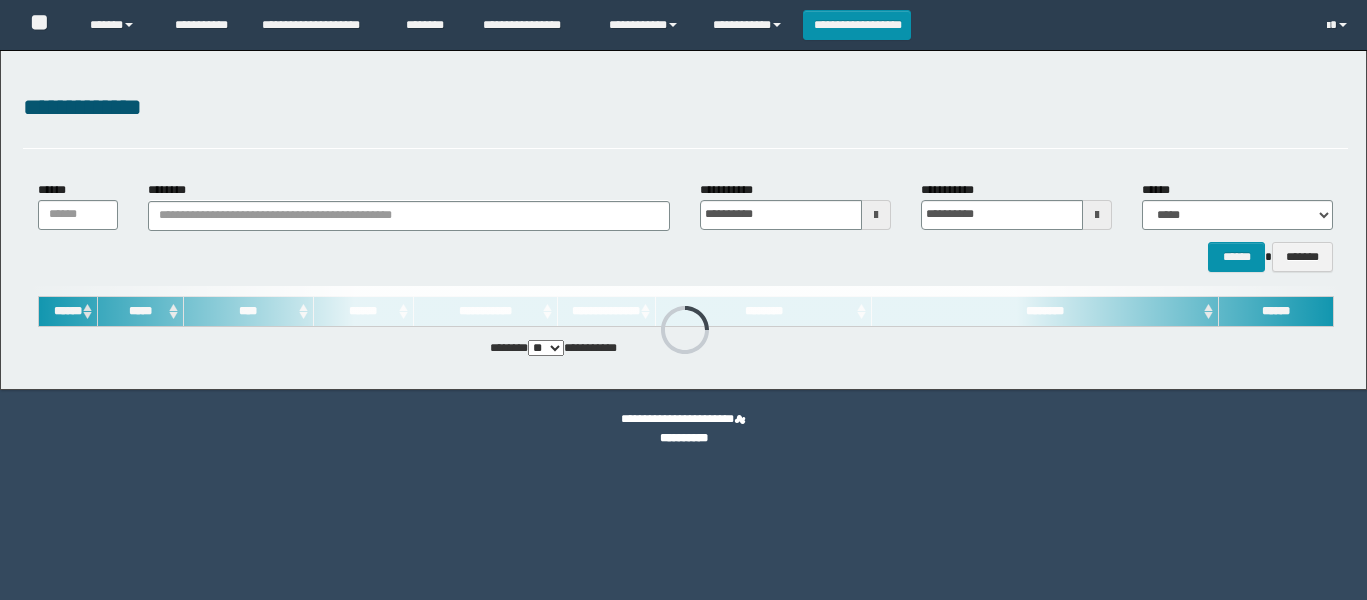 scroll, scrollTop: 0, scrollLeft: 0, axis: both 